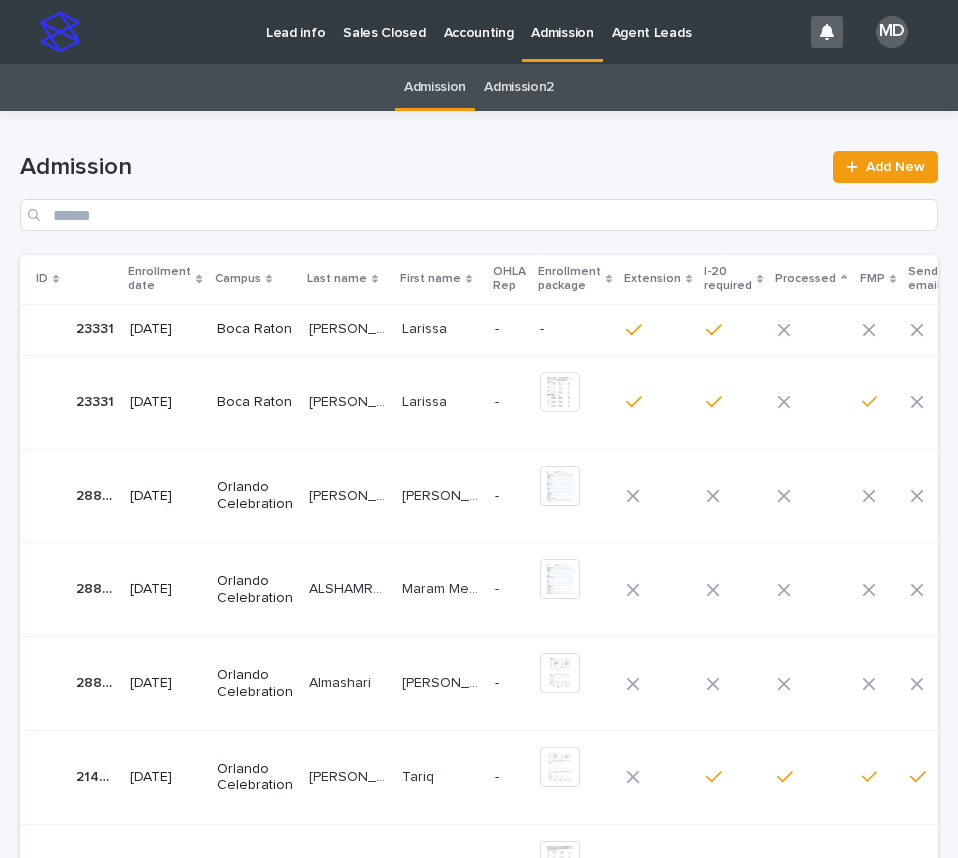 scroll, scrollTop: 0, scrollLeft: 0, axis: both 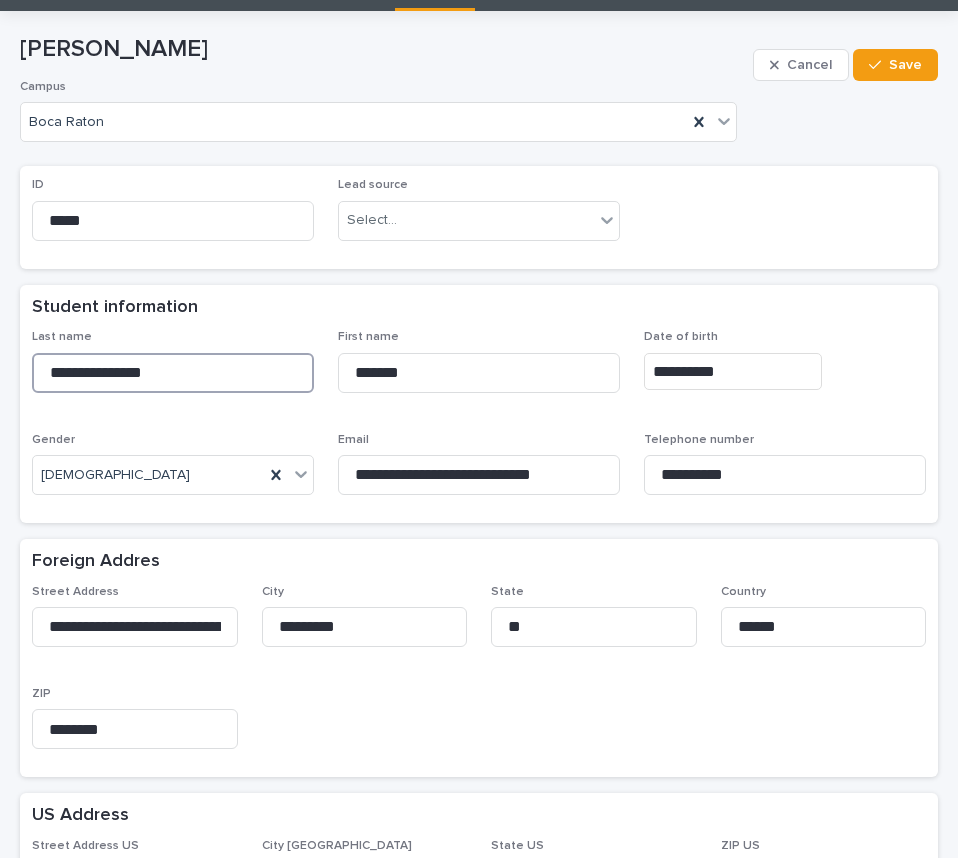 drag, startPoint x: 161, startPoint y: 371, endPoint x: 8, endPoint y: 369, distance: 153.01308 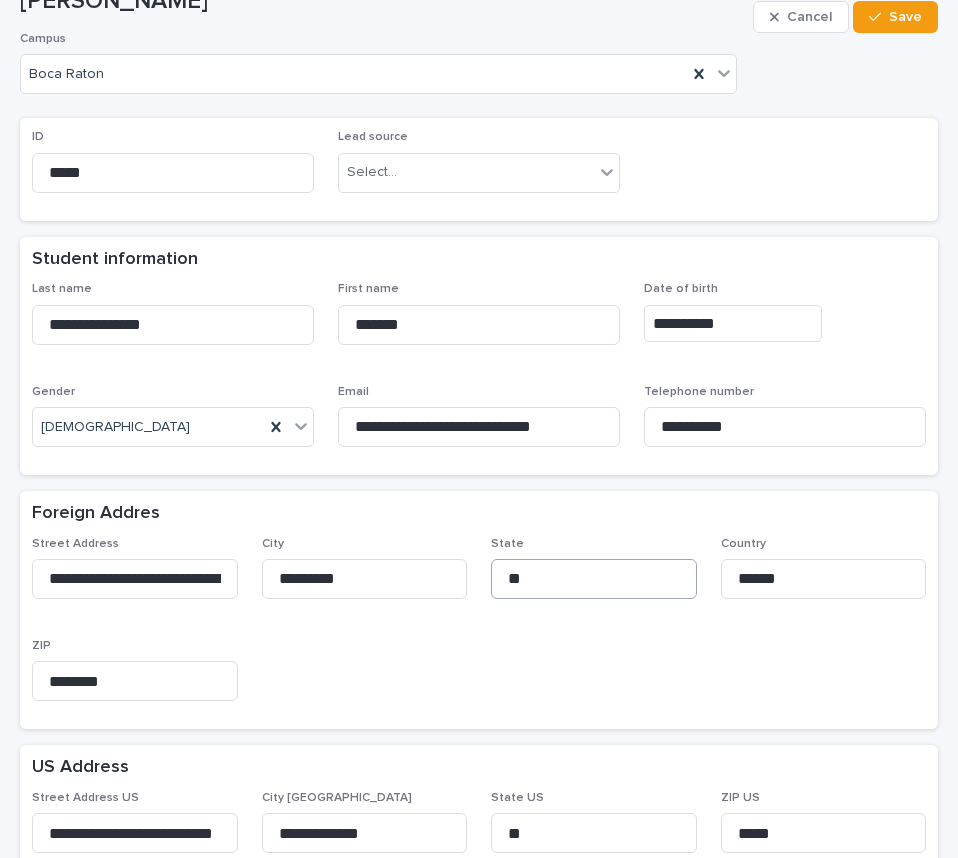 scroll, scrollTop: 200, scrollLeft: 0, axis: vertical 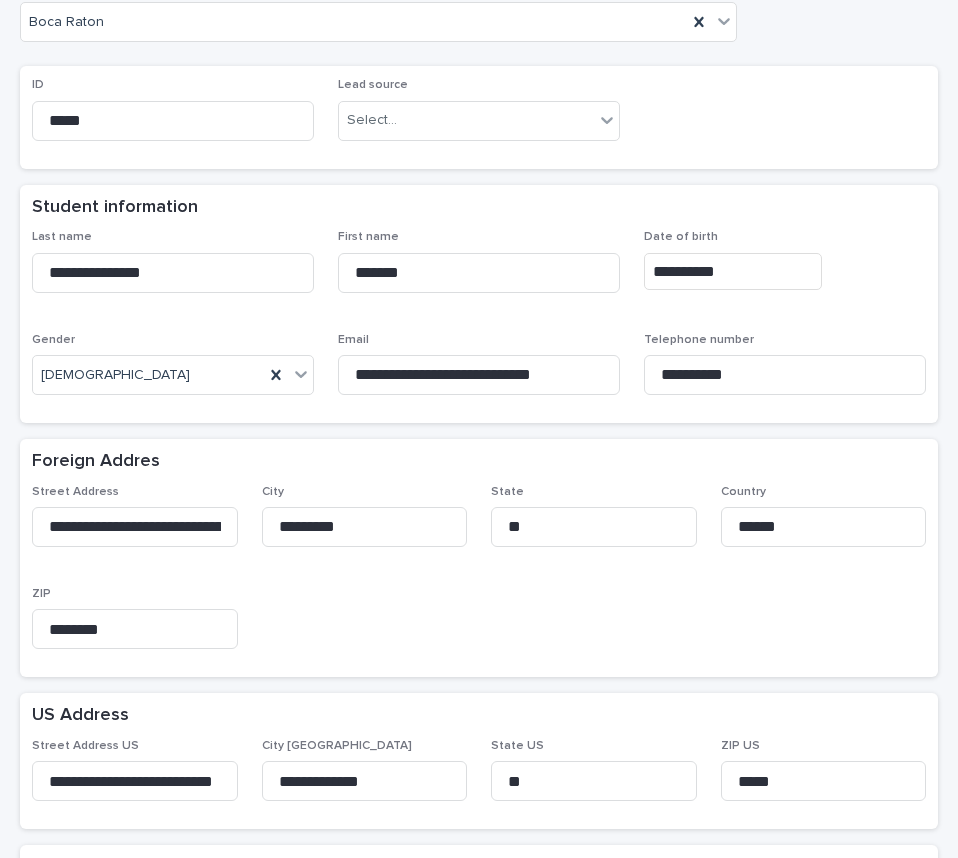 click on "**********" at bounding box center (479, 575) 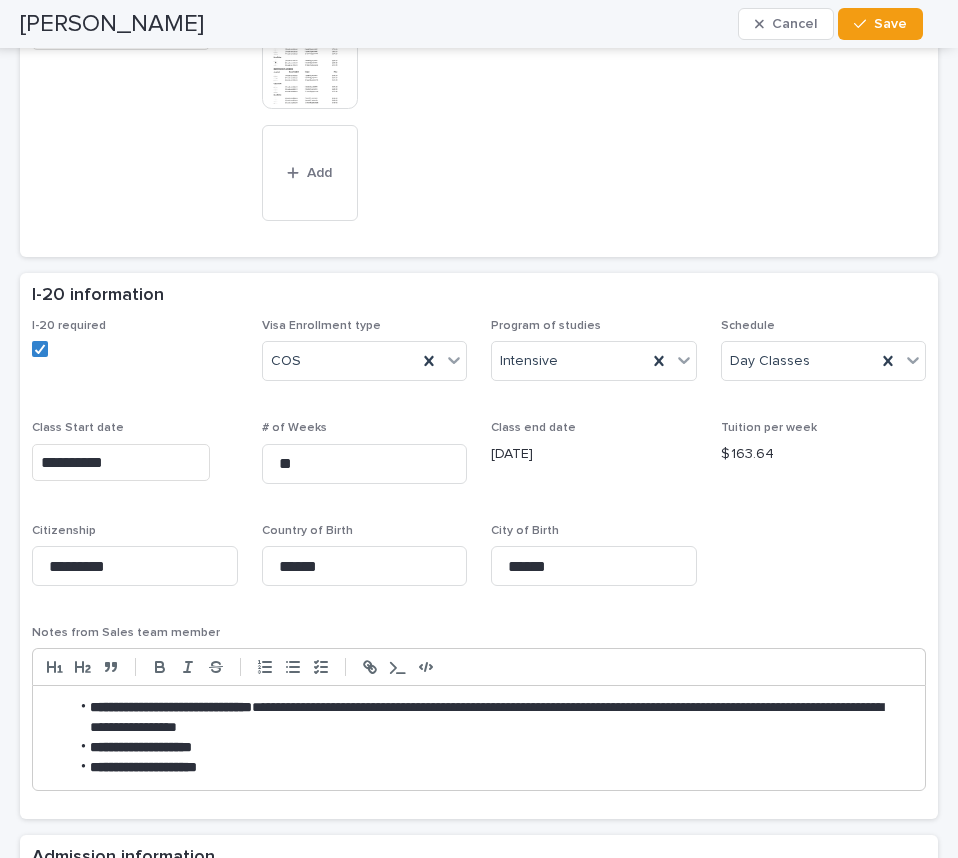 scroll, scrollTop: 1300, scrollLeft: 0, axis: vertical 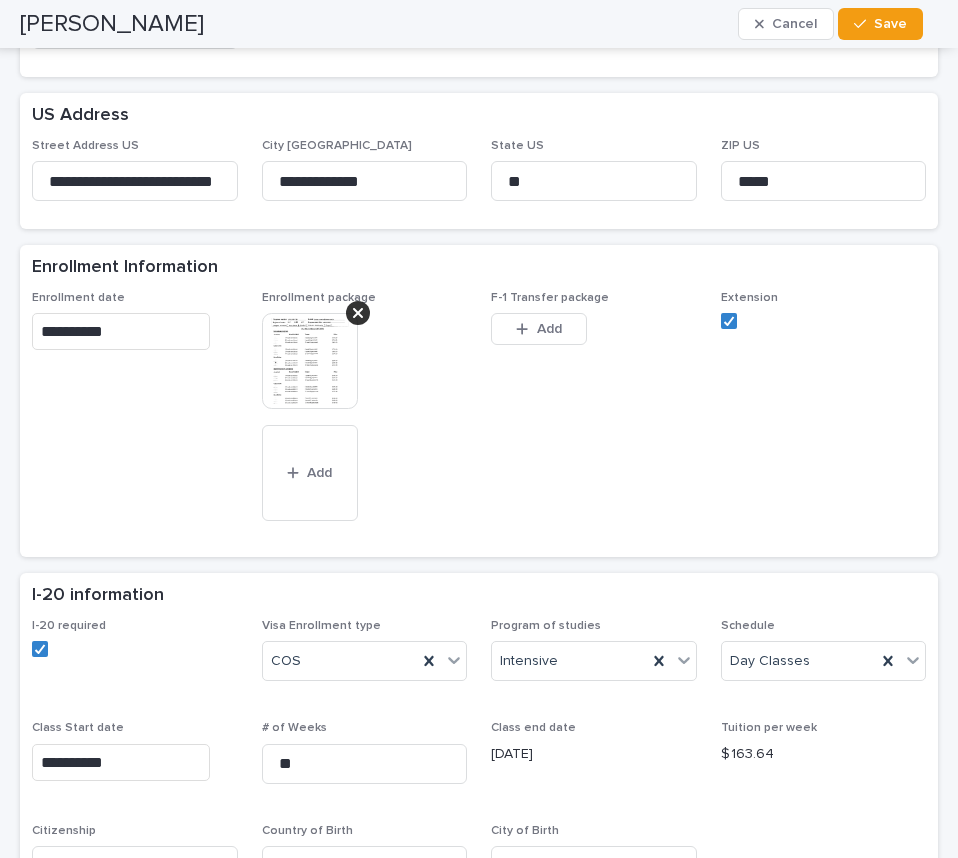 click at bounding box center [310, 361] 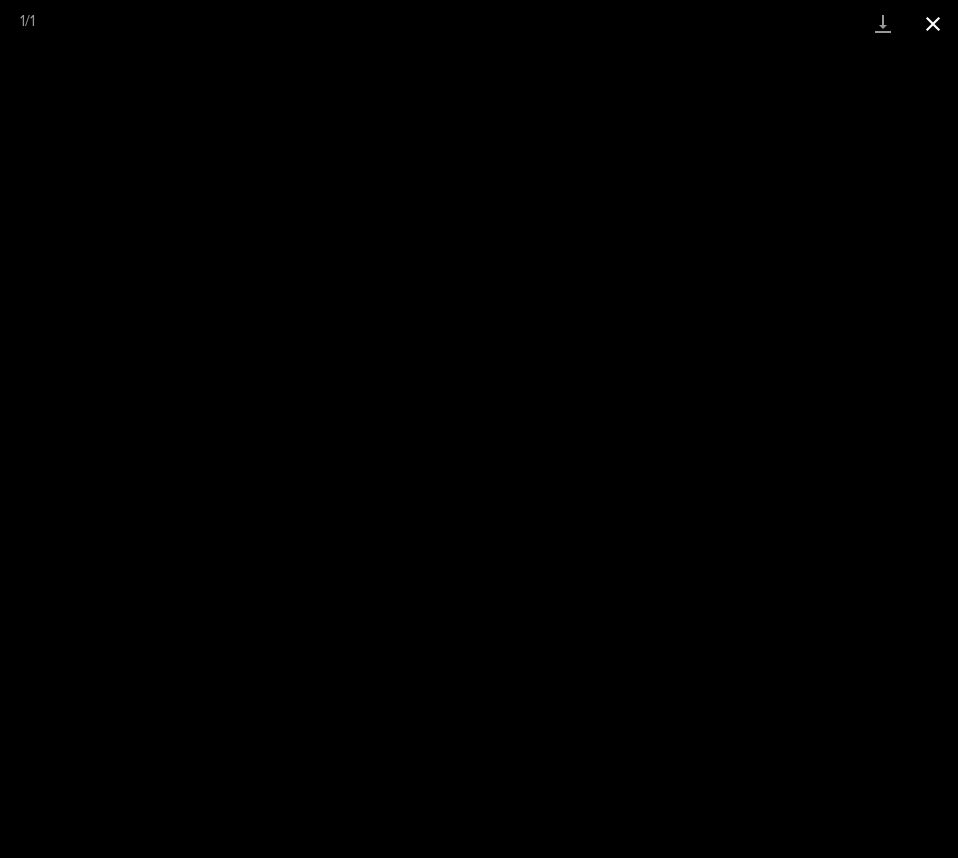 click at bounding box center [933, 23] 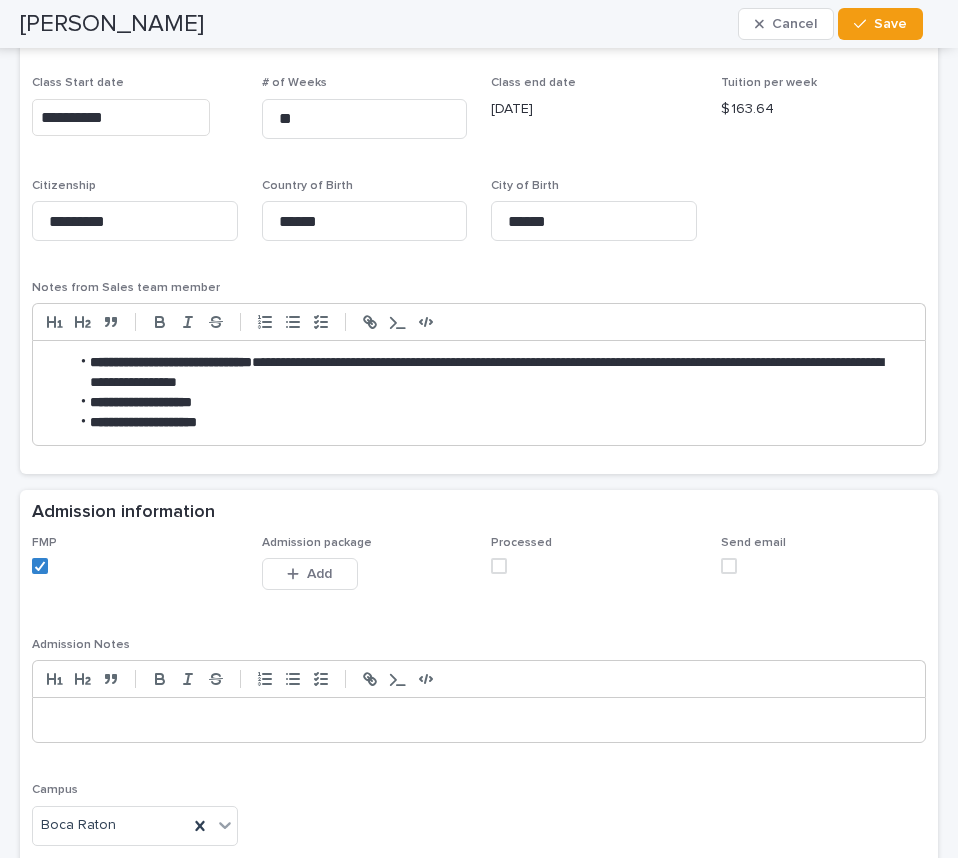 scroll, scrollTop: 1500, scrollLeft: 0, axis: vertical 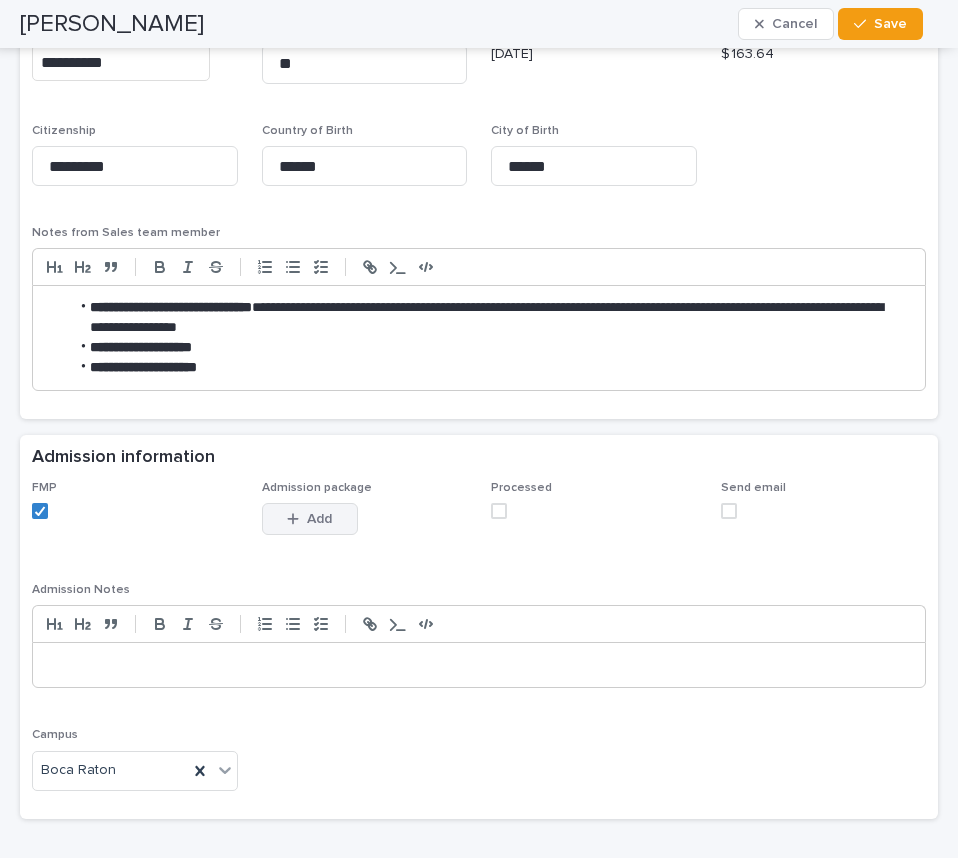 click on "Add" at bounding box center (310, 519) 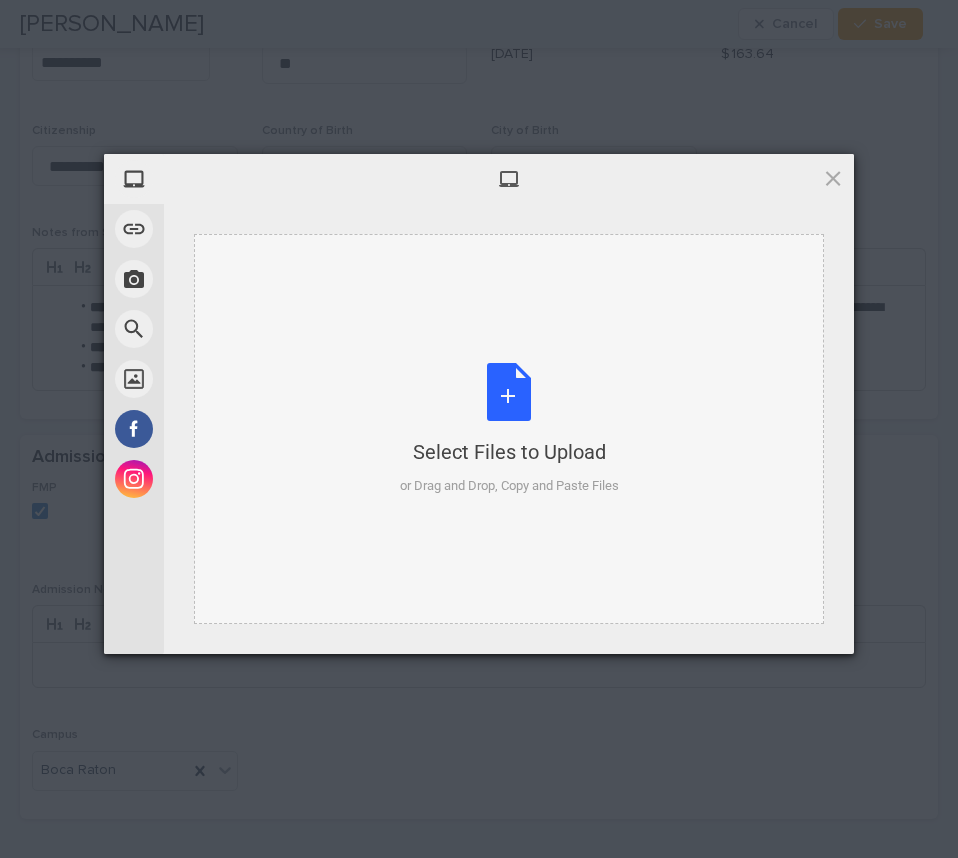 click on "Select Files to Upload
or Drag and Drop, Copy and Paste Files" at bounding box center (509, 429) 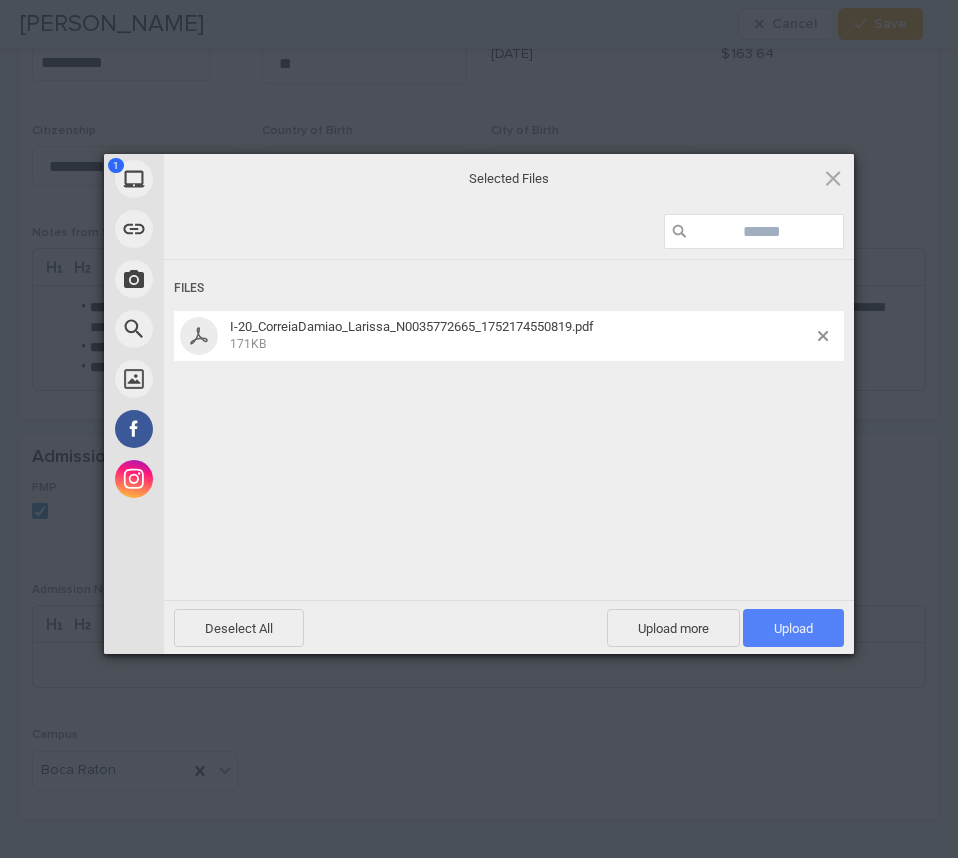 click on "Upload
1" at bounding box center (793, 628) 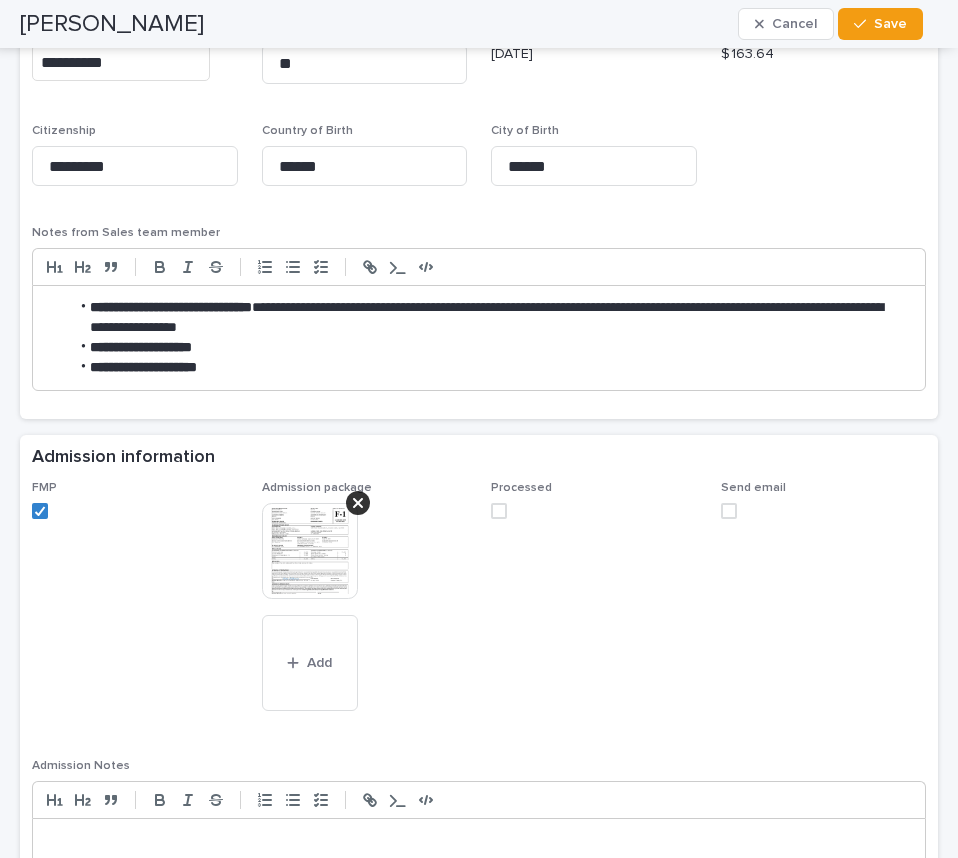 click at bounding box center (499, 511) 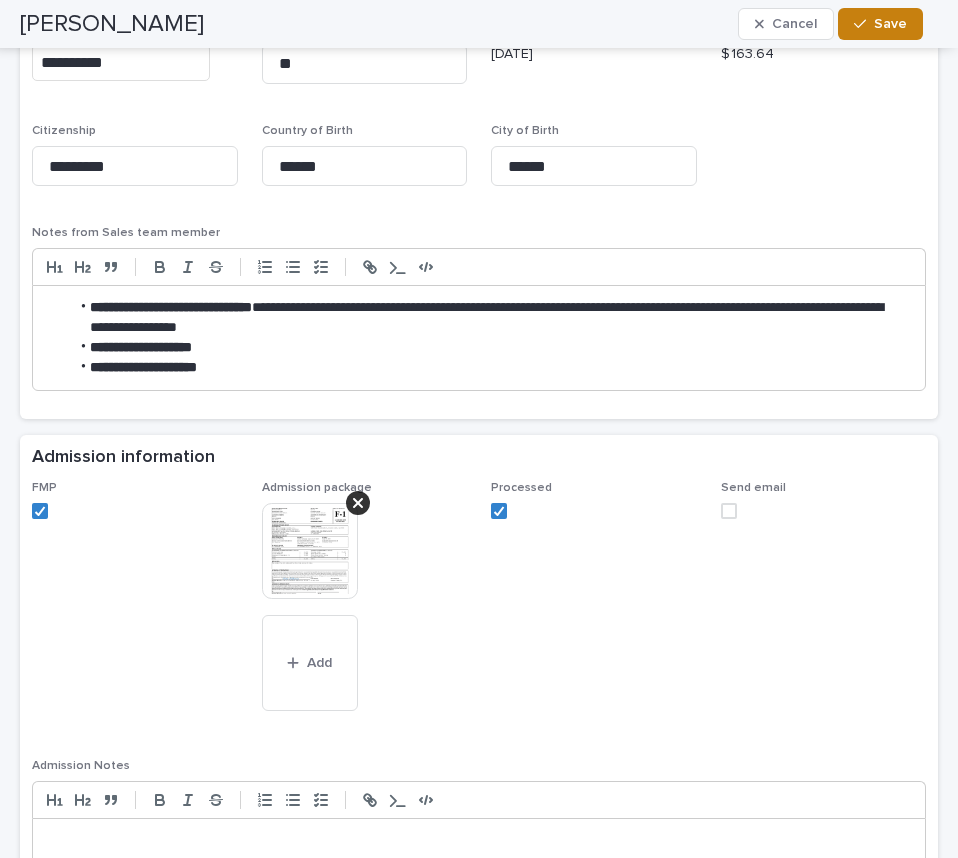 click on "Save" at bounding box center [890, 24] 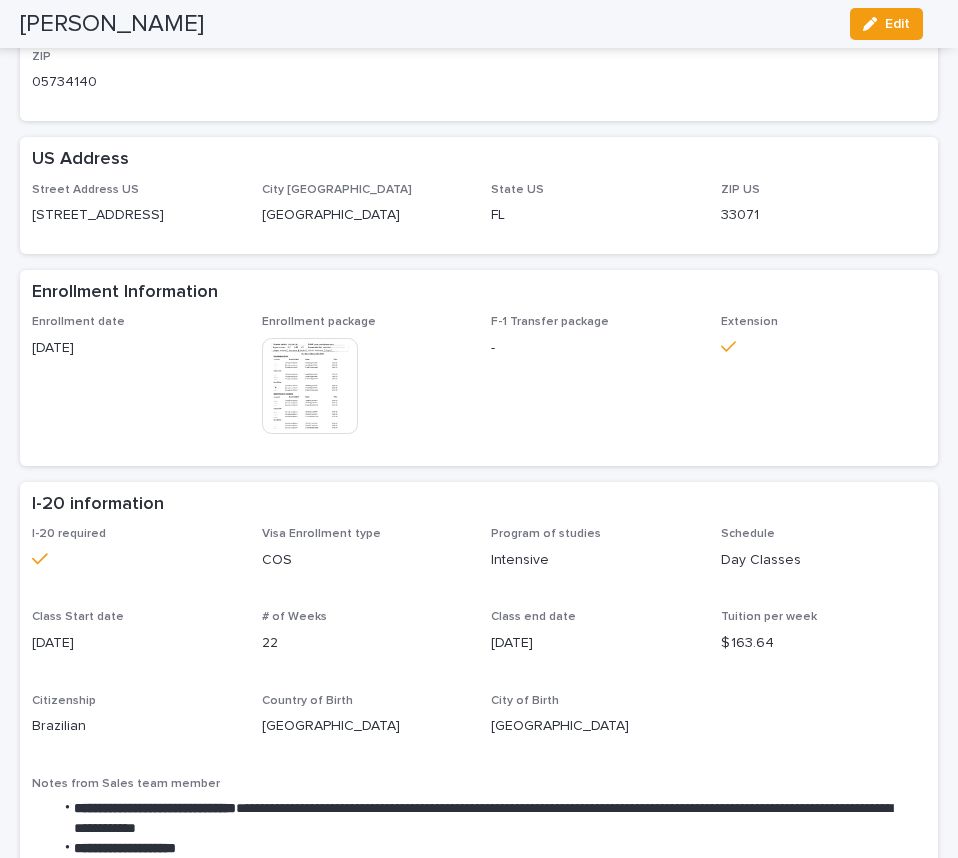 scroll, scrollTop: 613, scrollLeft: 0, axis: vertical 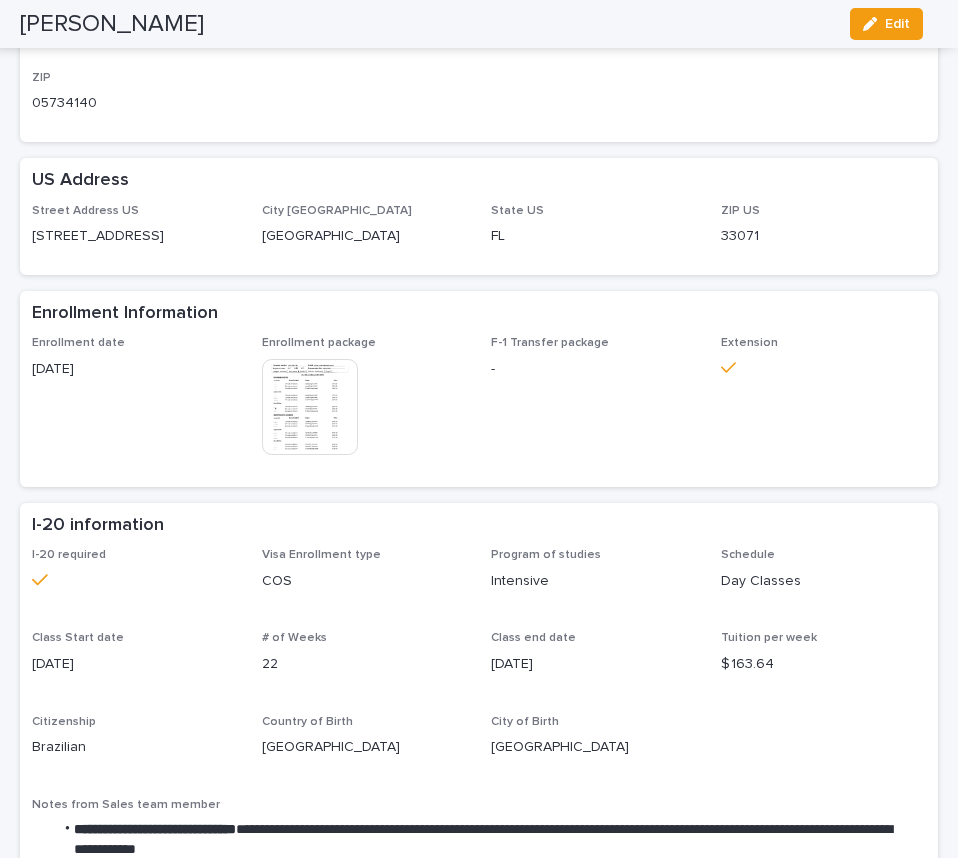 click at bounding box center [310, 407] 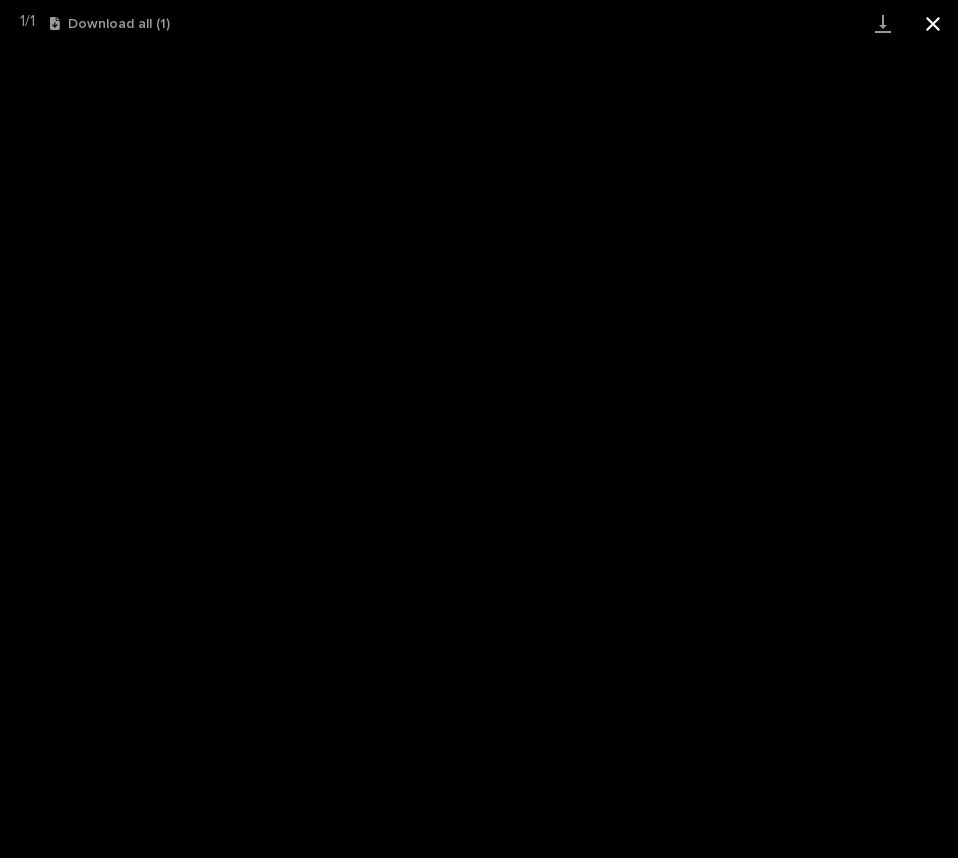 click at bounding box center [933, 23] 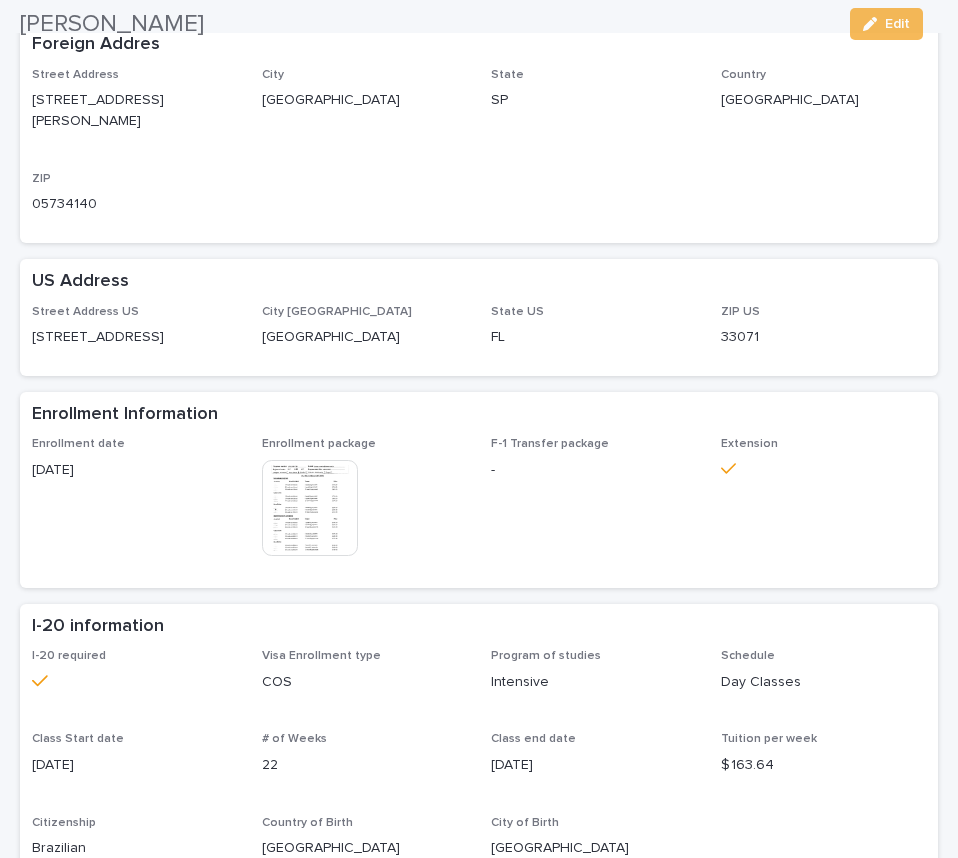 scroll, scrollTop: 613, scrollLeft: 0, axis: vertical 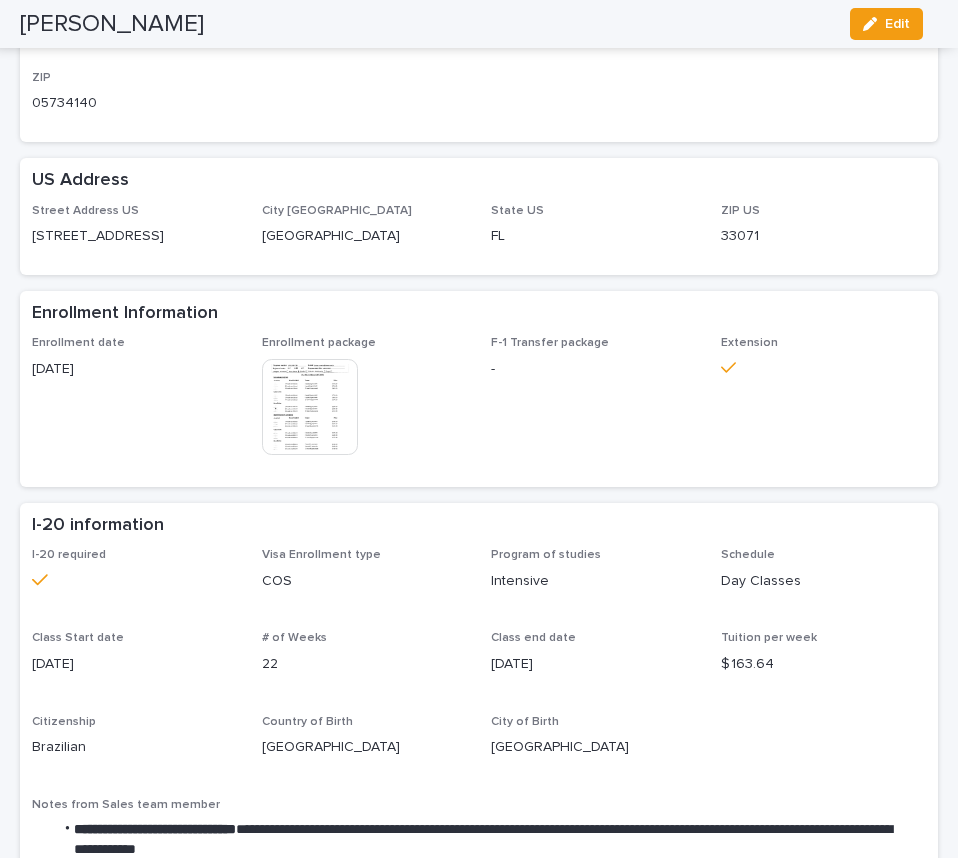 click at bounding box center (310, 407) 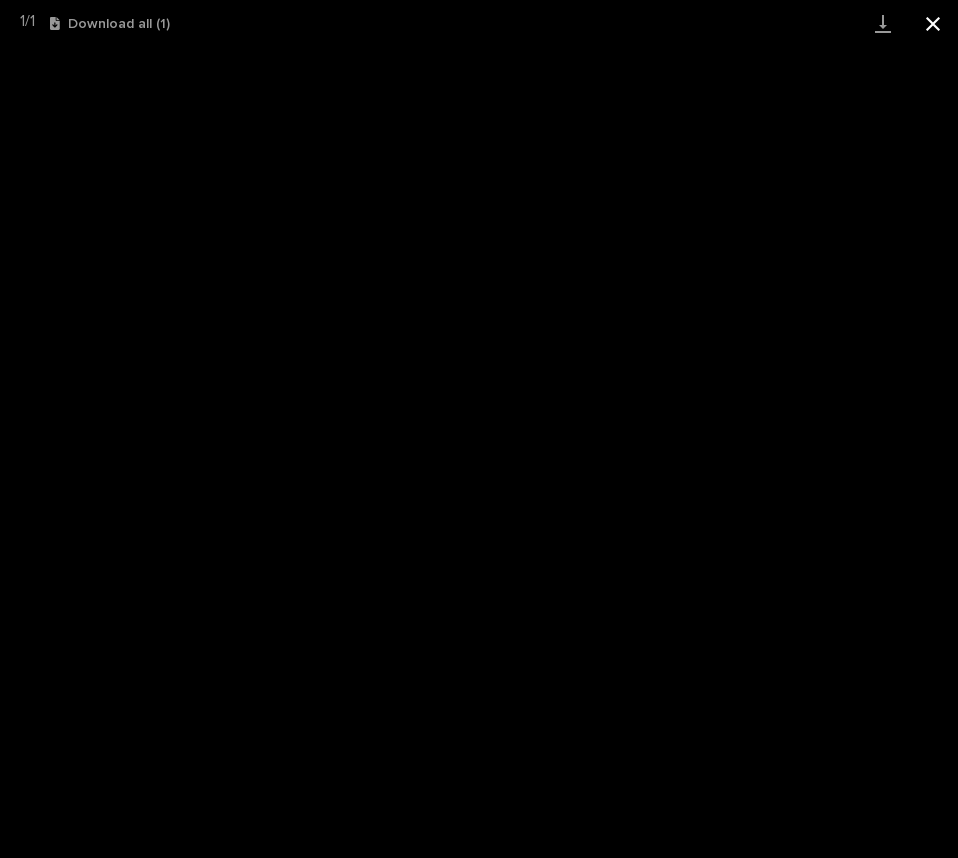 click at bounding box center (933, 23) 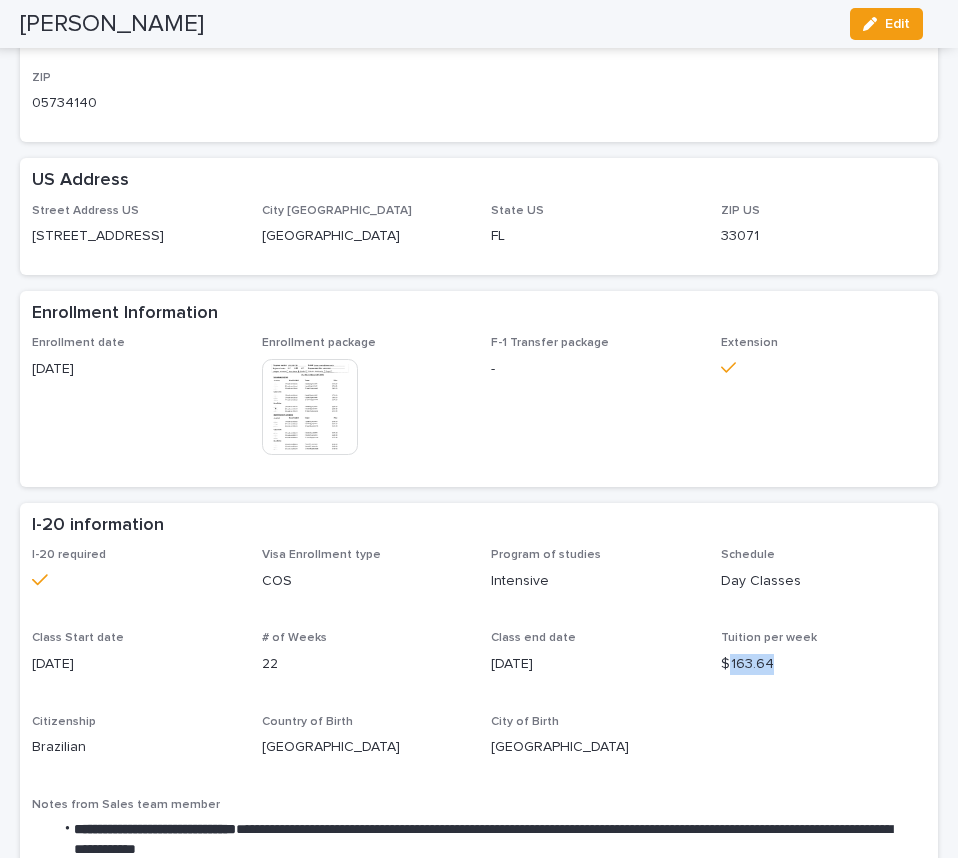 drag, startPoint x: 759, startPoint y: 664, endPoint x: 716, endPoint y: 658, distance: 43.416588 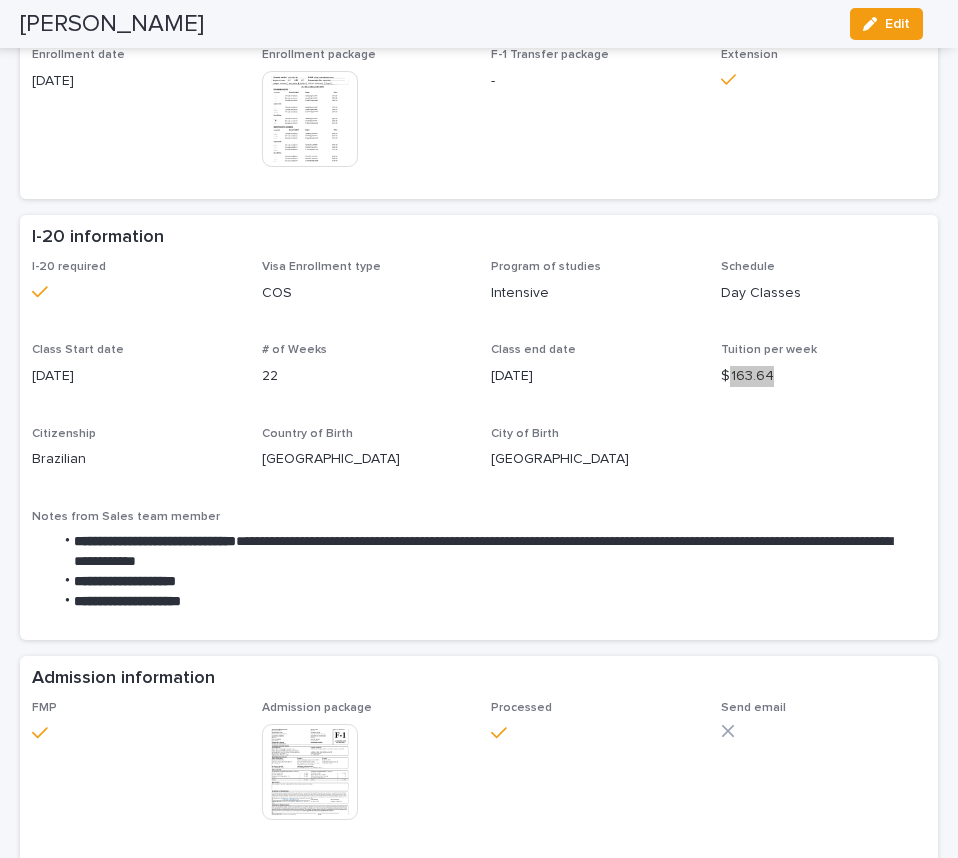 scroll, scrollTop: 1213, scrollLeft: 0, axis: vertical 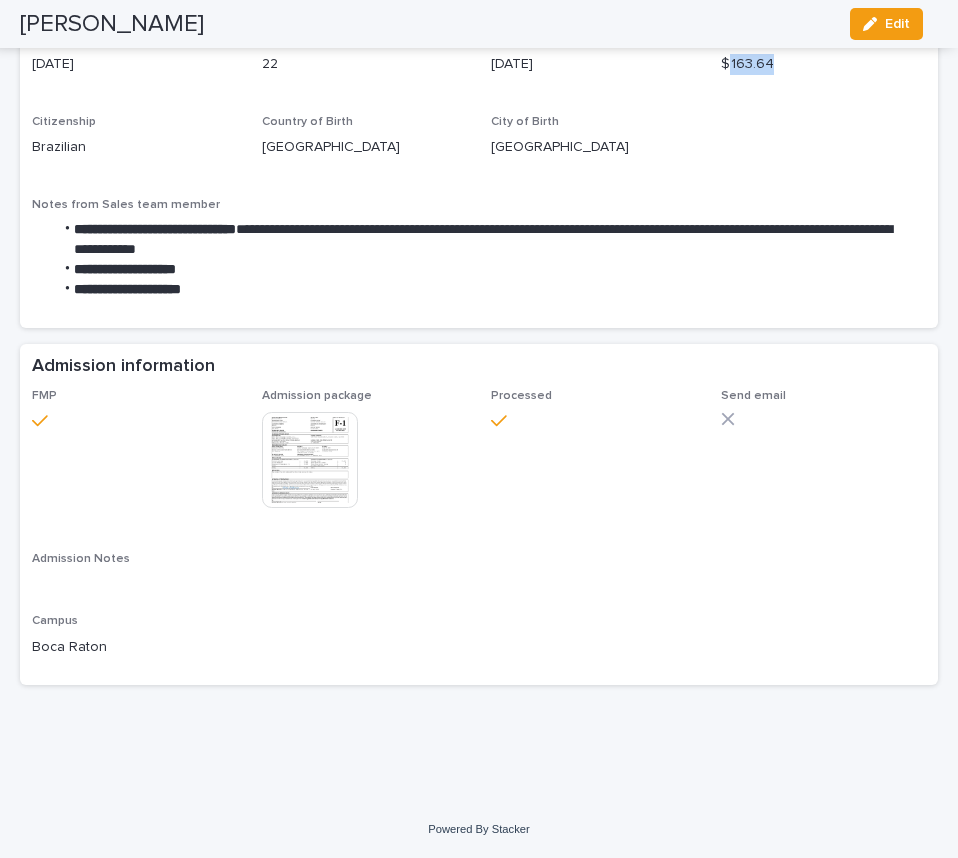 click at bounding box center (310, 460) 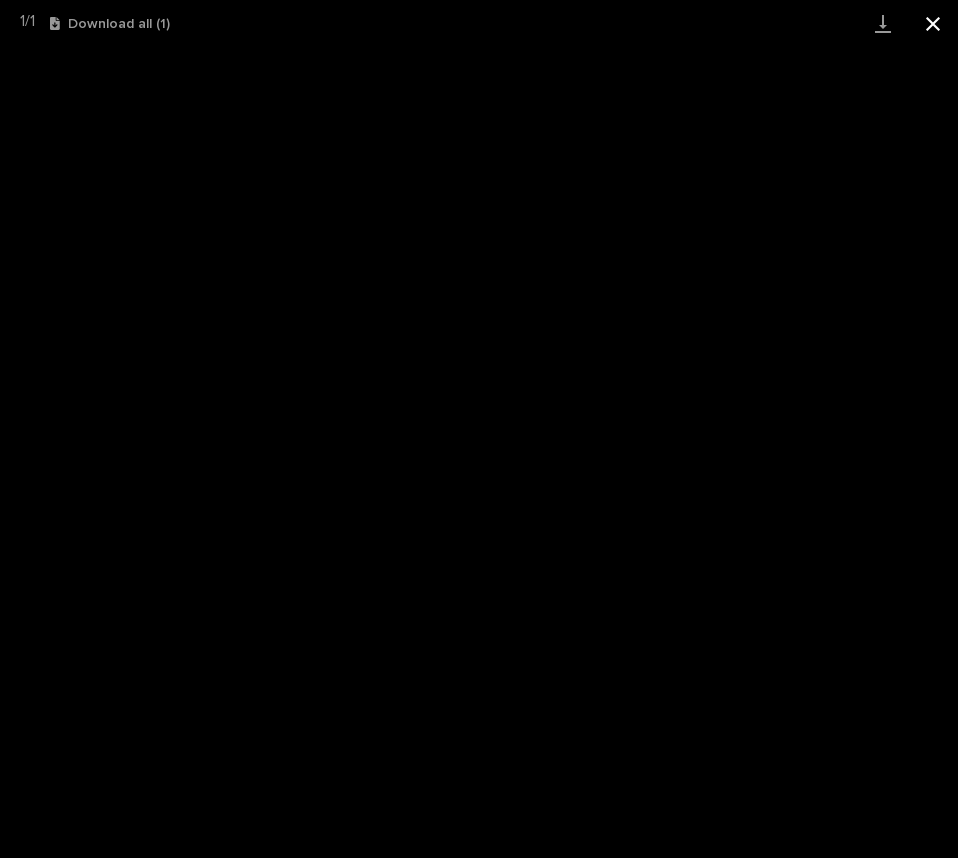 click at bounding box center [933, 23] 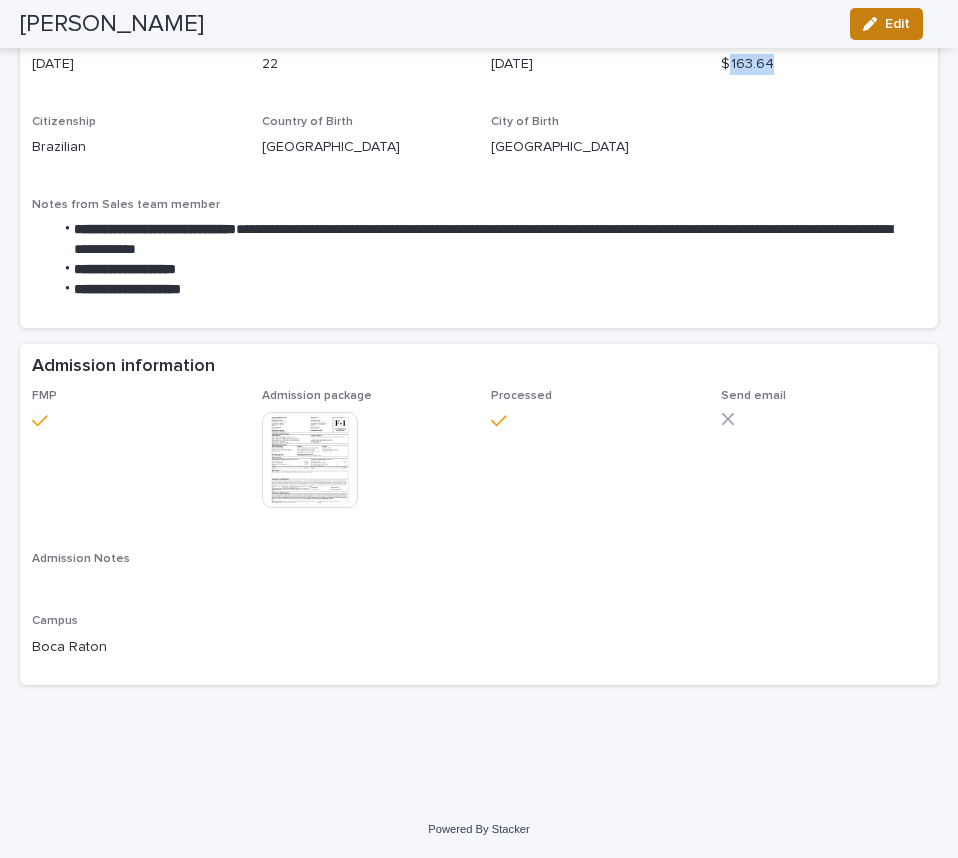 click on "Edit" at bounding box center [897, 24] 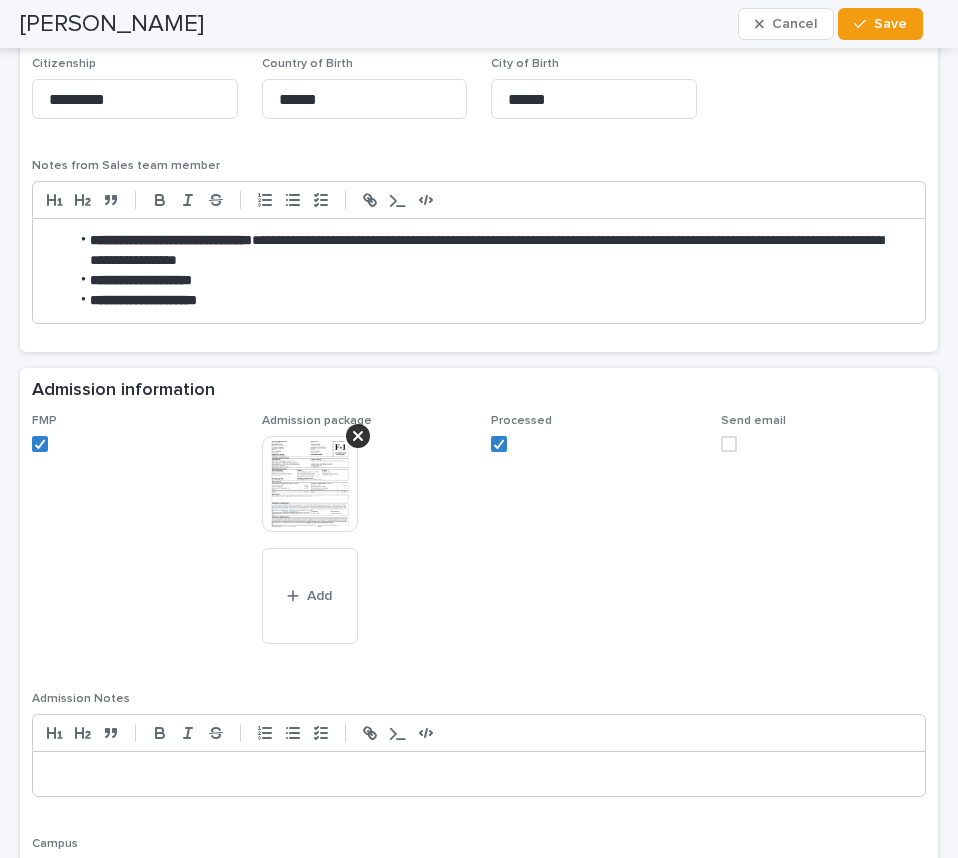 scroll, scrollTop: 1613, scrollLeft: 0, axis: vertical 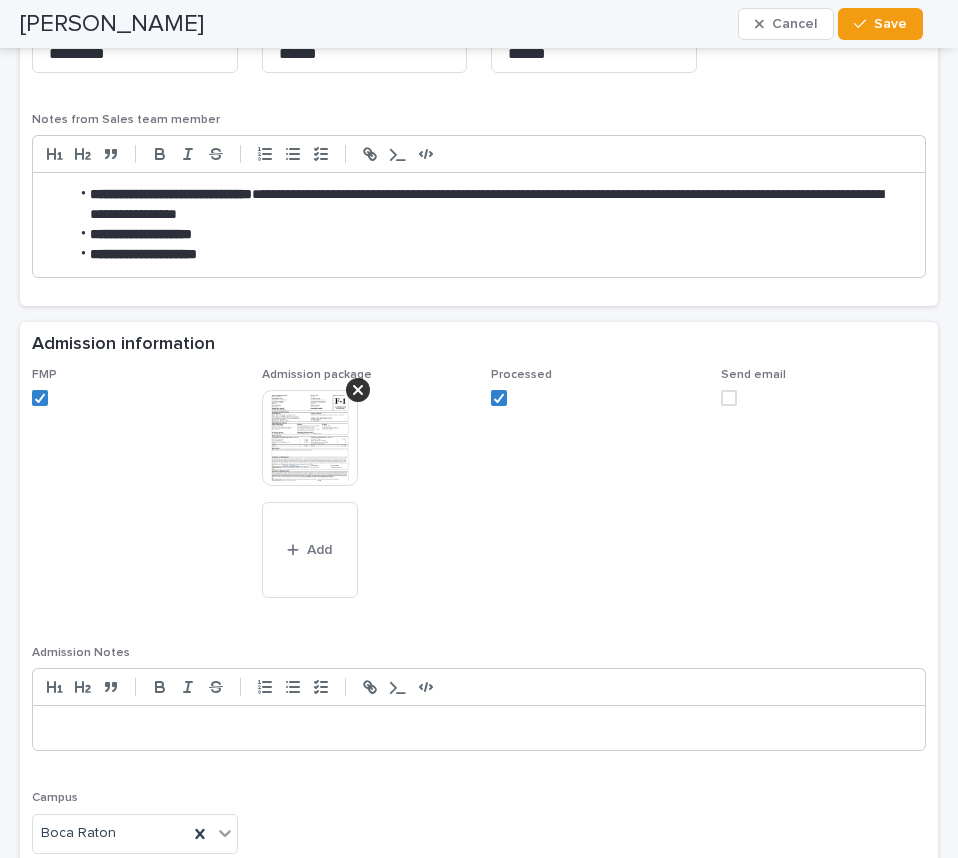 click at bounding box center [729, 398] 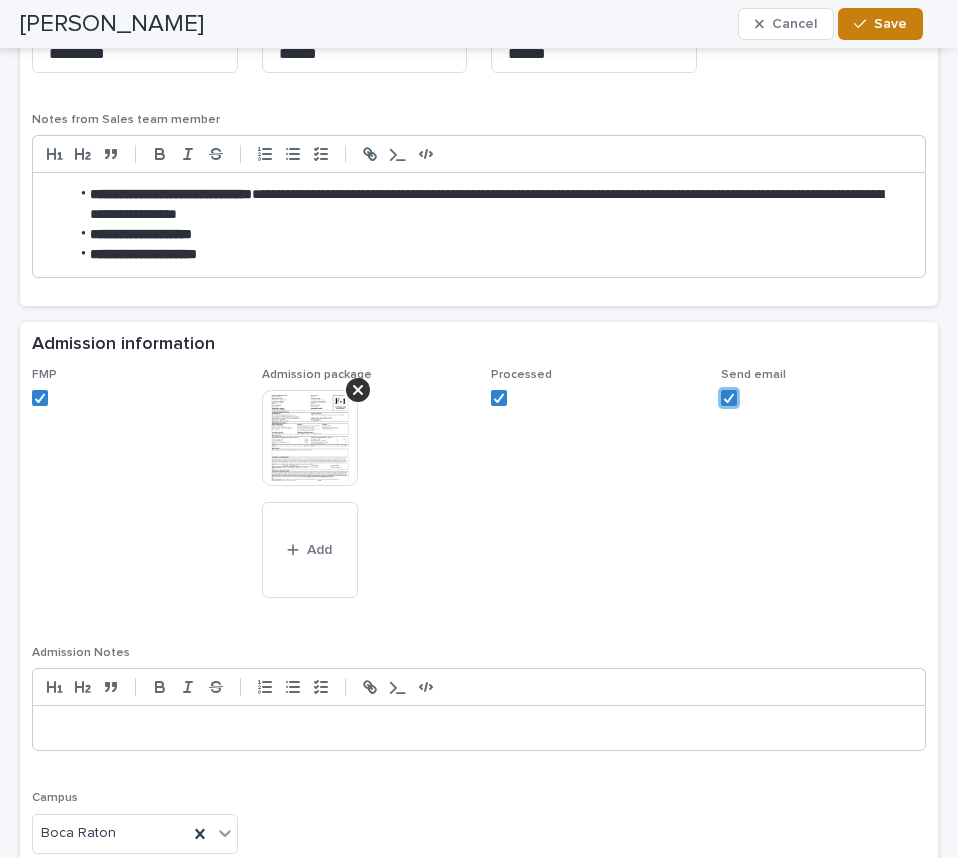 click on "Save" at bounding box center [890, 24] 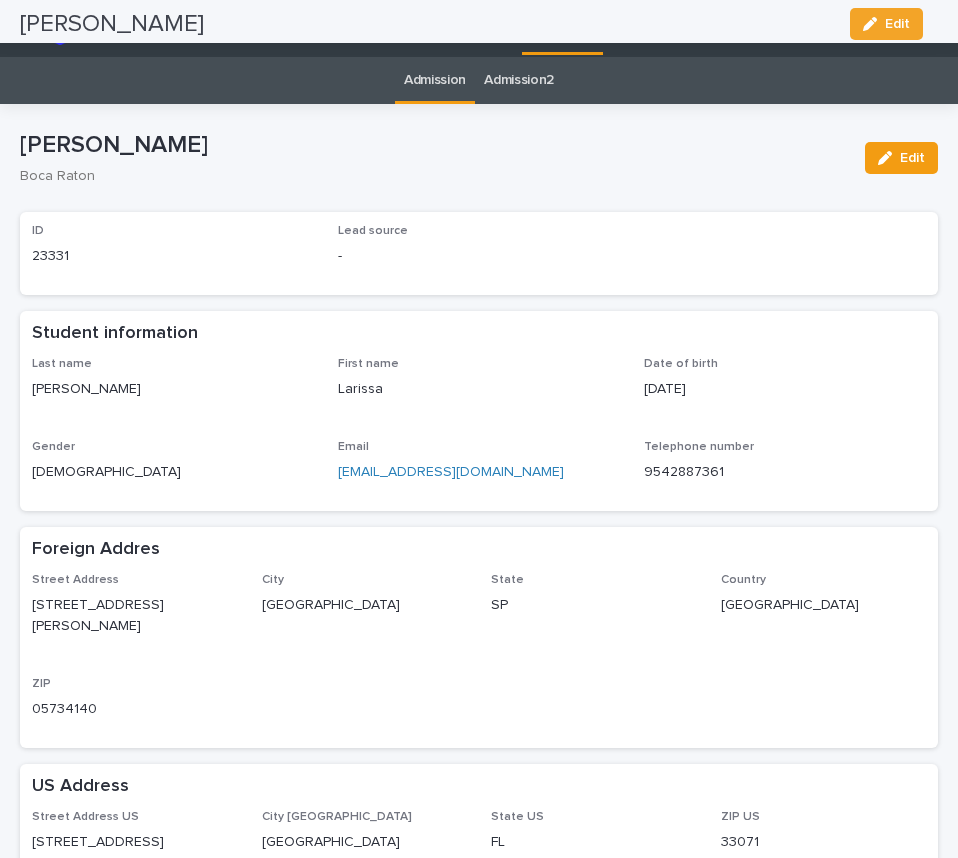 scroll, scrollTop: 0, scrollLeft: 0, axis: both 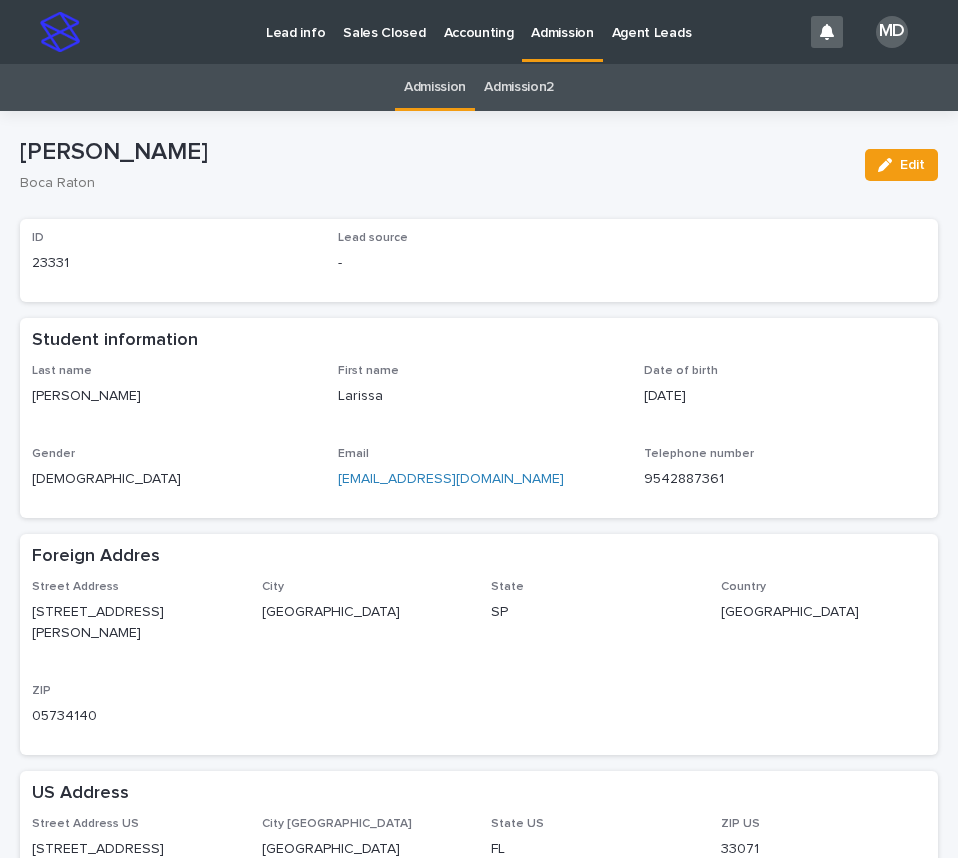click on "Admission" at bounding box center (435, 87) 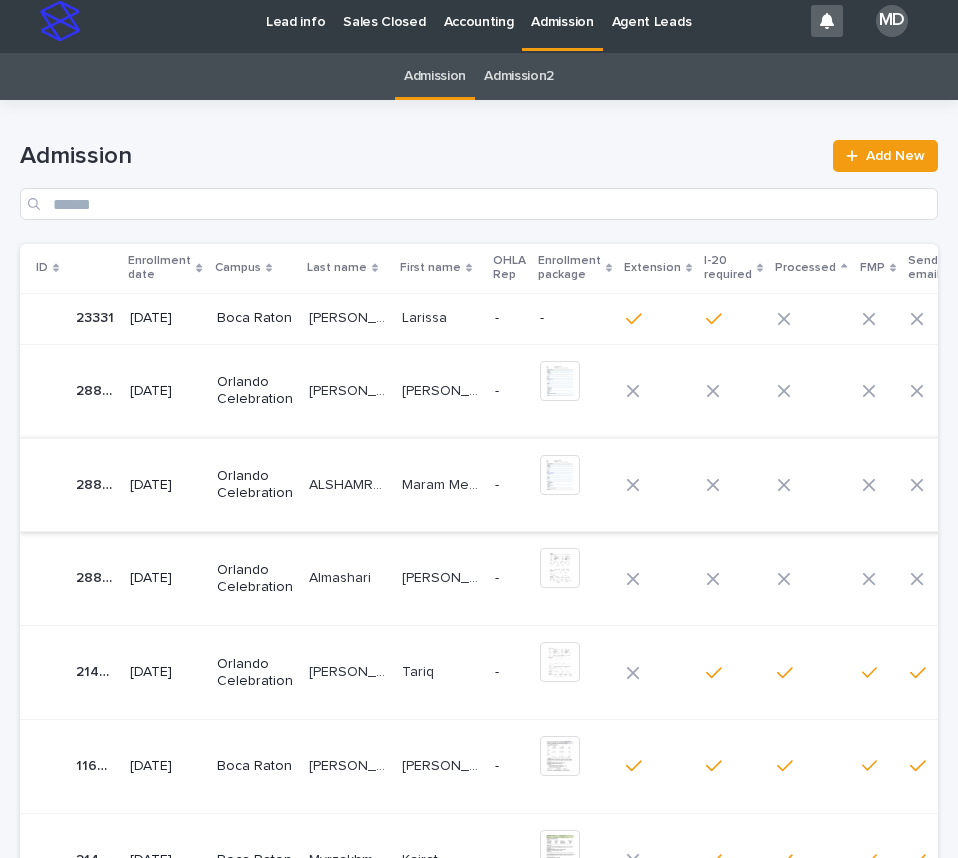 scroll, scrollTop: 0, scrollLeft: 0, axis: both 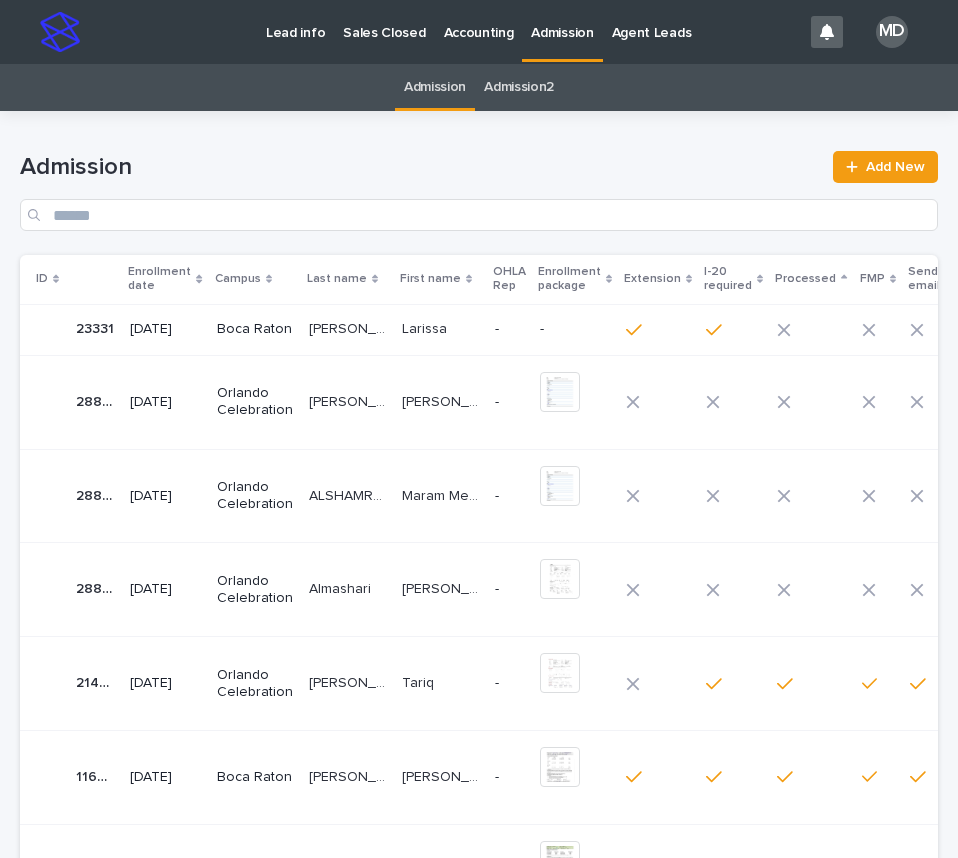 click on "Orlando Celebration" at bounding box center [255, 402] 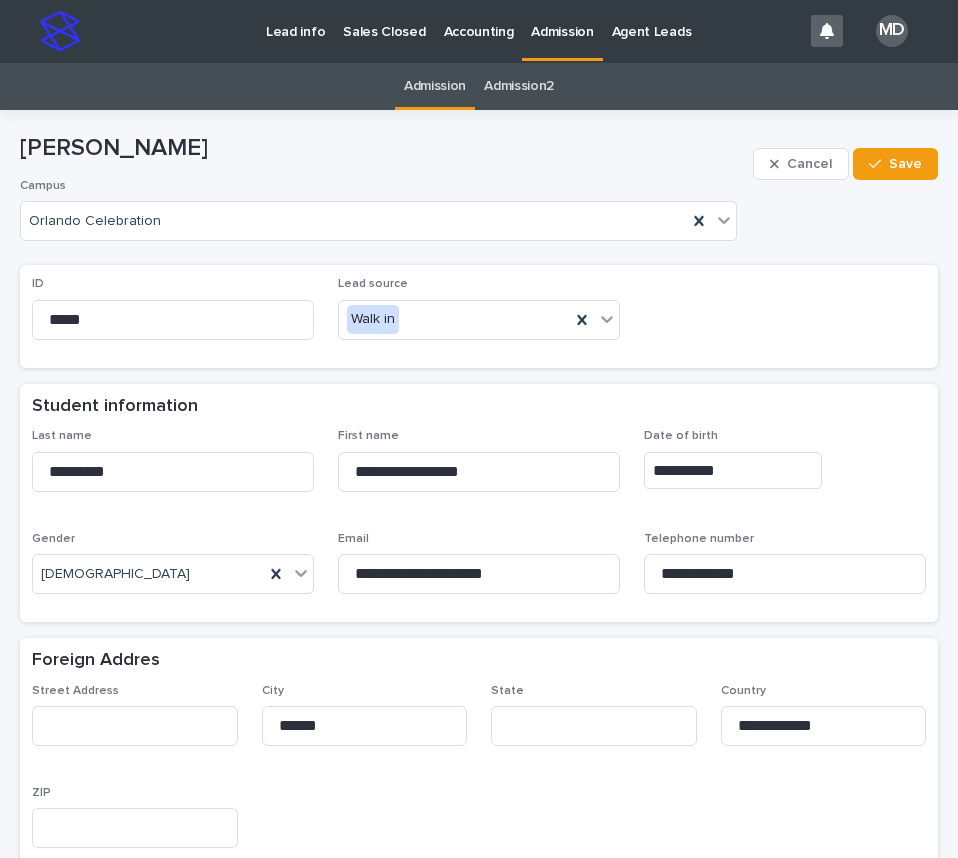 scroll, scrollTop: 0, scrollLeft: 0, axis: both 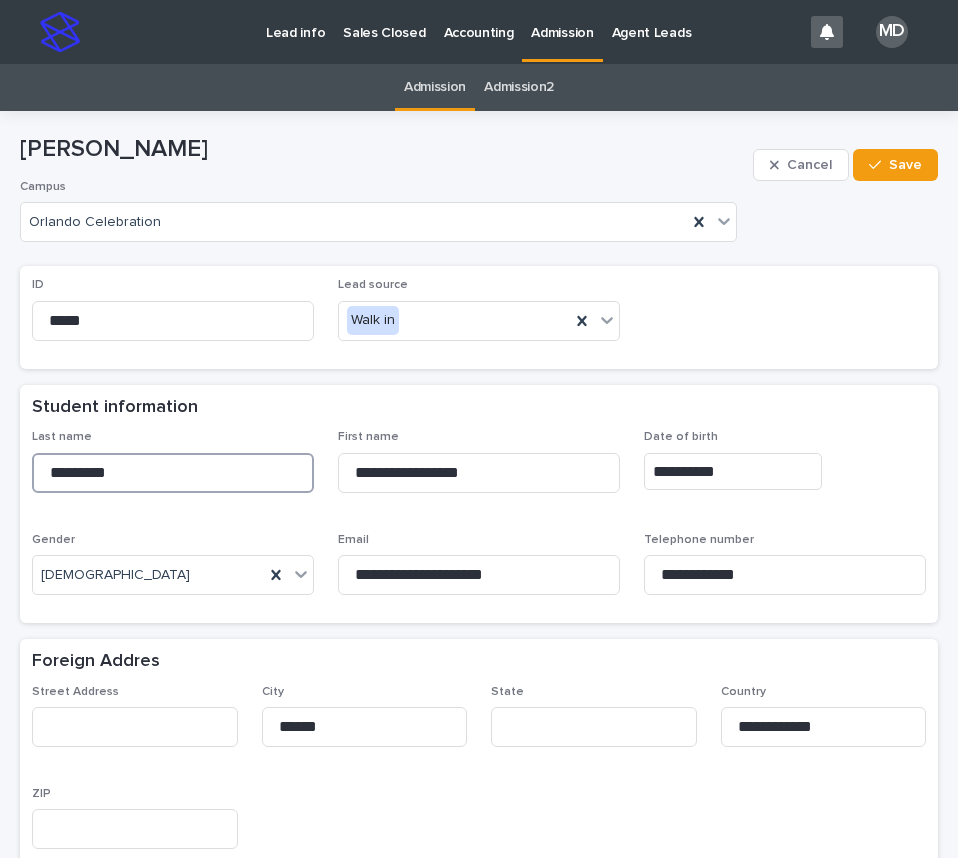 drag, startPoint x: 129, startPoint y: 473, endPoint x: 14, endPoint y: 474, distance: 115.00435 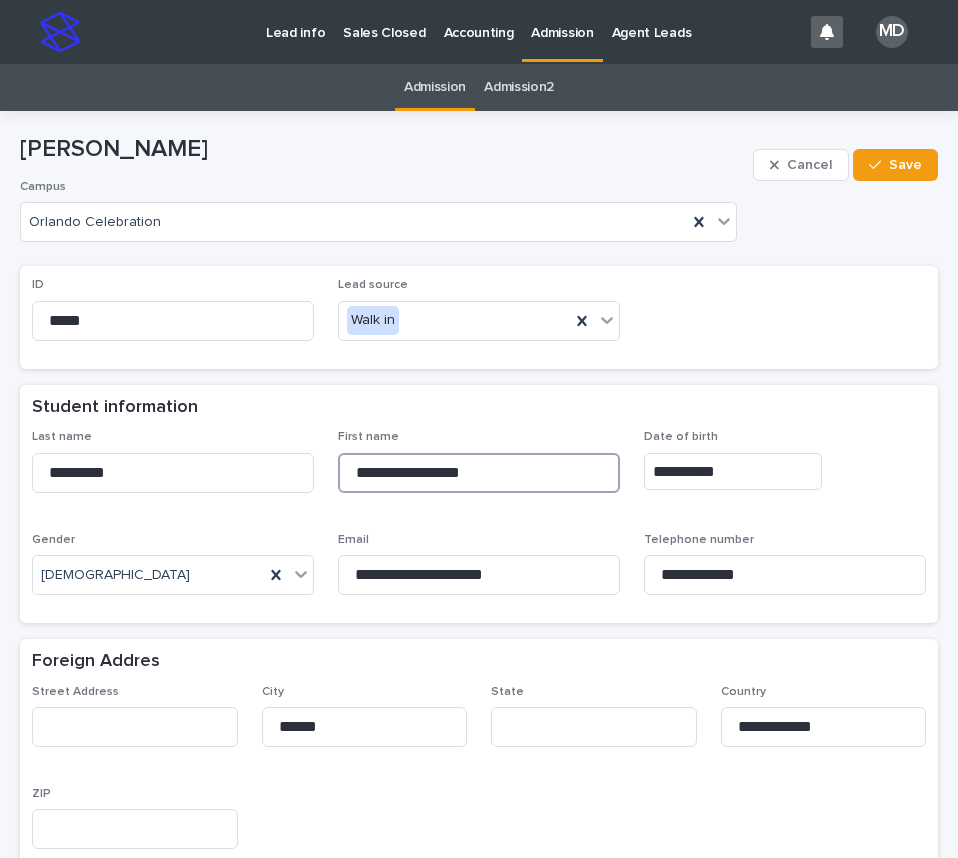 drag, startPoint x: 476, startPoint y: 475, endPoint x: 350, endPoint y: 470, distance: 126.09917 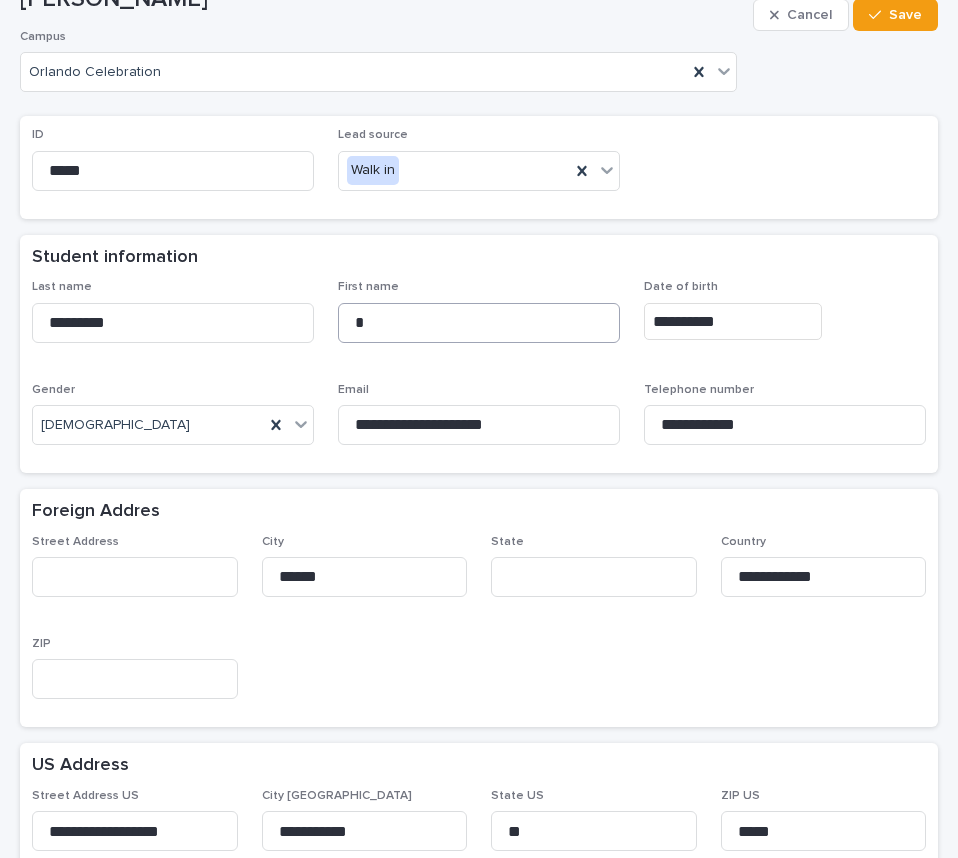 scroll, scrollTop: 200, scrollLeft: 0, axis: vertical 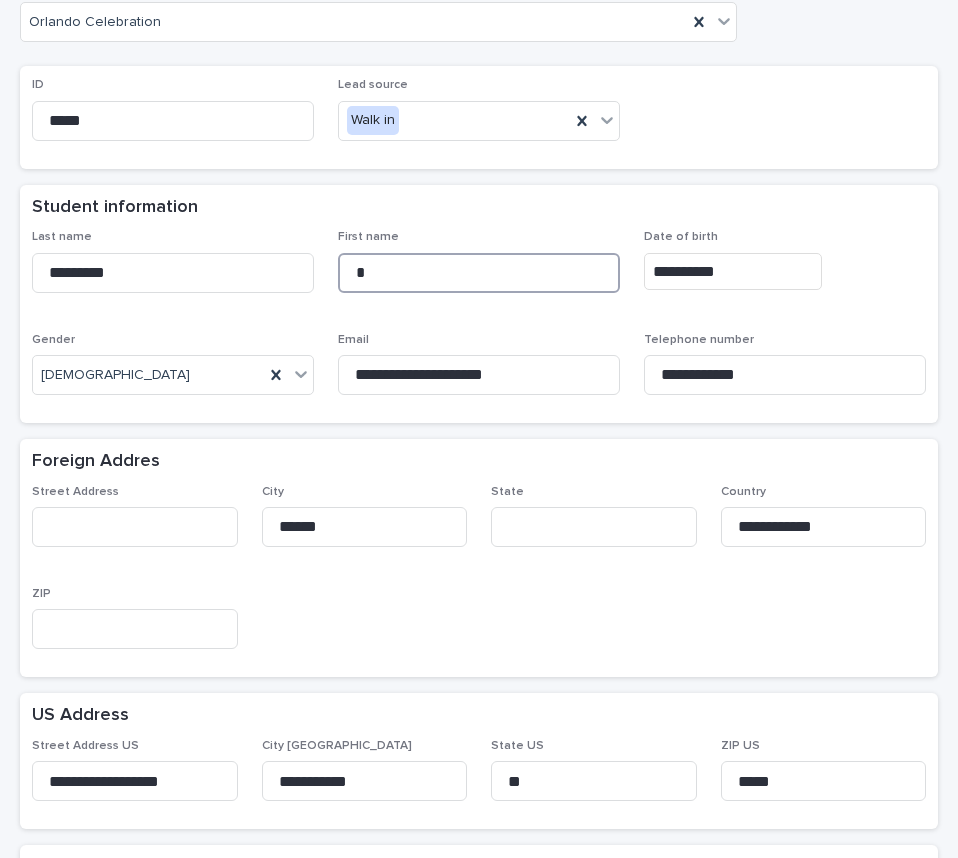 click at bounding box center [479, 273] 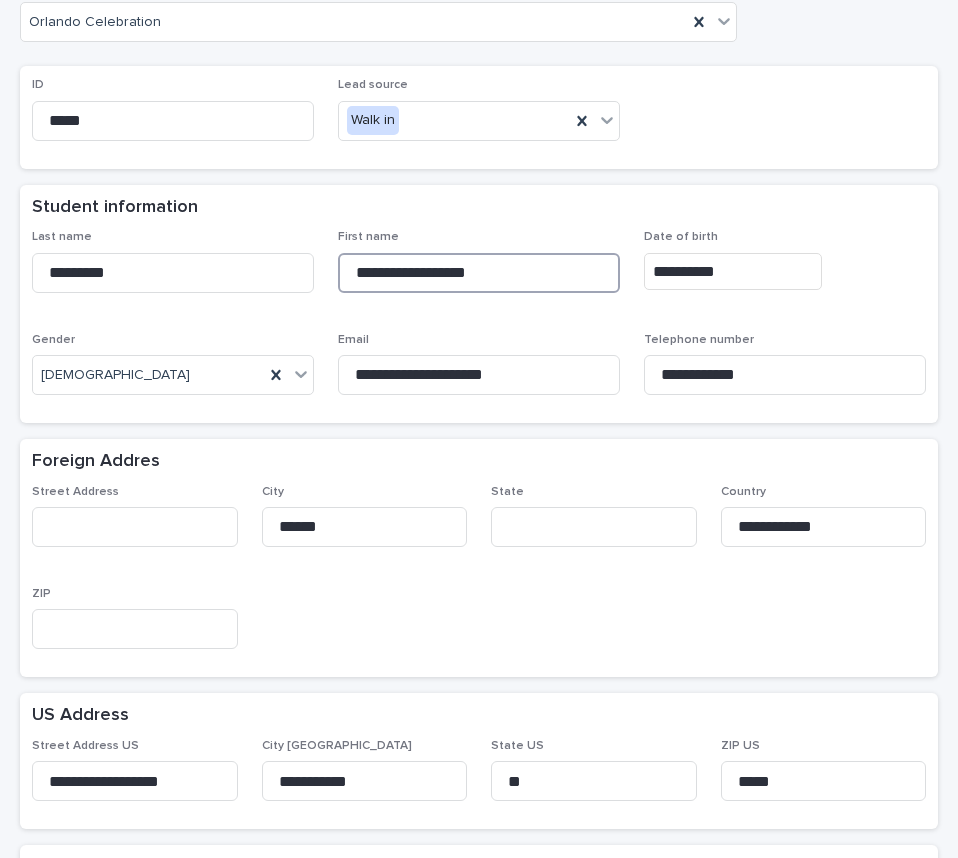 type on "**********" 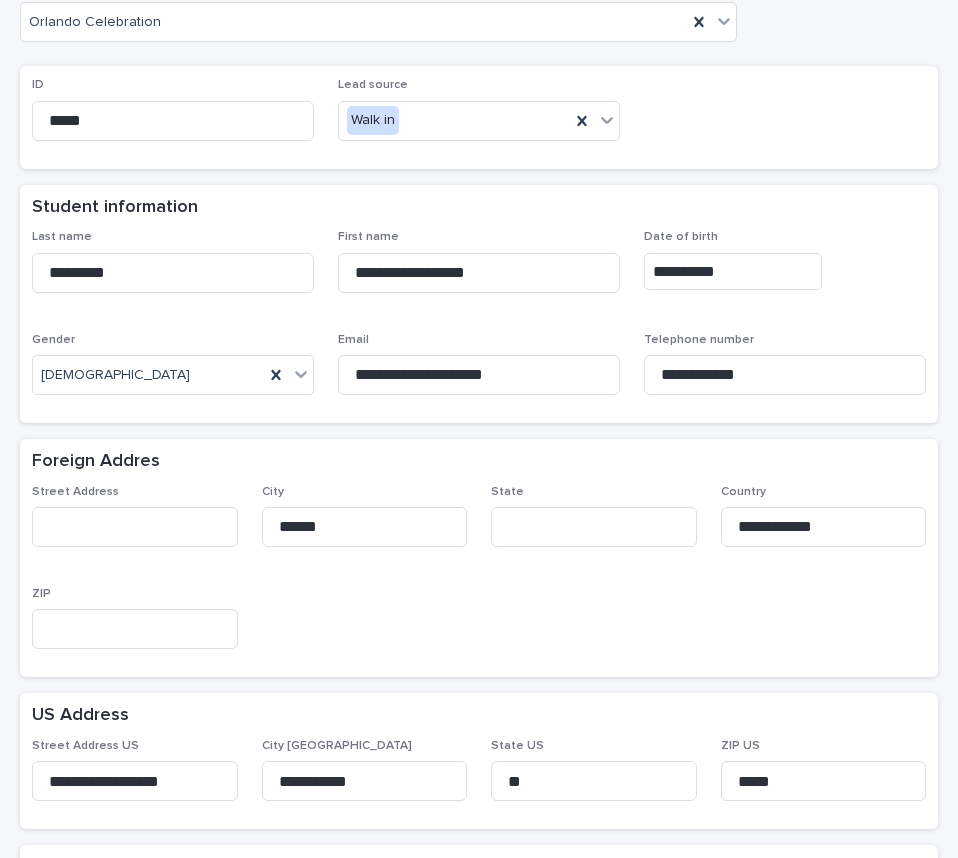 click on "**********" at bounding box center [785, 268] 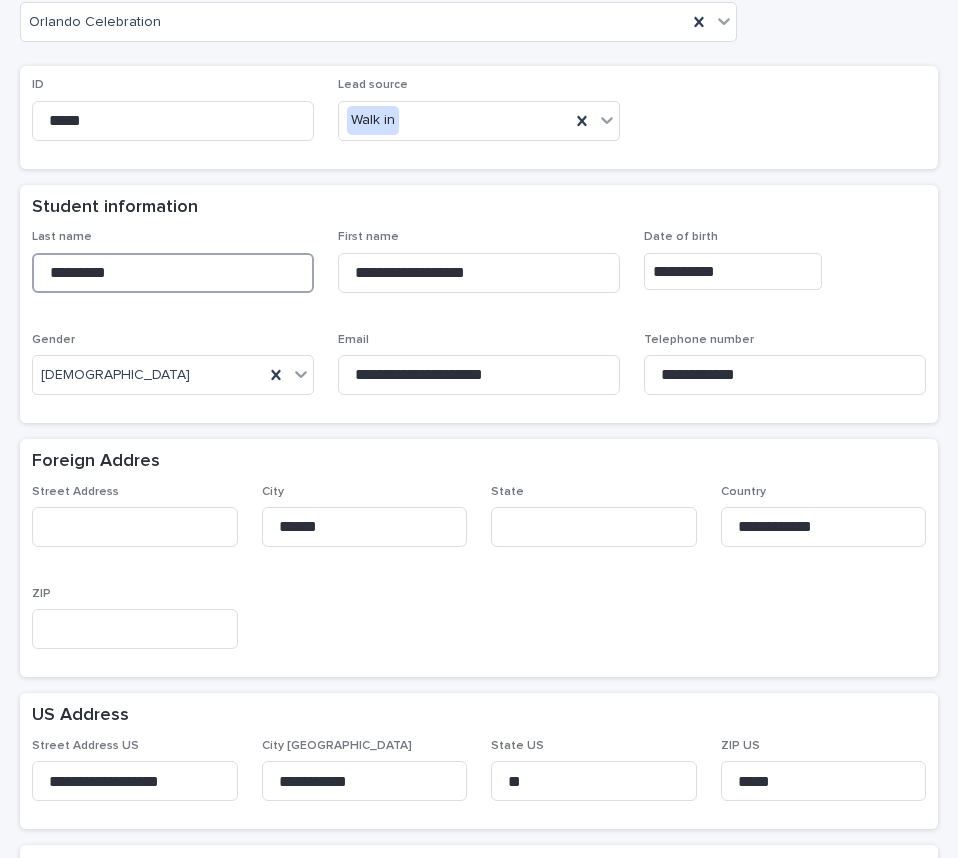 drag, startPoint x: 132, startPoint y: 273, endPoint x: 4, endPoint y: 275, distance: 128.01562 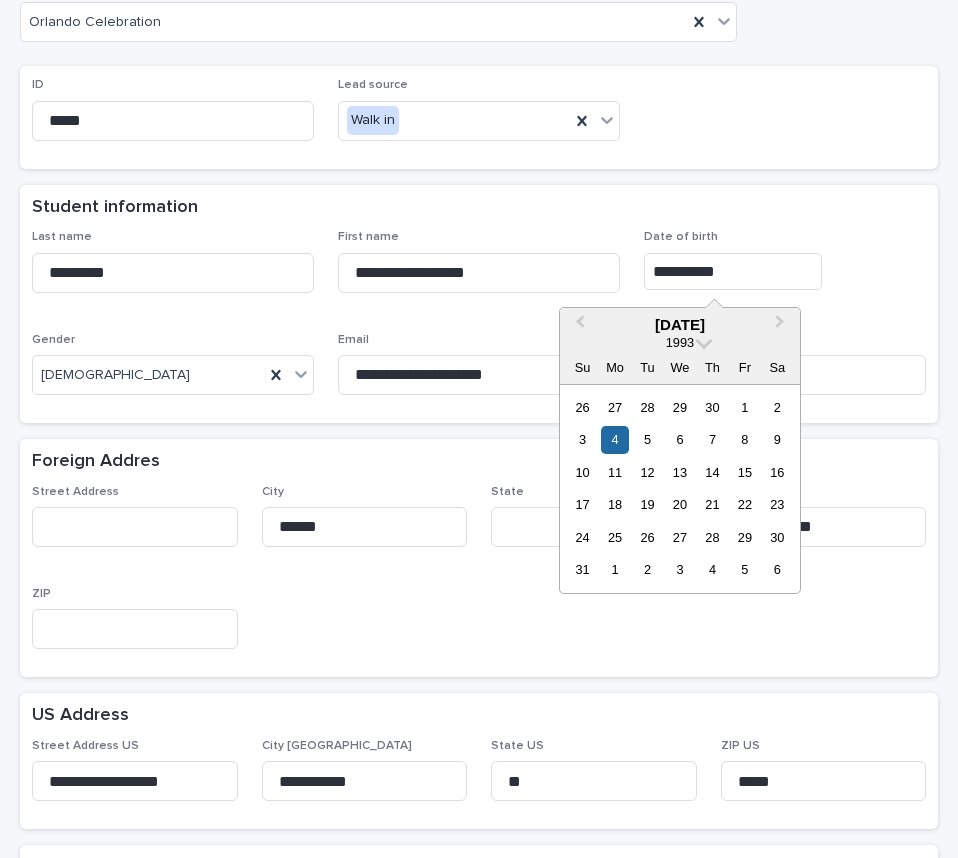 drag, startPoint x: 716, startPoint y: 272, endPoint x: 632, endPoint y: 272, distance: 84 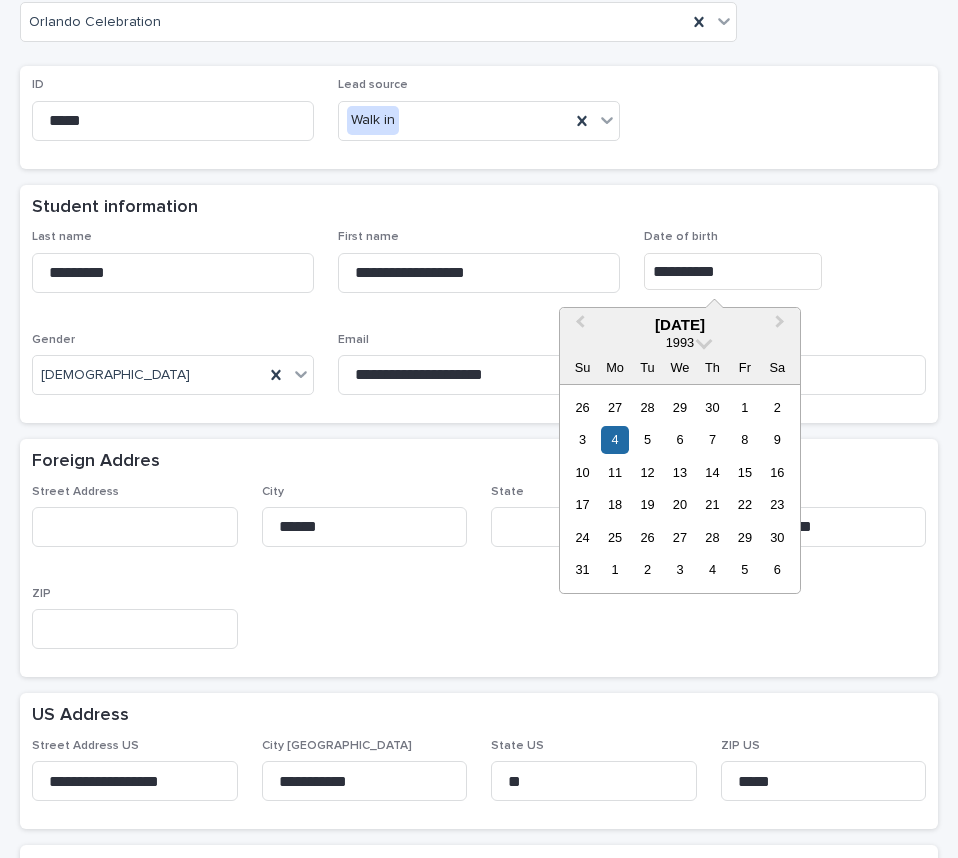 click on "**********" at bounding box center (785, 271) 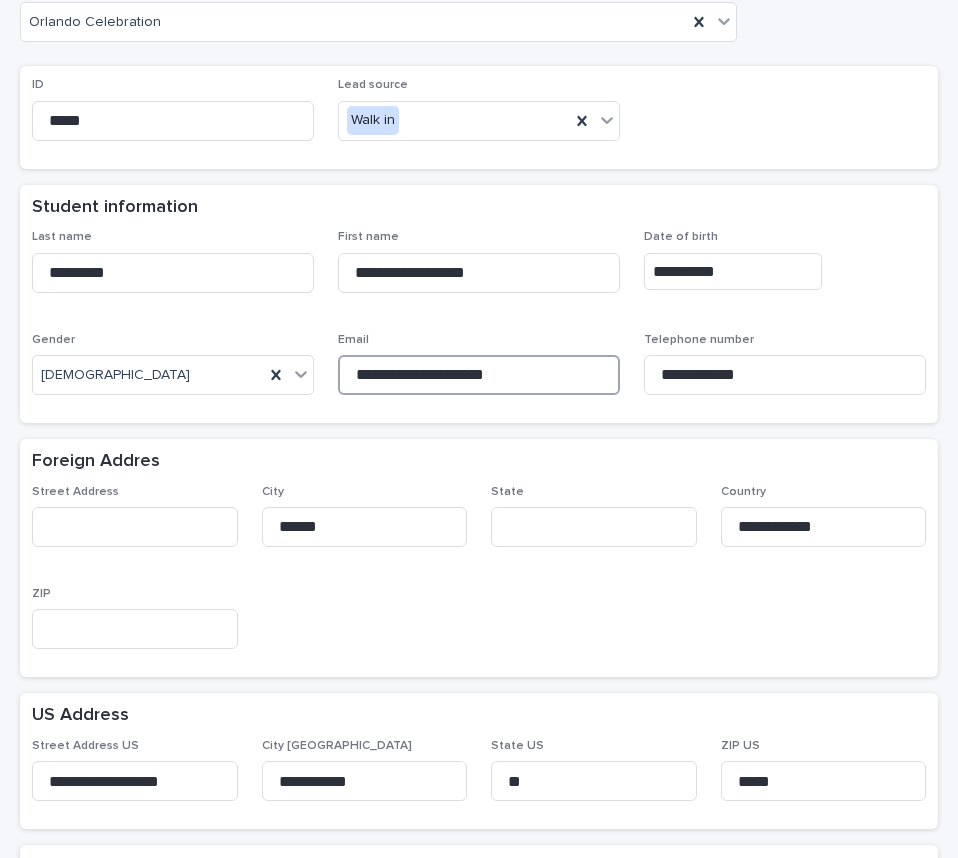 drag, startPoint x: 517, startPoint y: 376, endPoint x: 324, endPoint y: 373, distance: 193.02332 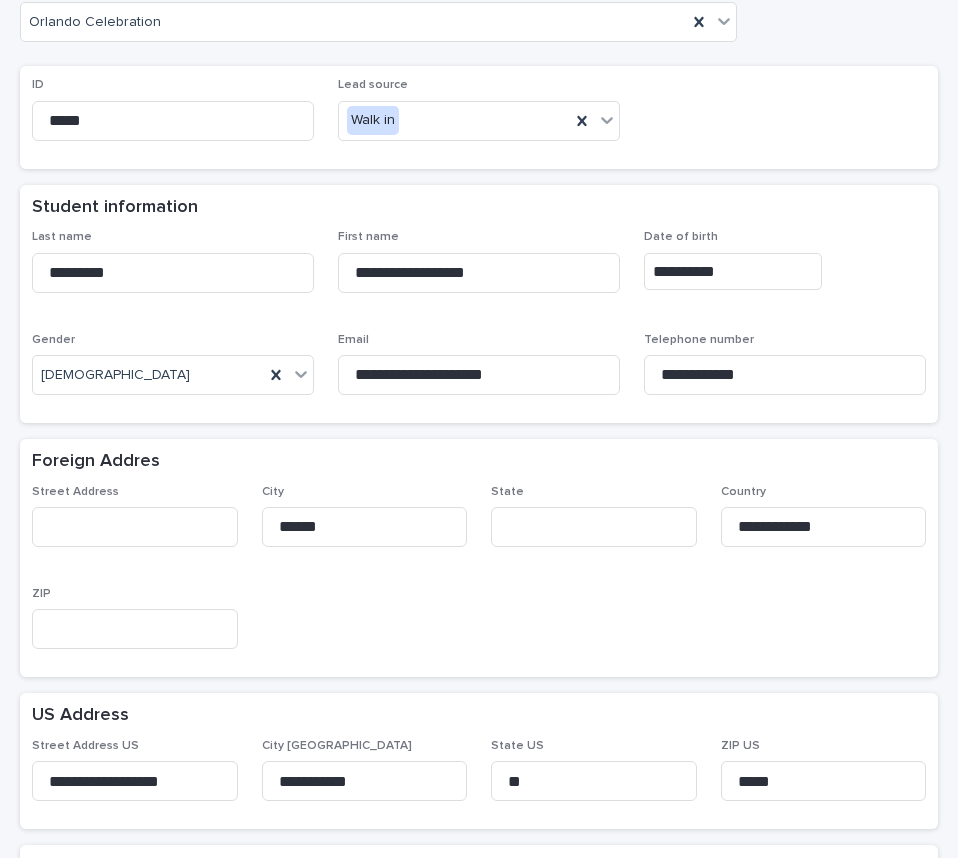 click on "**********" at bounding box center (785, 268) 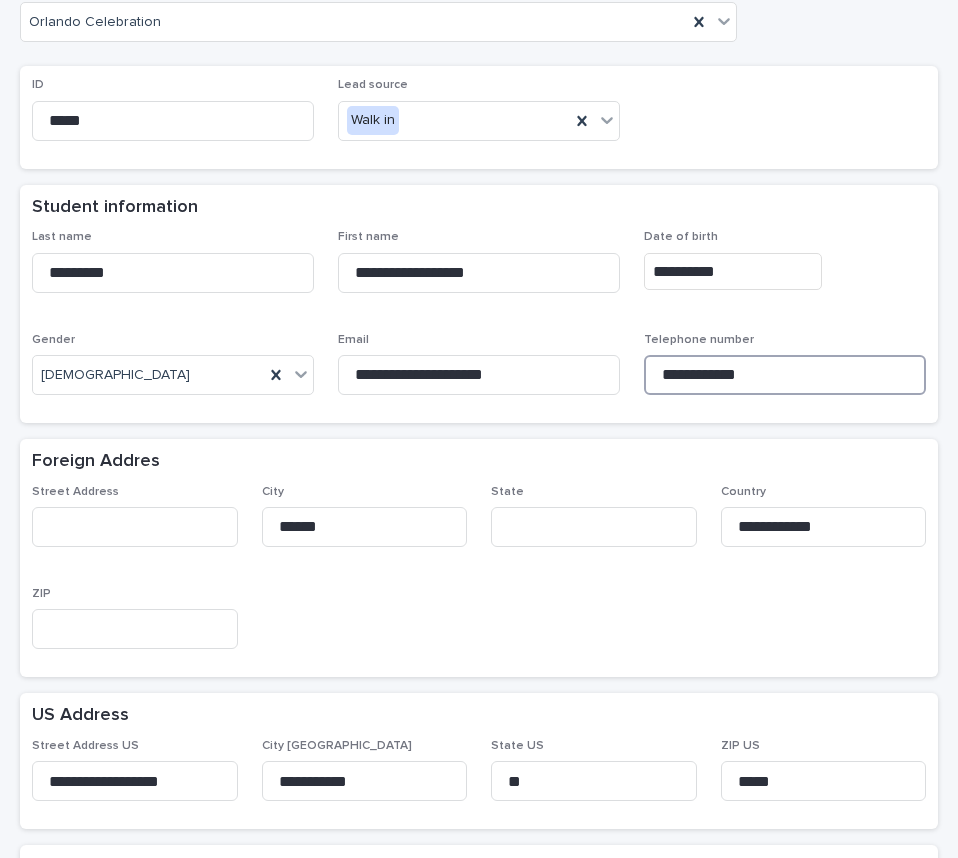 drag, startPoint x: 752, startPoint y: 376, endPoint x: 645, endPoint y: 373, distance: 107.042046 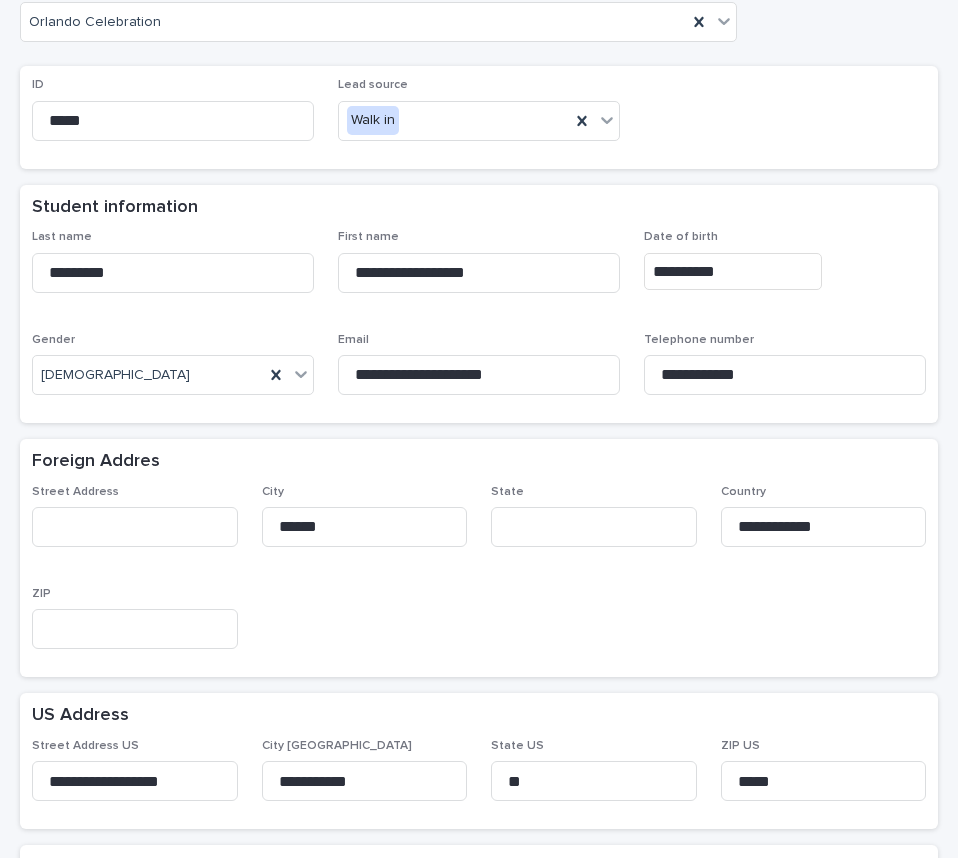 click on "**********" at bounding box center (479, 575) 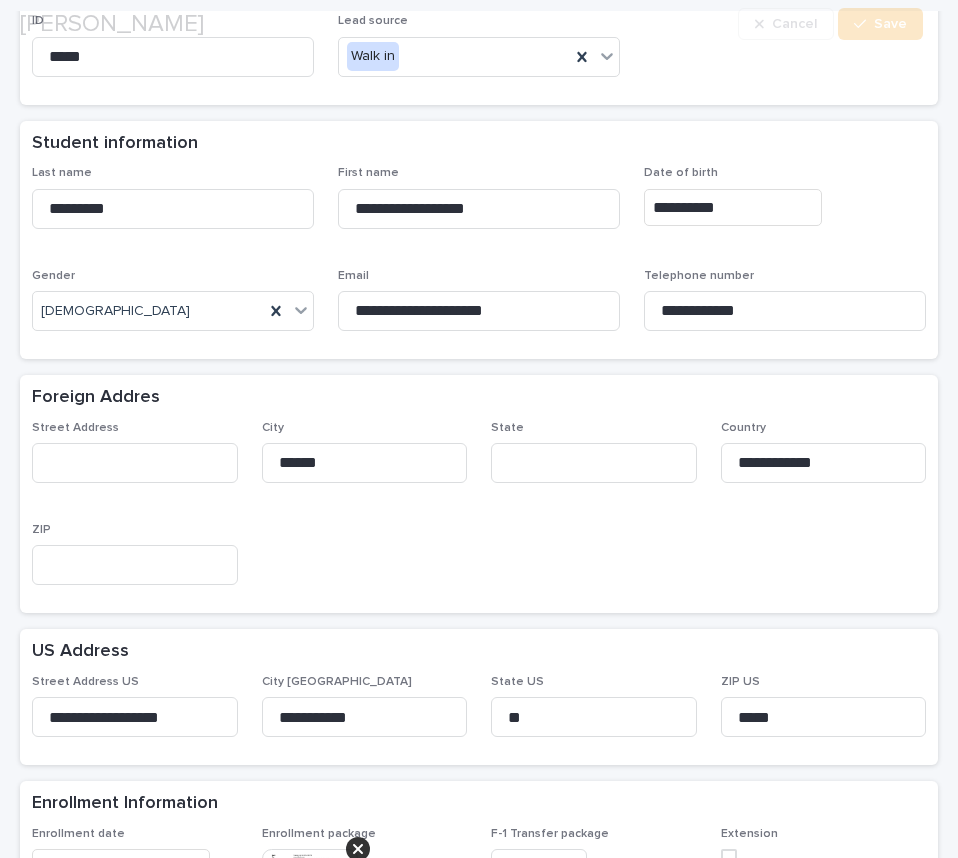 scroll, scrollTop: 300, scrollLeft: 0, axis: vertical 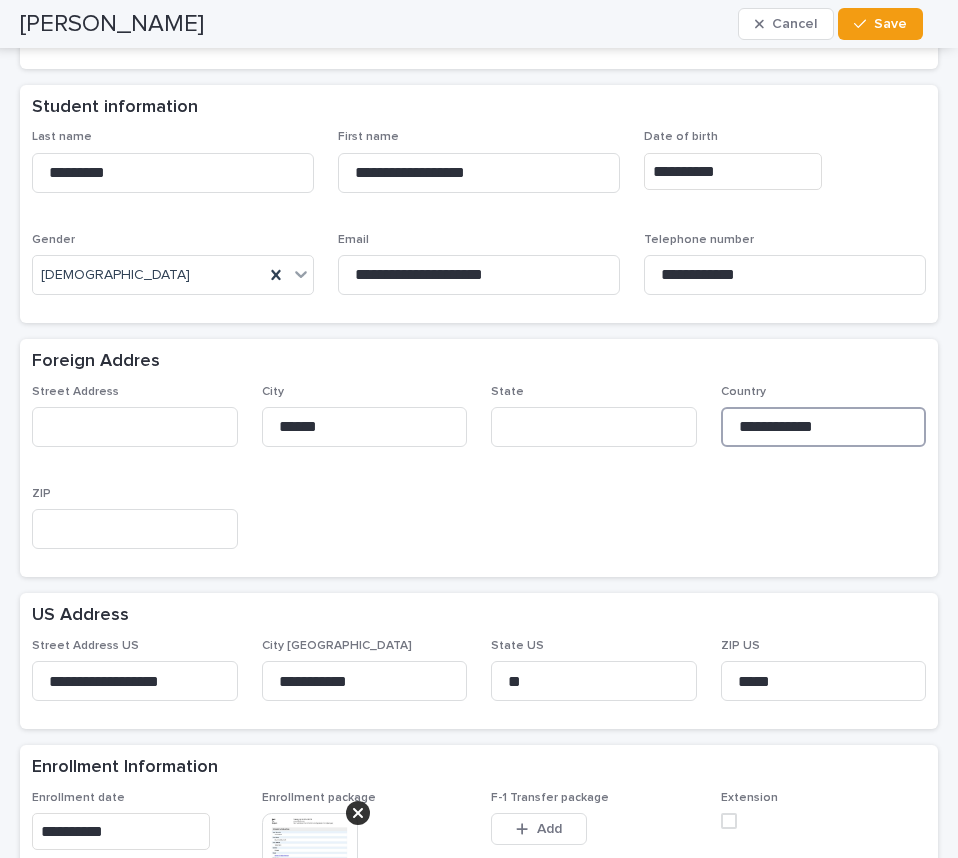 drag, startPoint x: 807, startPoint y: 422, endPoint x: 709, endPoint y: 425, distance: 98.045906 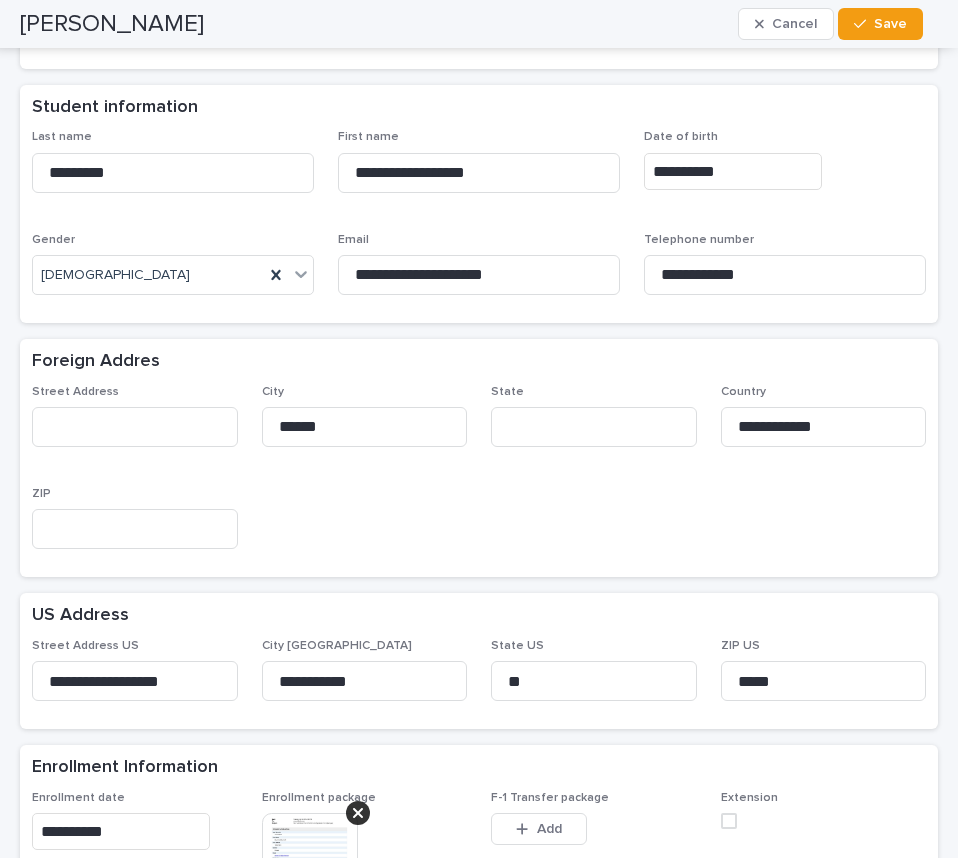 click on "**********" at bounding box center [479, 475] 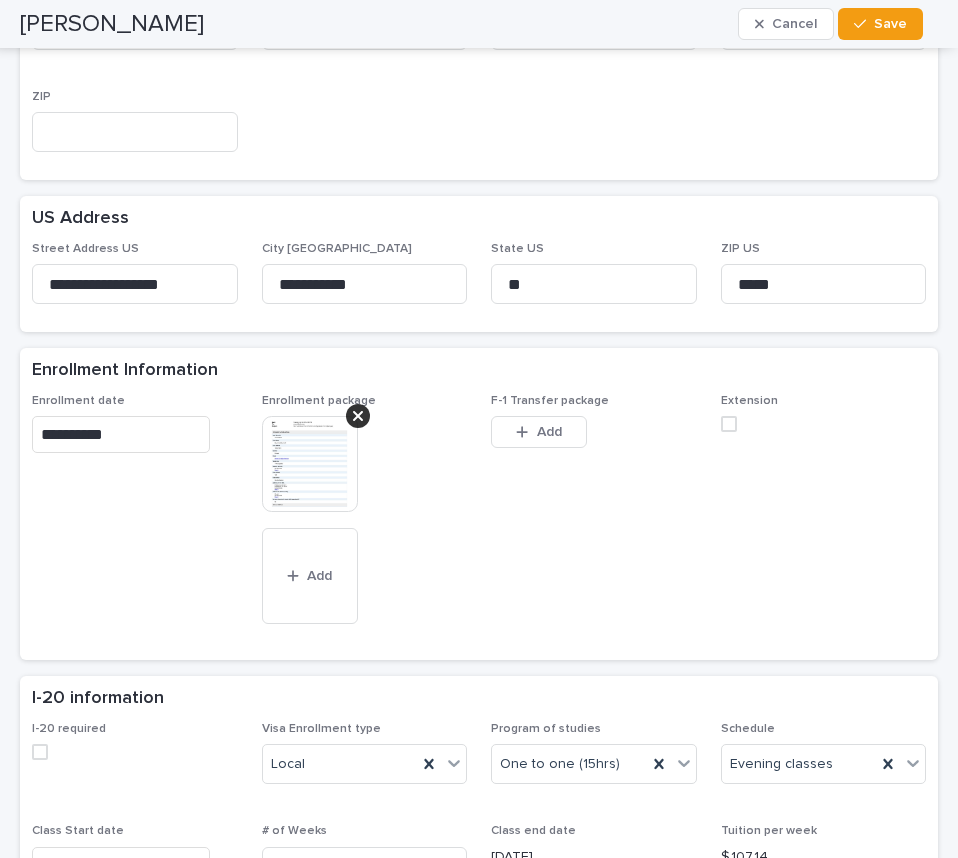 scroll, scrollTop: 700, scrollLeft: 0, axis: vertical 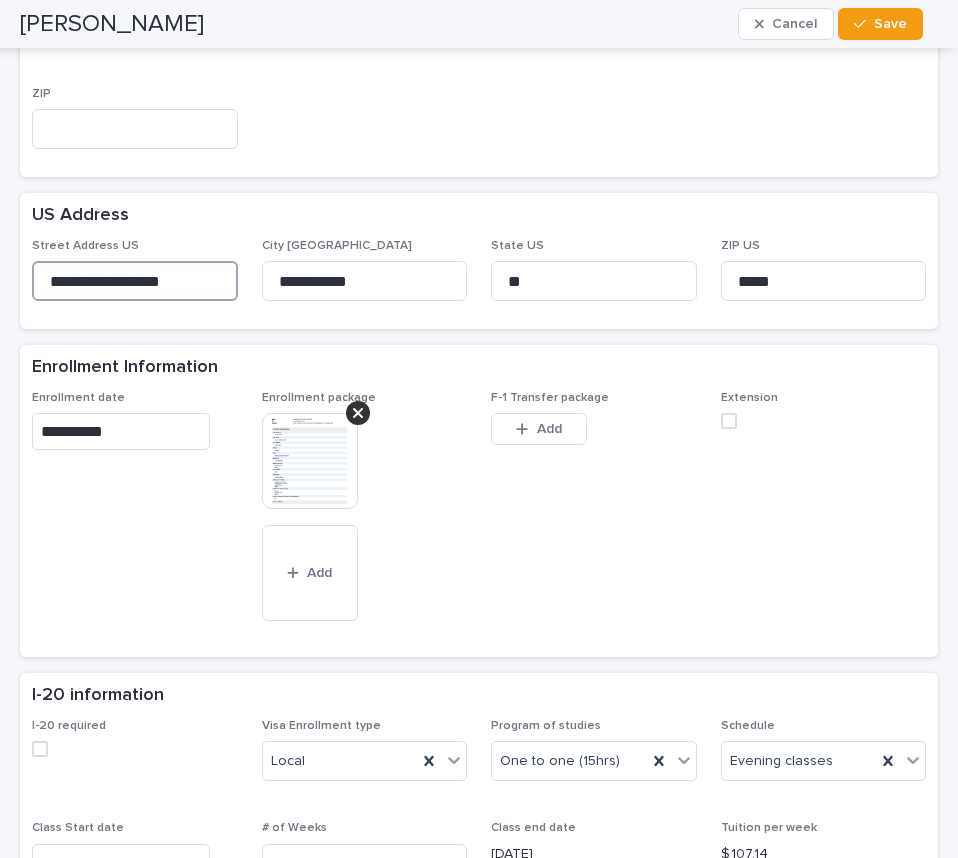 drag, startPoint x: 181, startPoint y: 279, endPoint x: 8, endPoint y: 271, distance: 173.18488 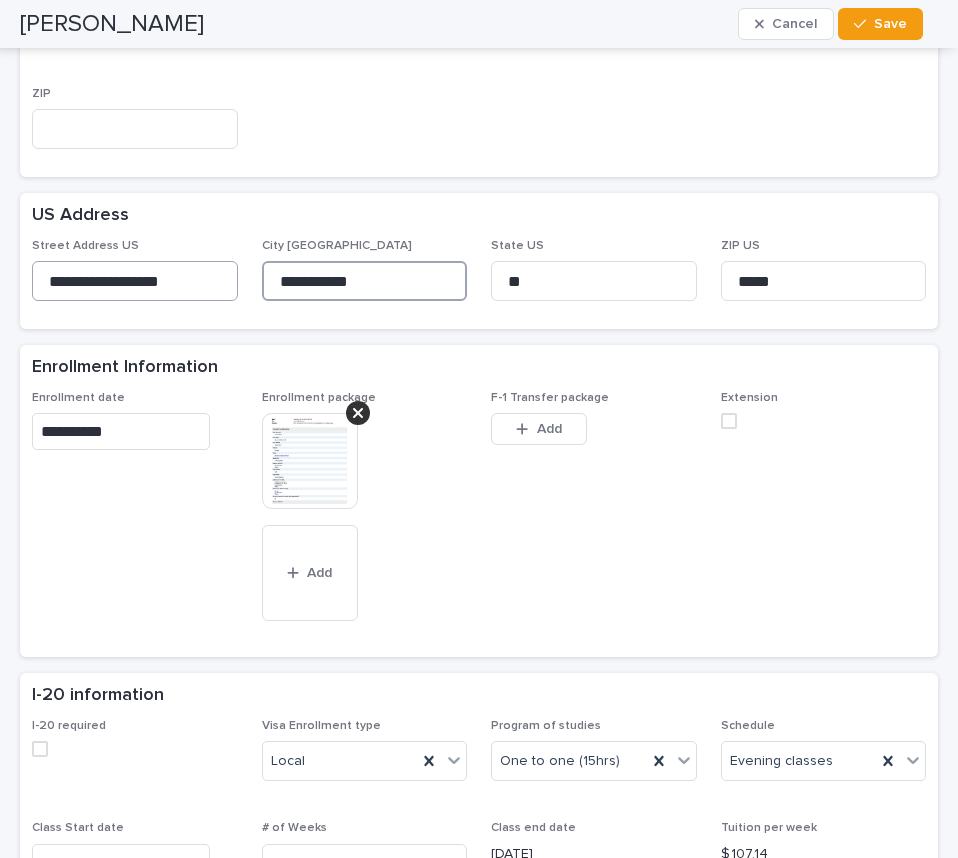drag, startPoint x: 373, startPoint y: 281, endPoint x: 223, endPoint y: 281, distance: 150 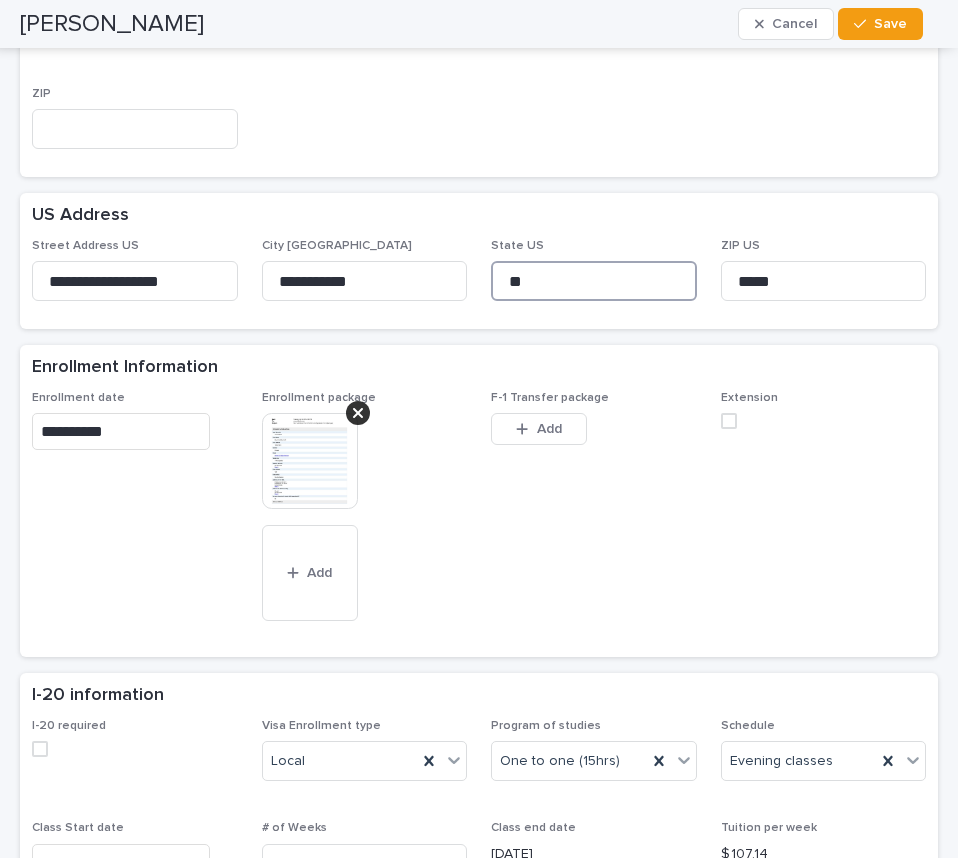 drag, startPoint x: 521, startPoint y: 277, endPoint x: 462, endPoint y: 280, distance: 59.07622 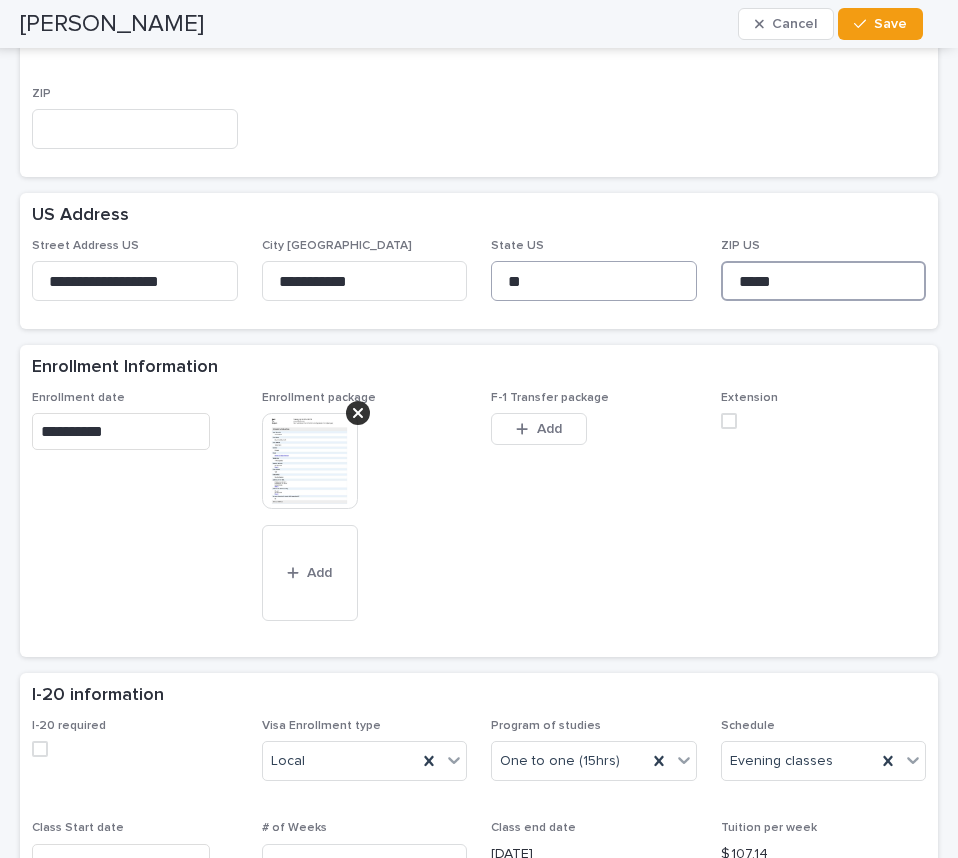 drag, startPoint x: 772, startPoint y: 280, endPoint x: 678, endPoint y: 271, distance: 94.42987 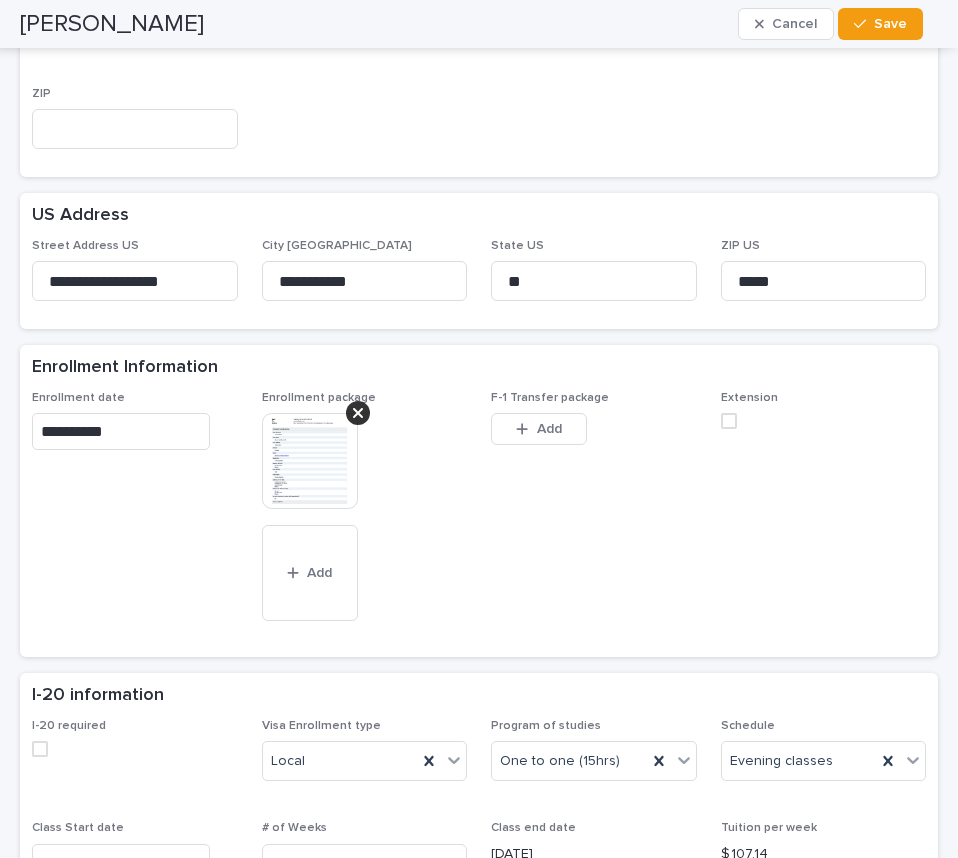 click on "Extension" at bounding box center (824, 398) 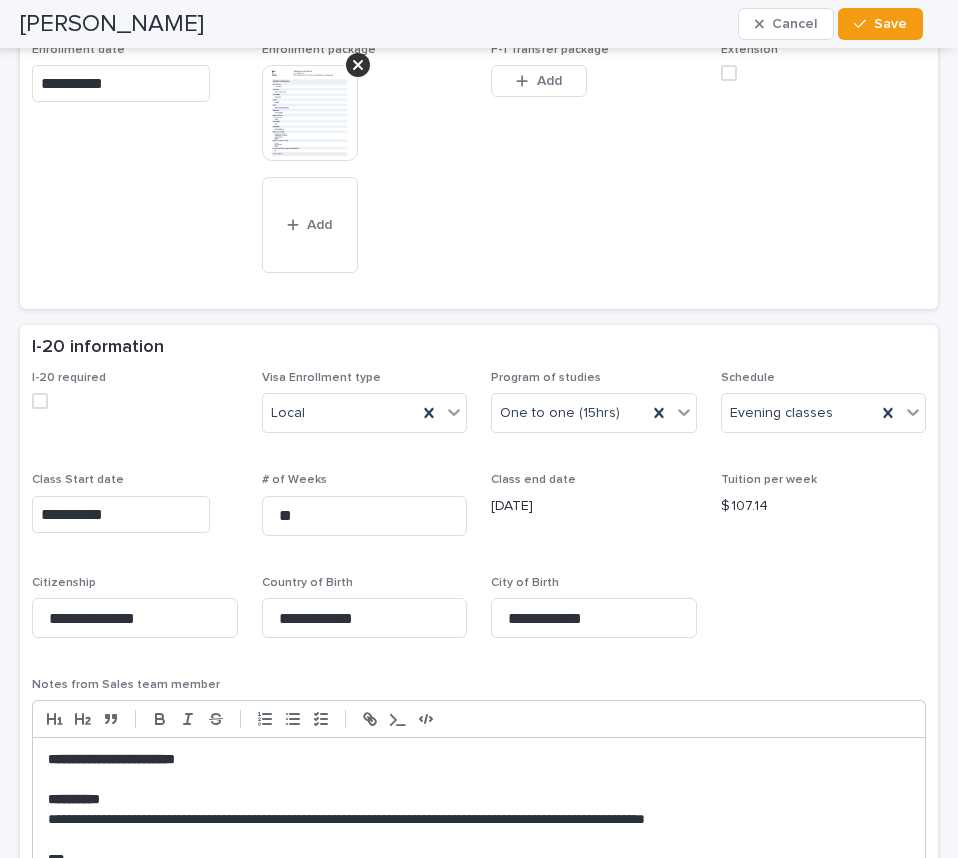 scroll, scrollTop: 1100, scrollLeft: 0, axis: vertical 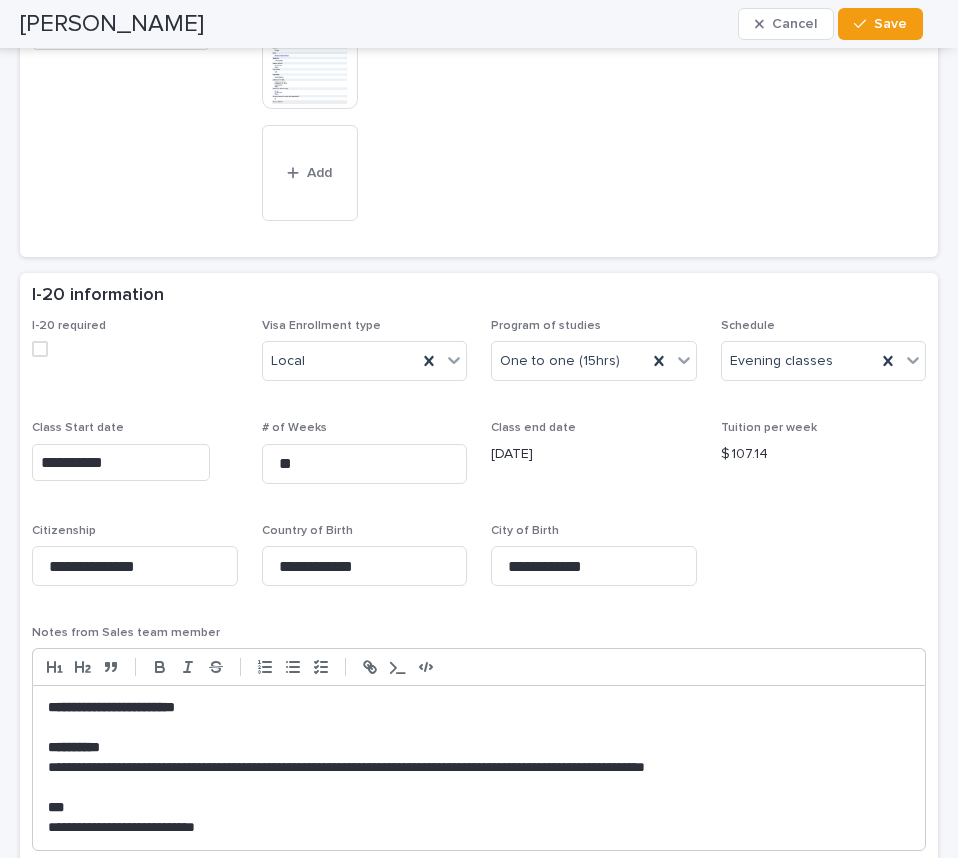 drag, startPoint x: 762, startPoint y: 452, endPoint x: 690, endPoint y: 456, distance: 72.11102 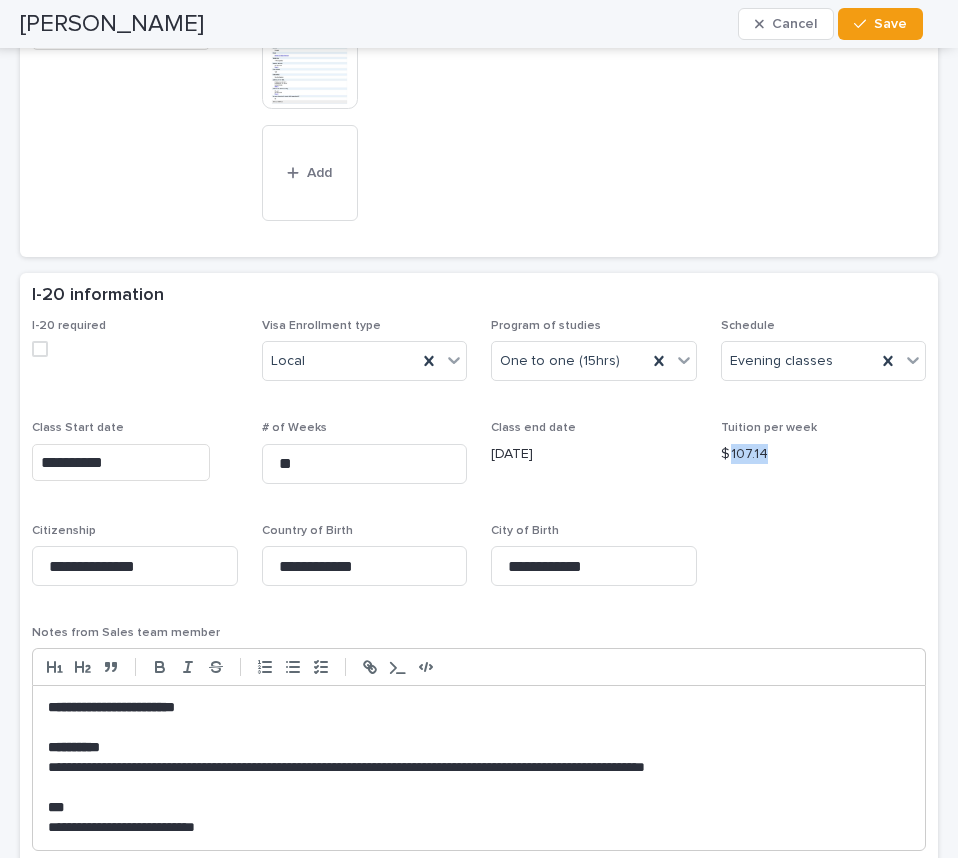 drag, startPoint x: 753, startPoint y: 452, endPoint x: 718, endPoint y: 451, distance: 35.014282 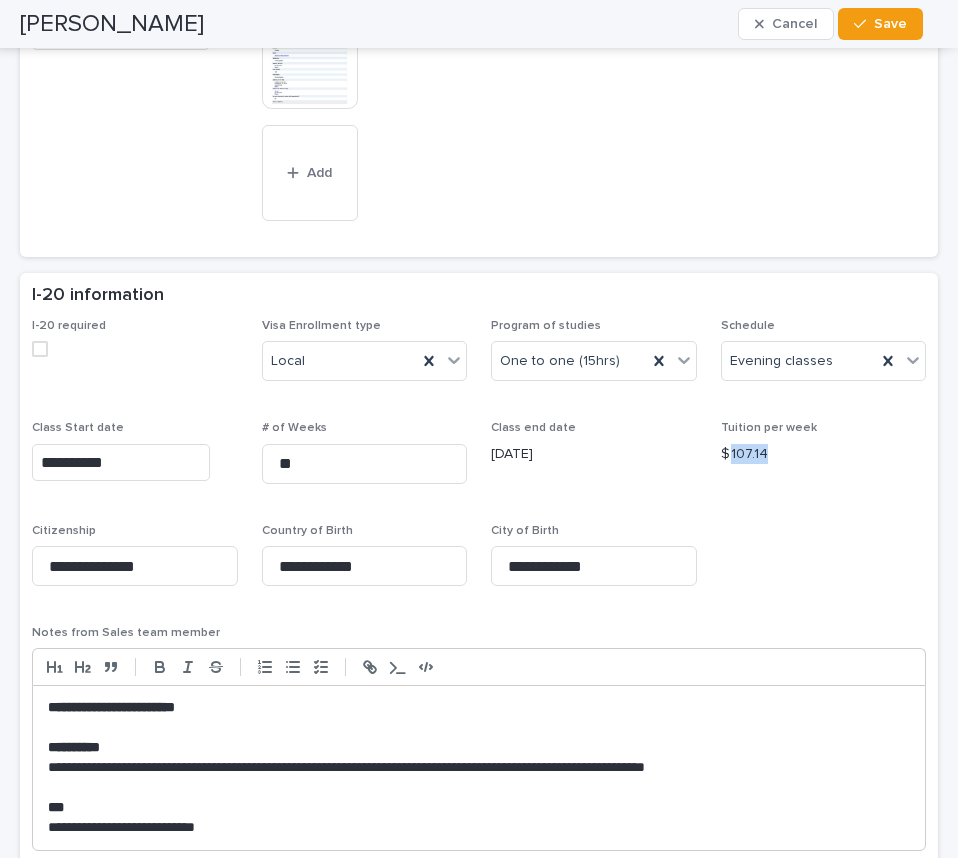 click on "$ 107.14" at bounding box center [824, 454] 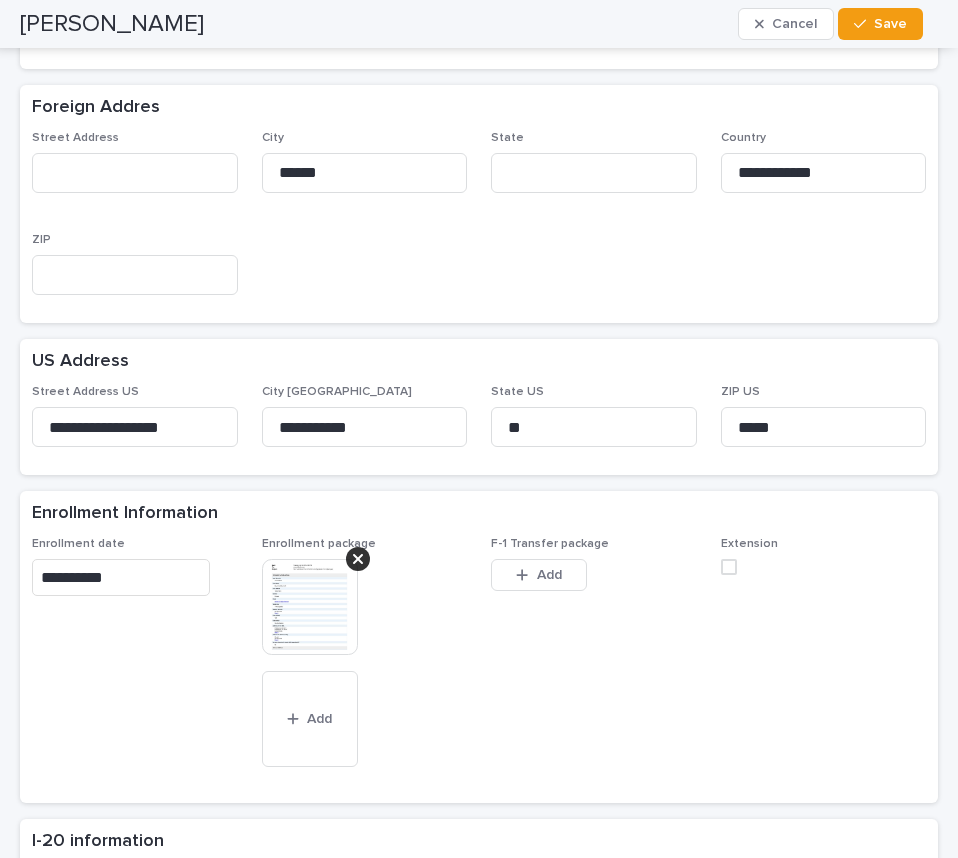scroll, scrollTop: 500, scrollLeft: 0, axis: vertical 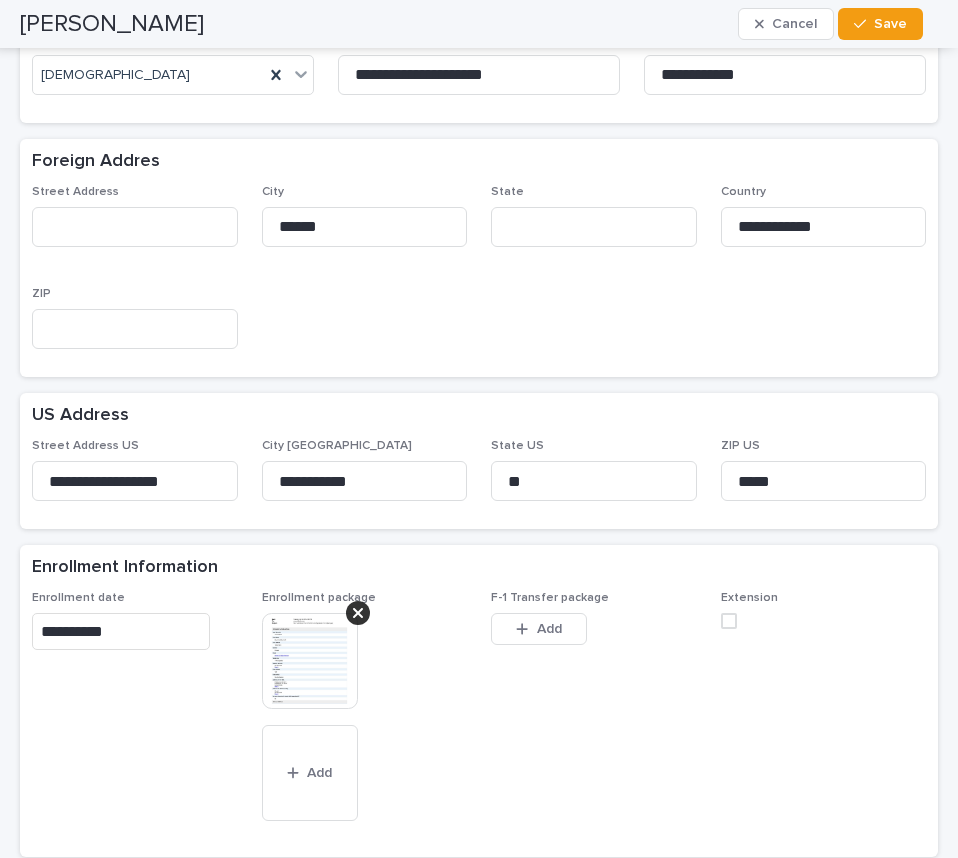 click at bounding box center [310, 661] 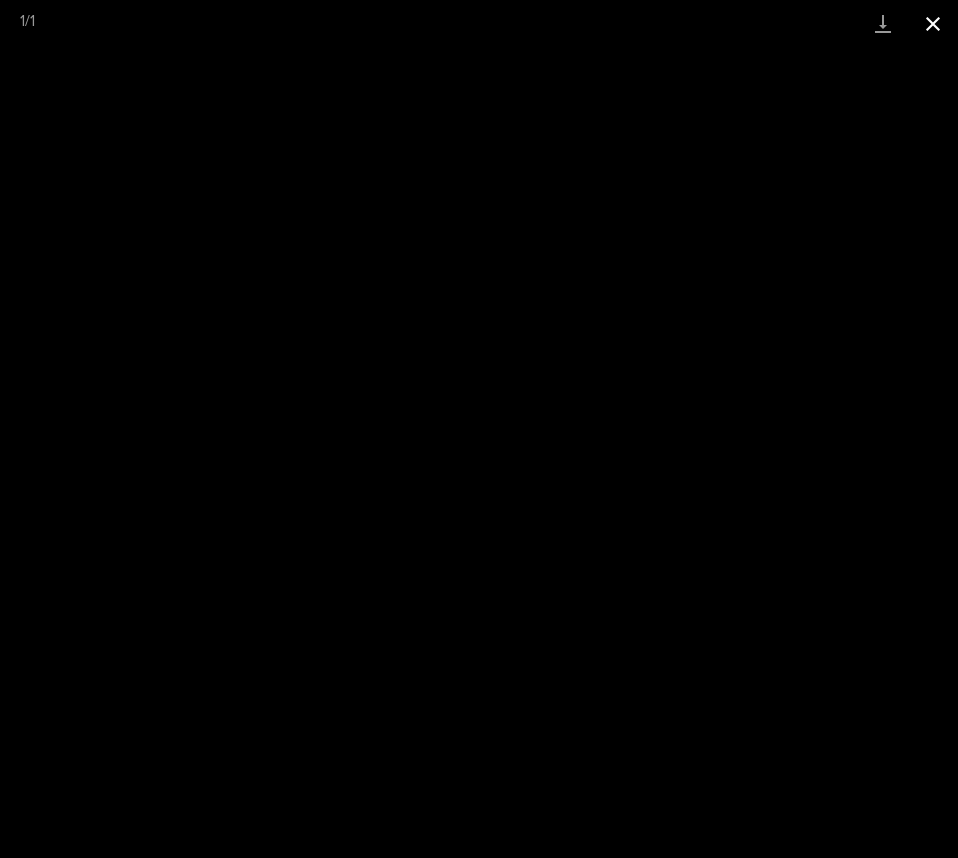 click at bounding box center (933, 23) 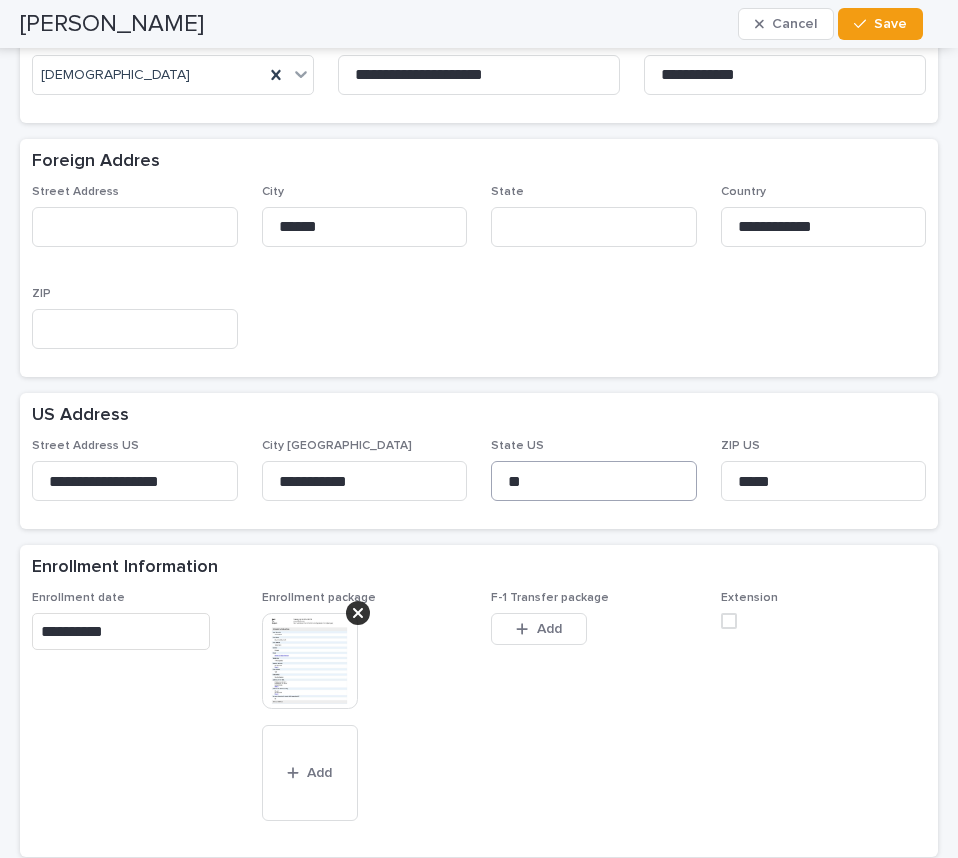 scroll, scrollTop: 300, scrollLeft: 0, axis: vertical 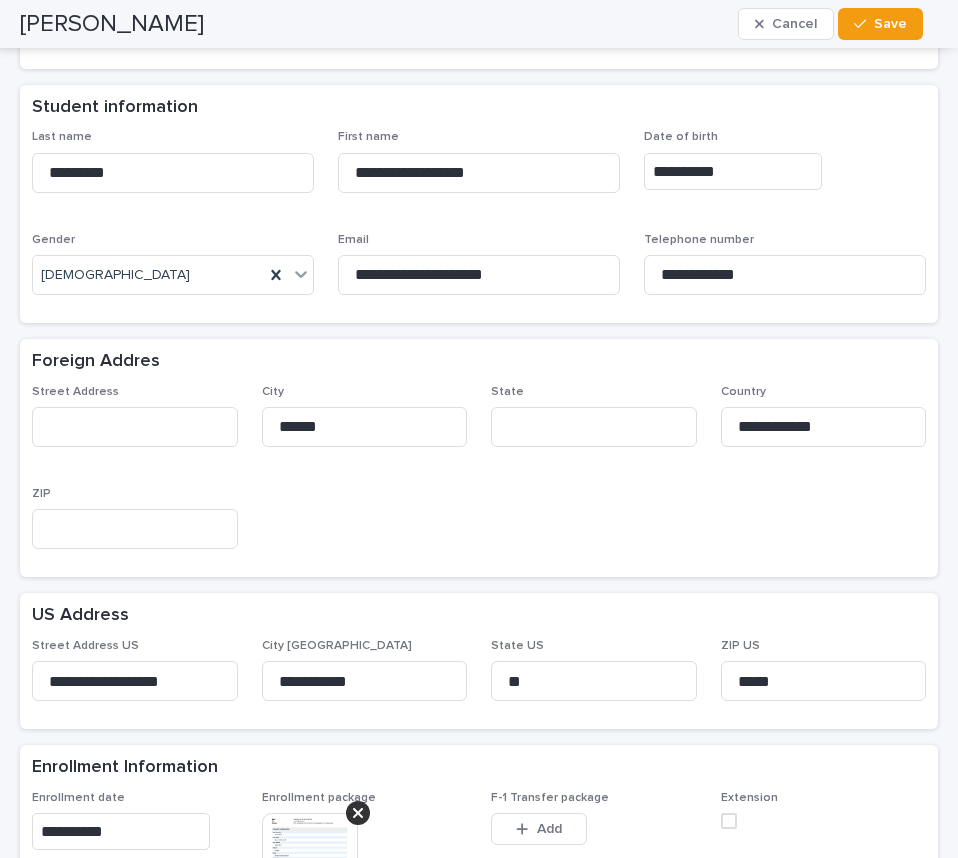 click on "**********" at bounding box center (733, 171) 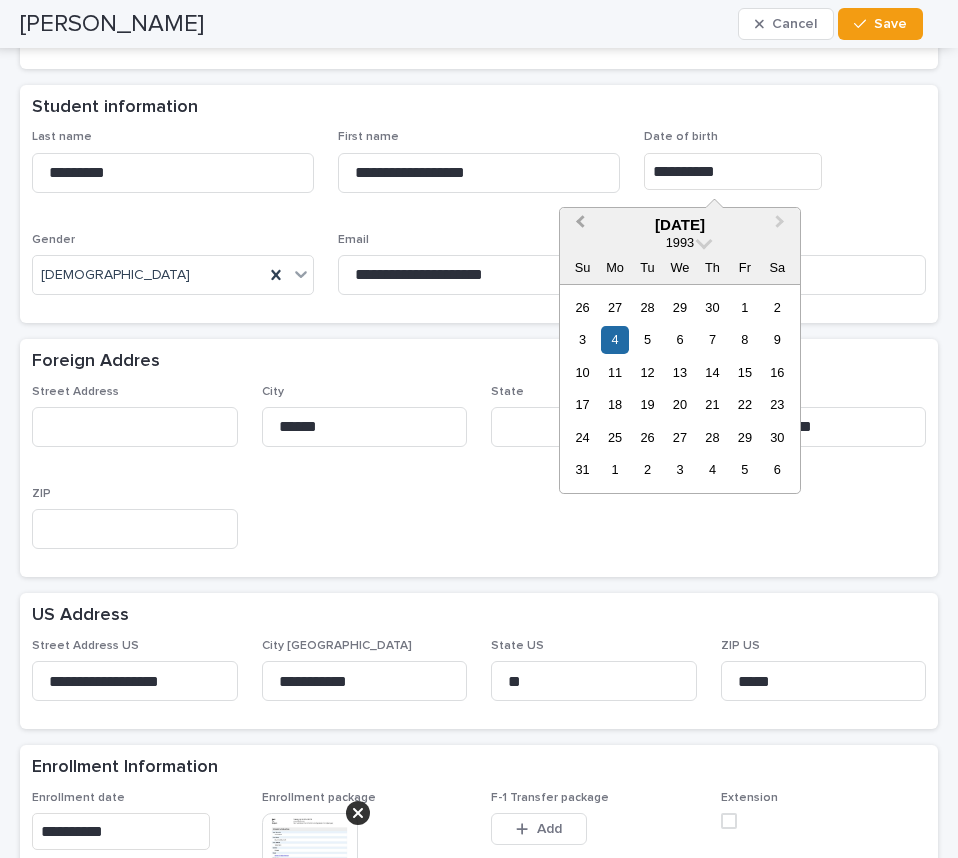 click on "Previous Month" at bounding box center [580, 224] 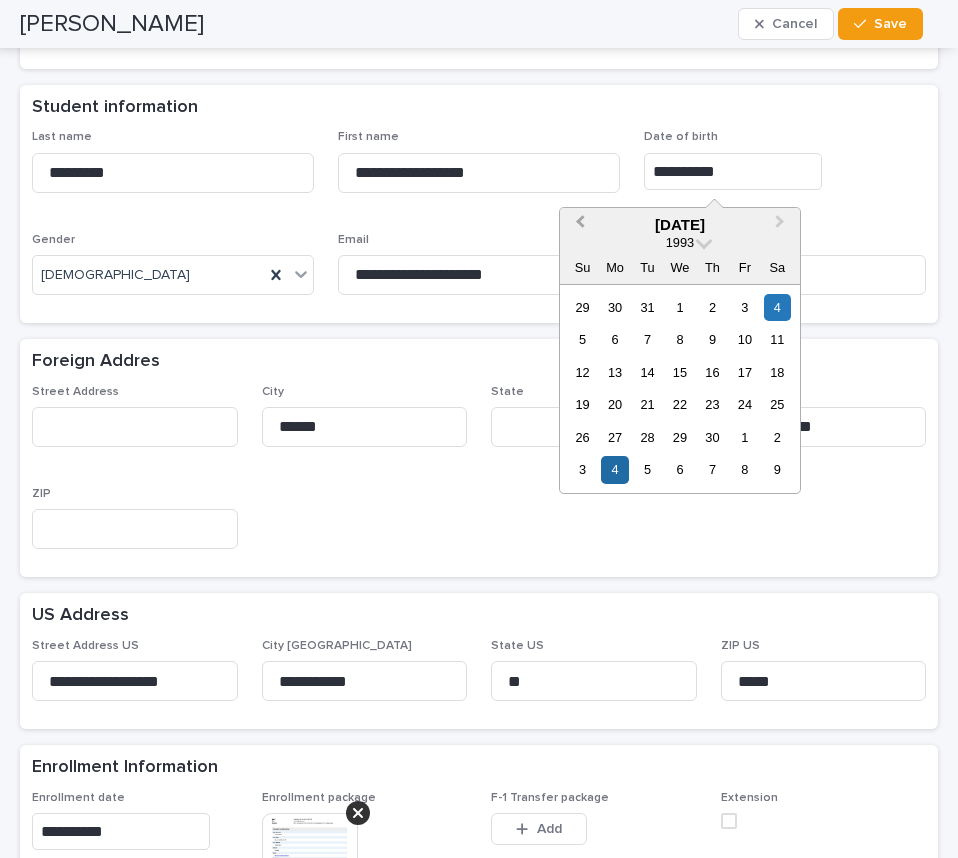click on "Previous Month" at bounding box center [580, 224] 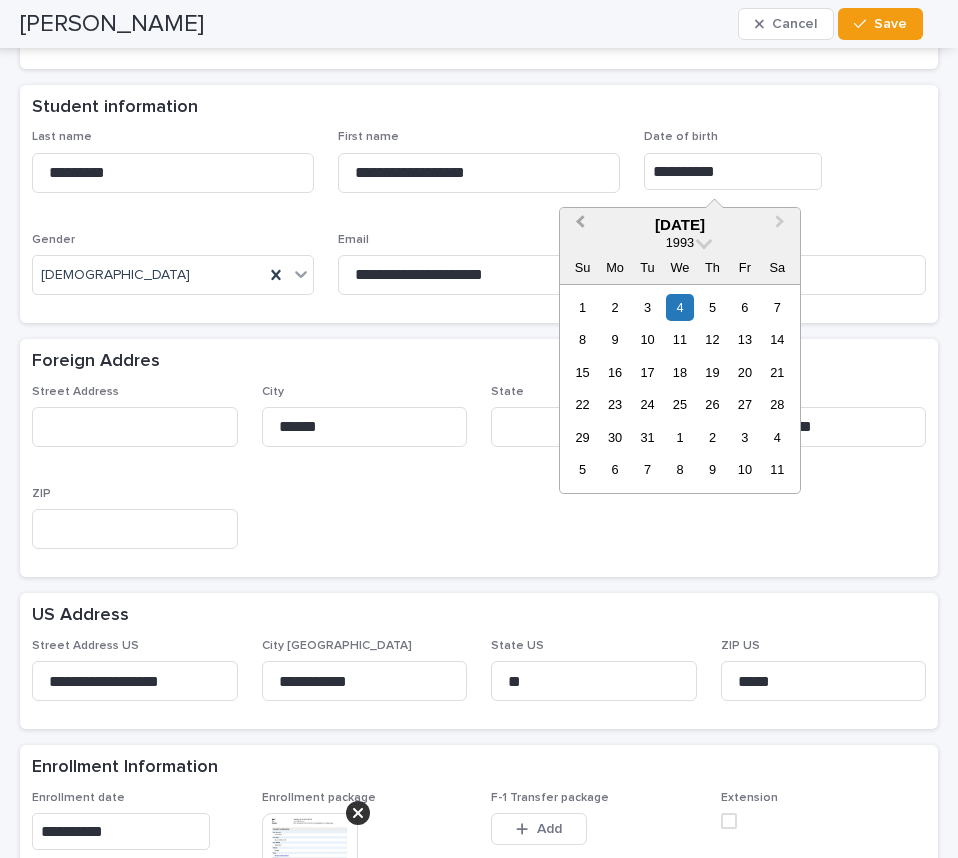 click on "Previous Month" at bounding box center [580, 224] 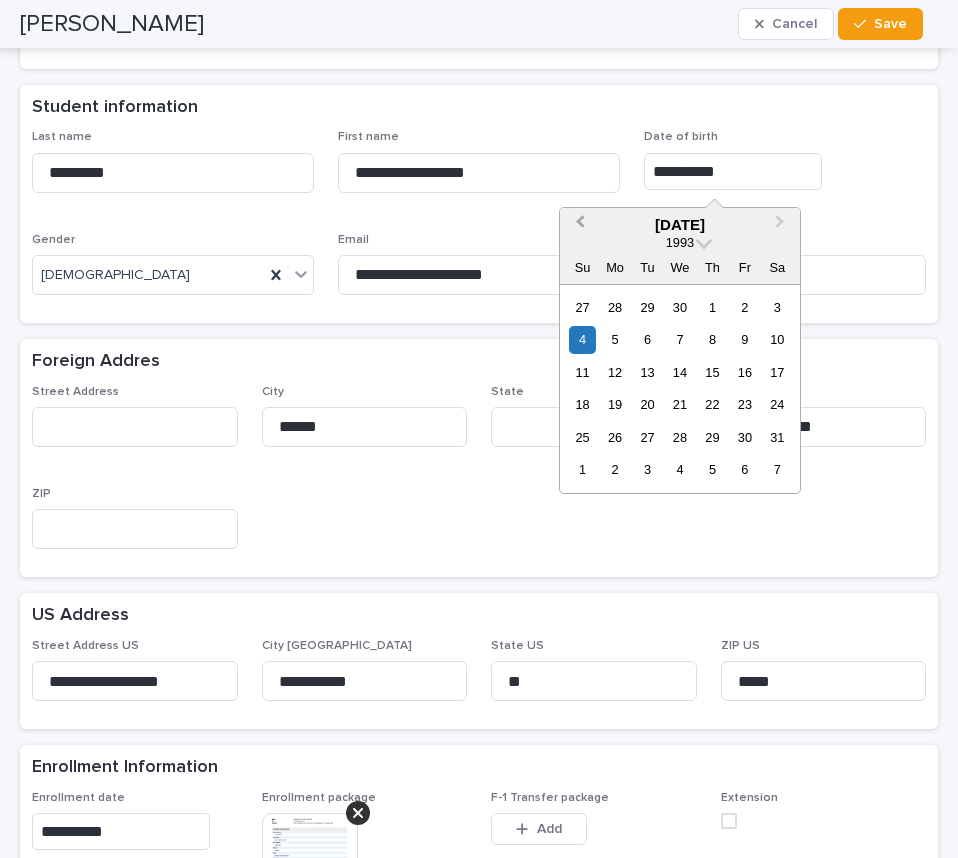 click on "Previous Month" at bounding box center (580, 224) 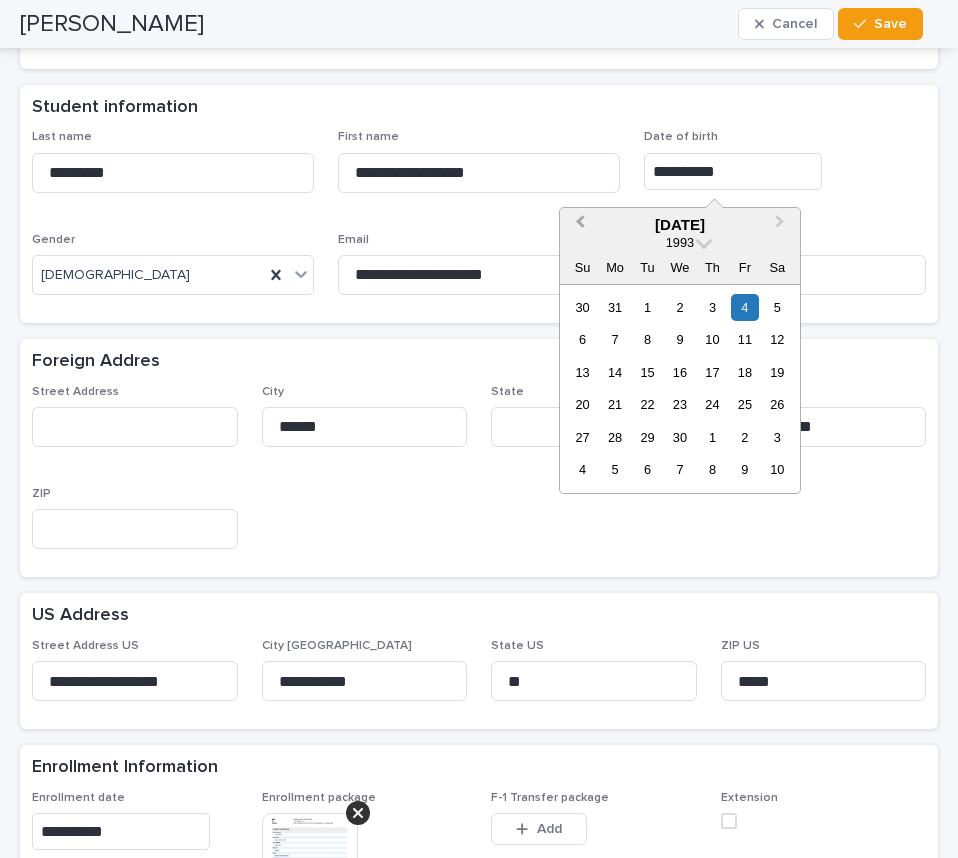 click on "Previous Month" at bounding box center (580, 224) 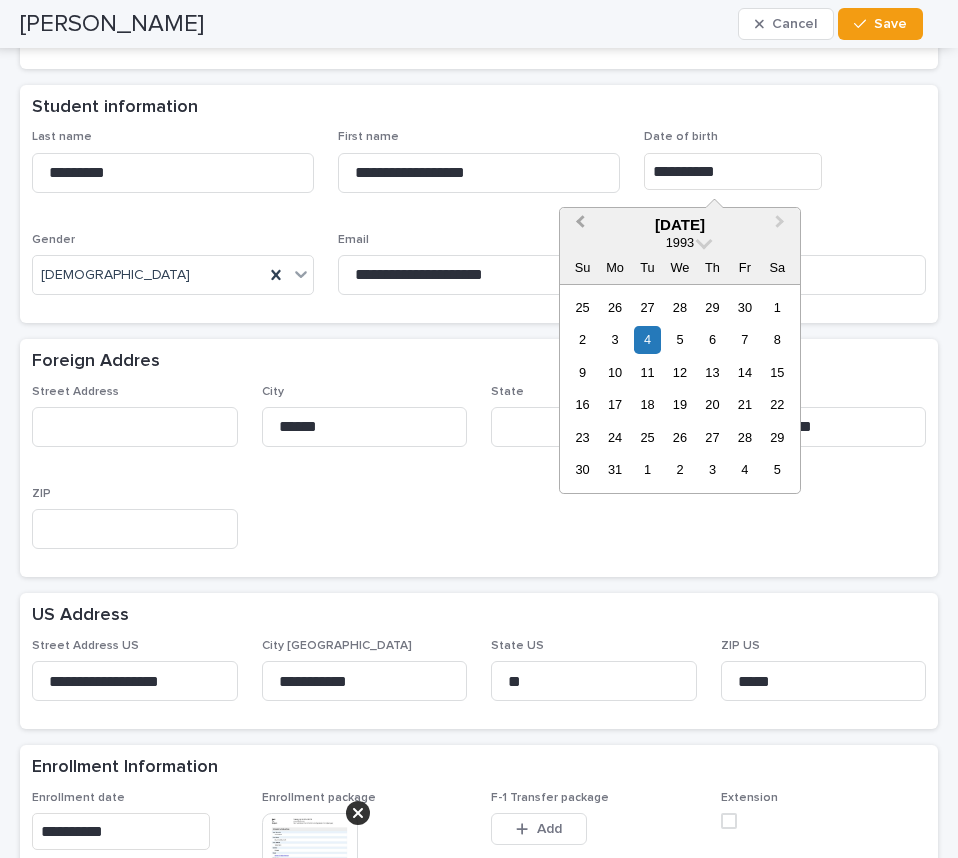 click on "Previous Month" at bounding box center (580, 224) 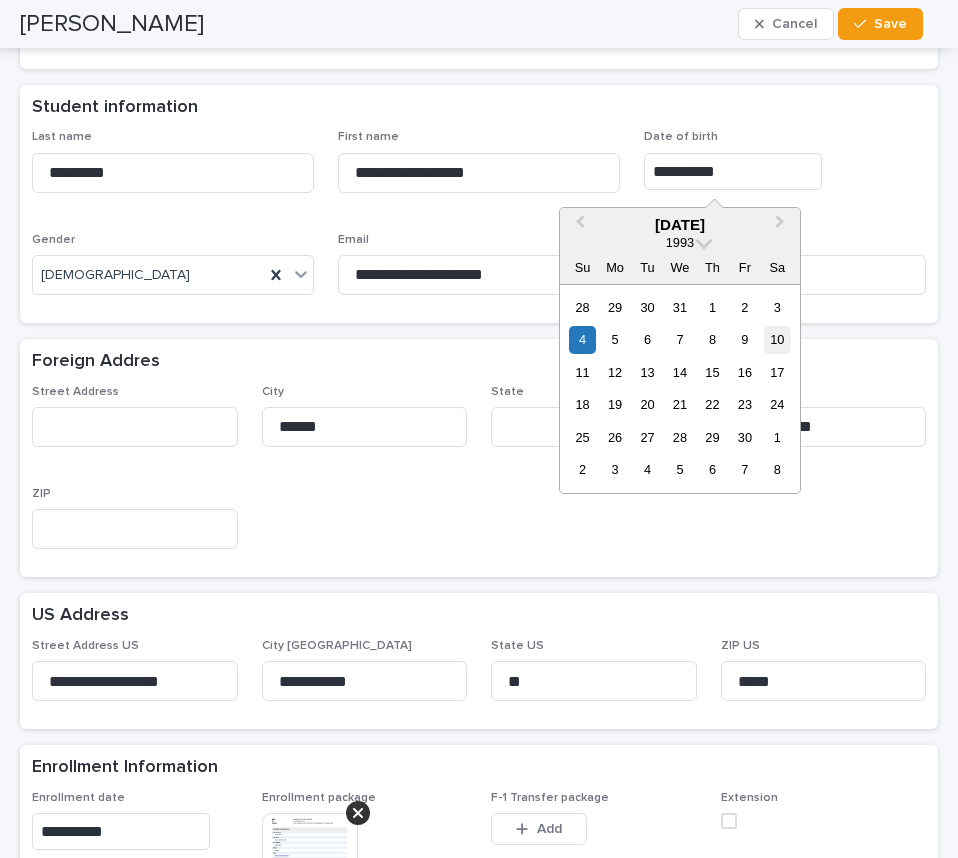 click on "10" at bounding box center [777, 339] 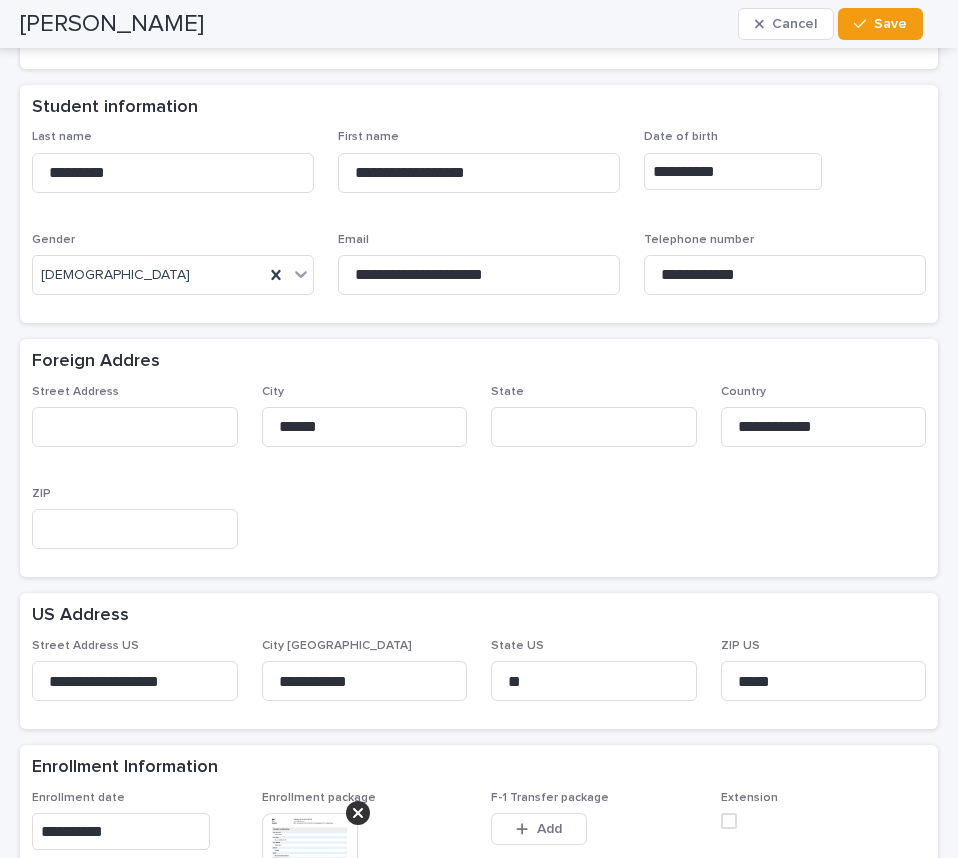 type on "**********" 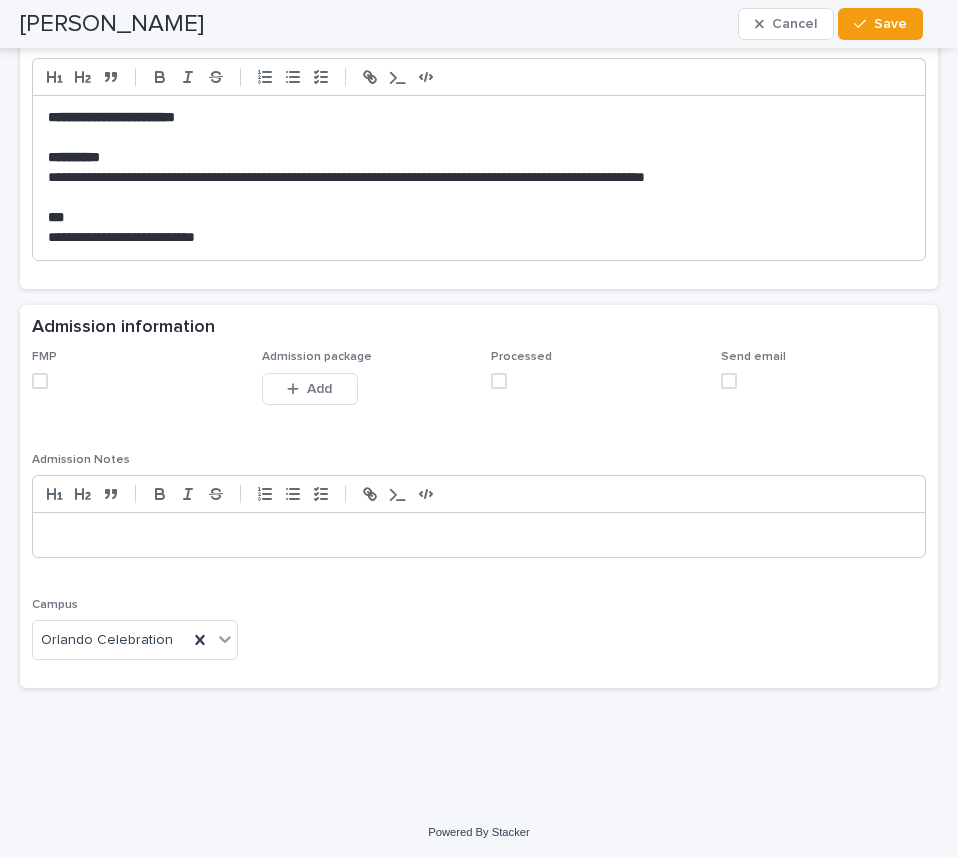 scroll, scrollTop: 1693, scrollLeft: 0, axis: vertical 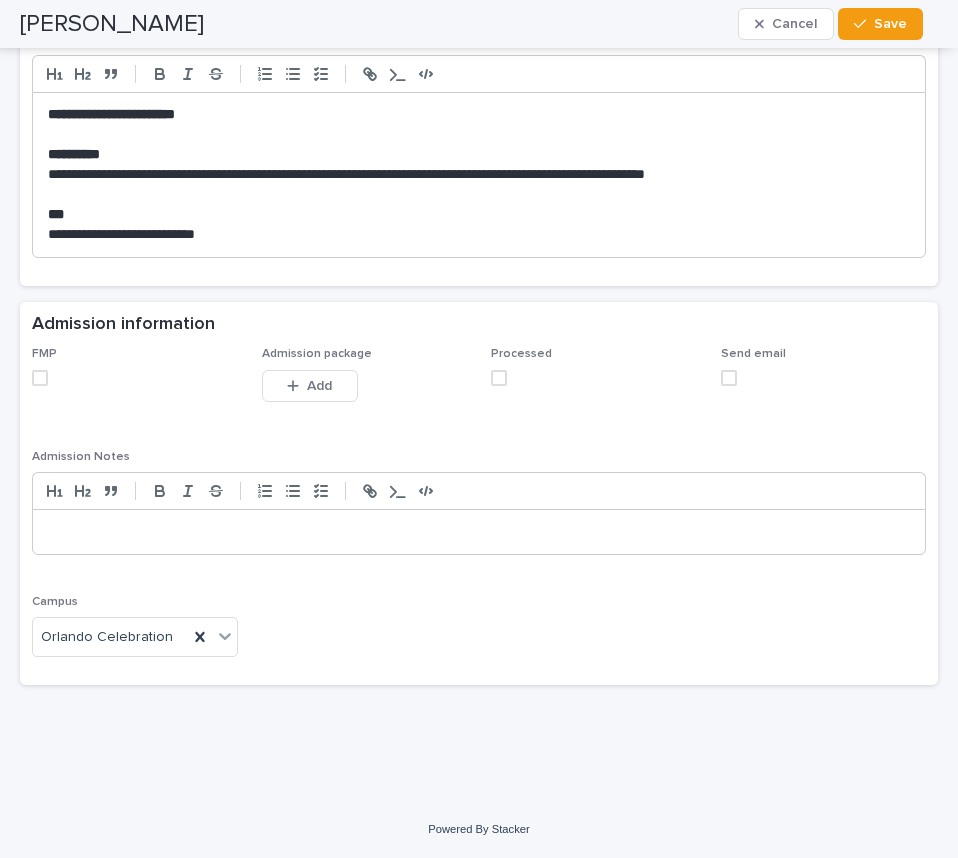 click at bounding box center (40, 378) 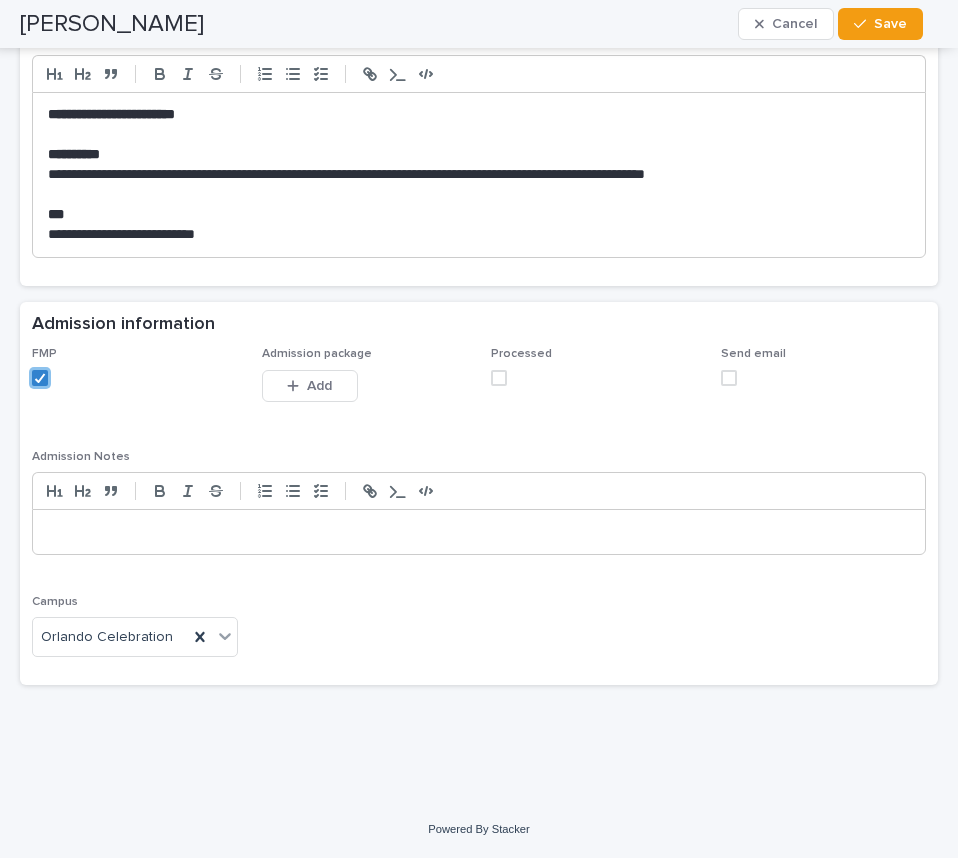 click at bounding box center [499, 378] 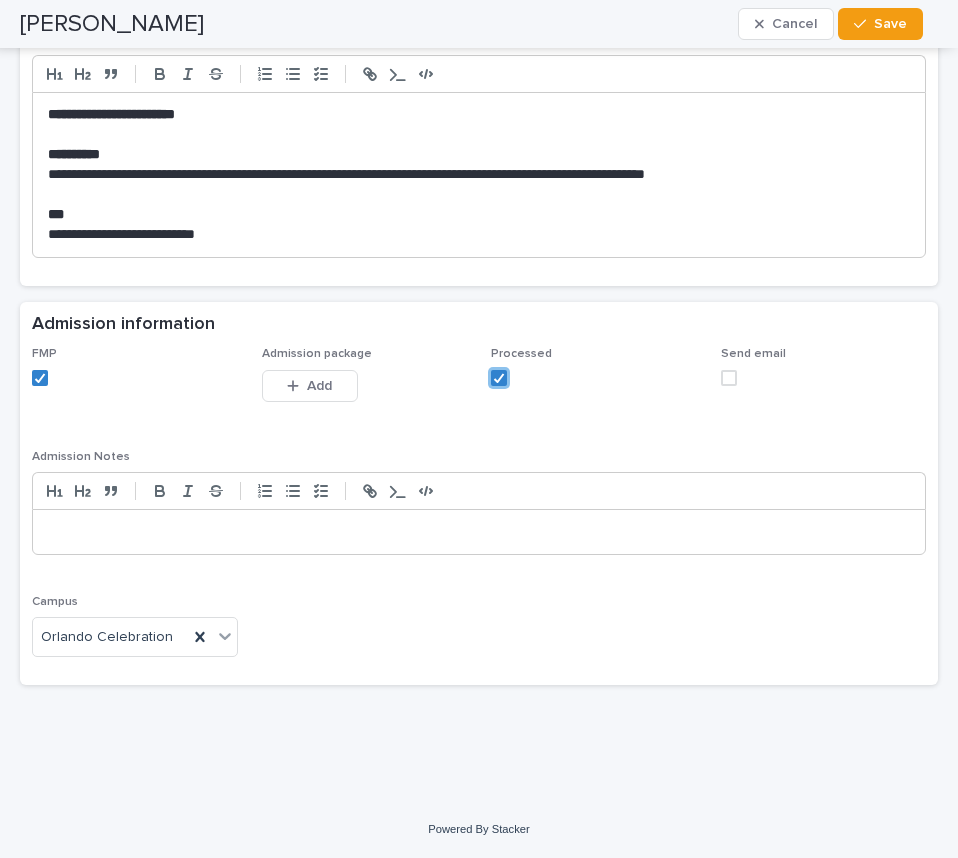 scroll, scrollTop: 1293, scrollLeft: 0, axis: vertical 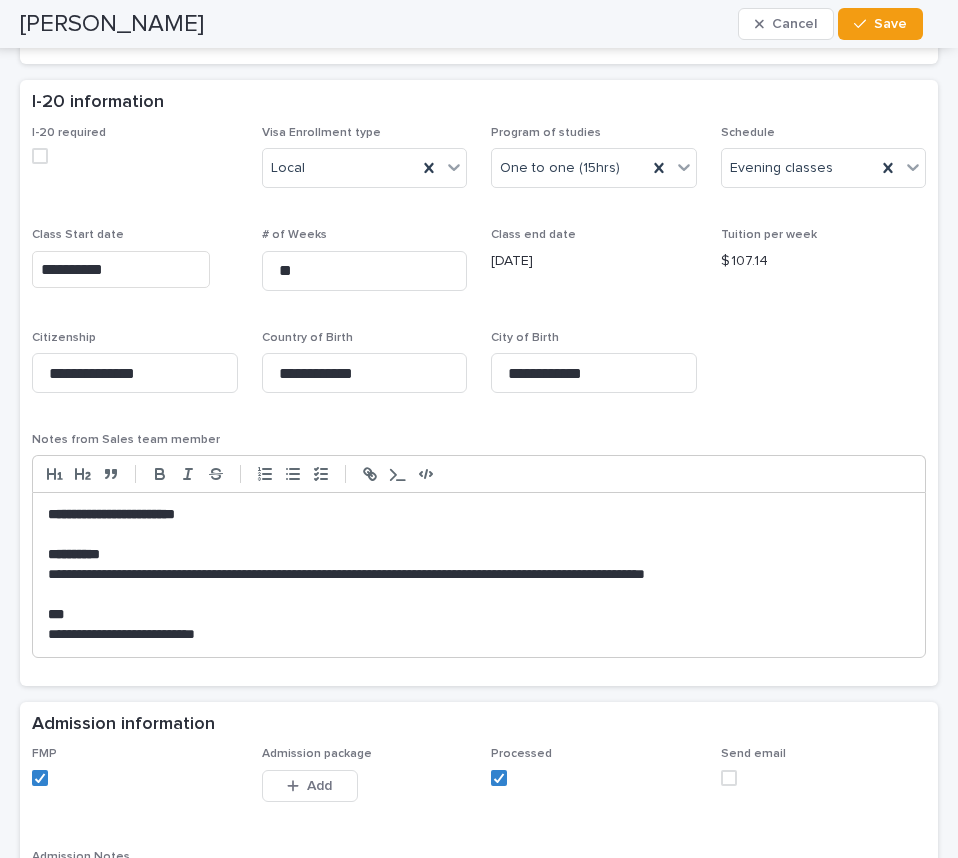 click on "**********" at bounding box center [479, 400] 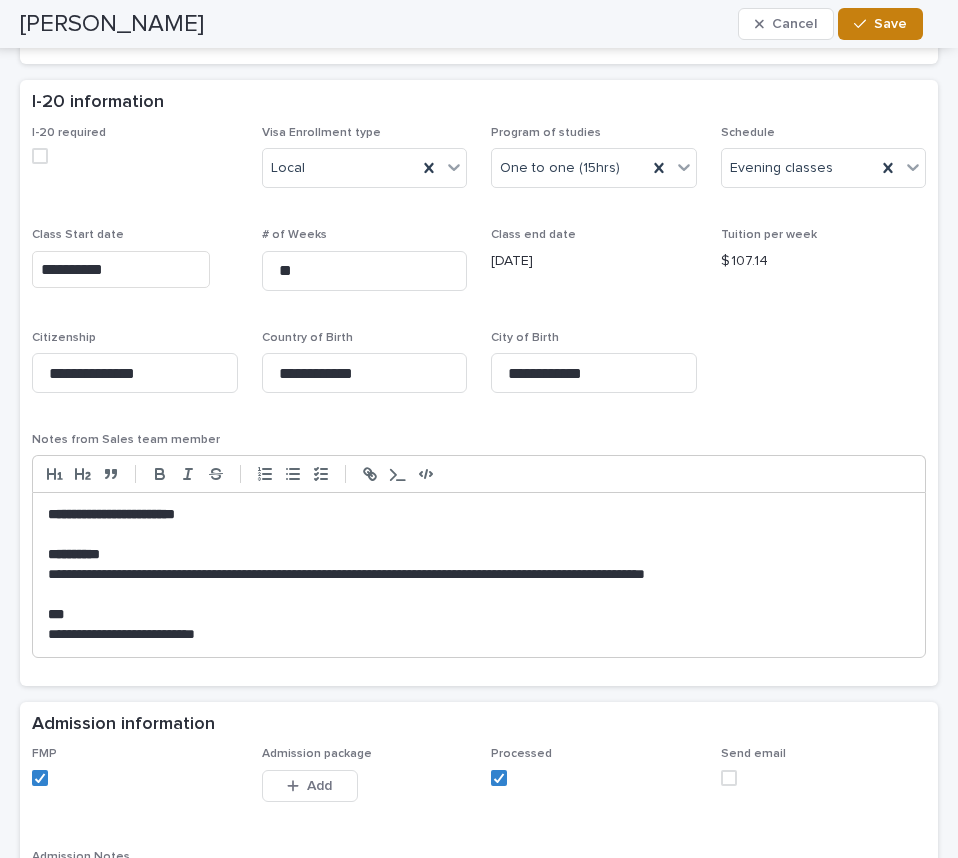 click on "Save" at bounding box center (890, 24) 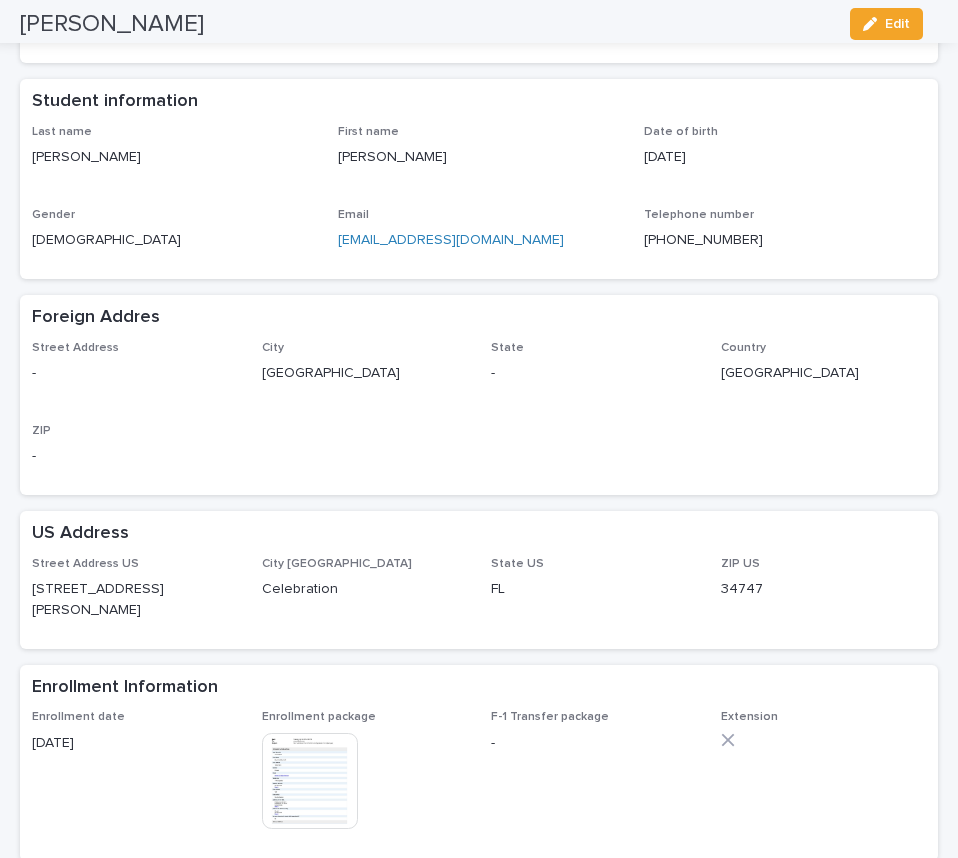 scroll, scrollTop: 0, scrollLeft: 0, axis: both 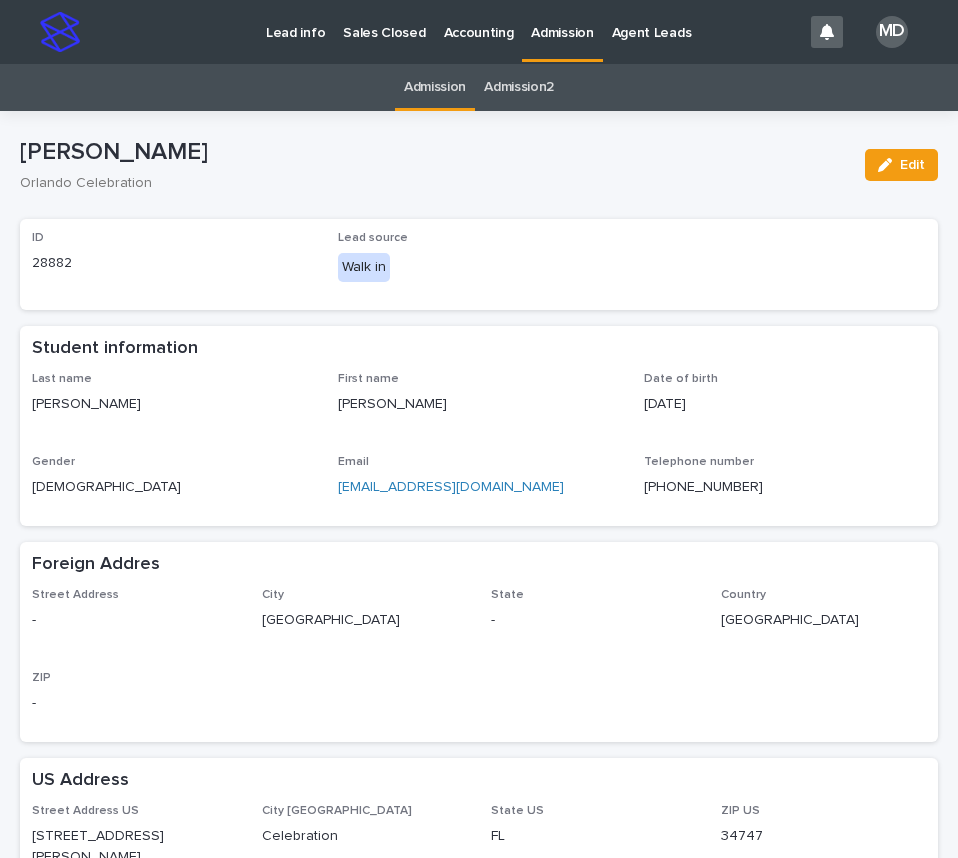 click on "Admission" at bounding box center (435, 87) 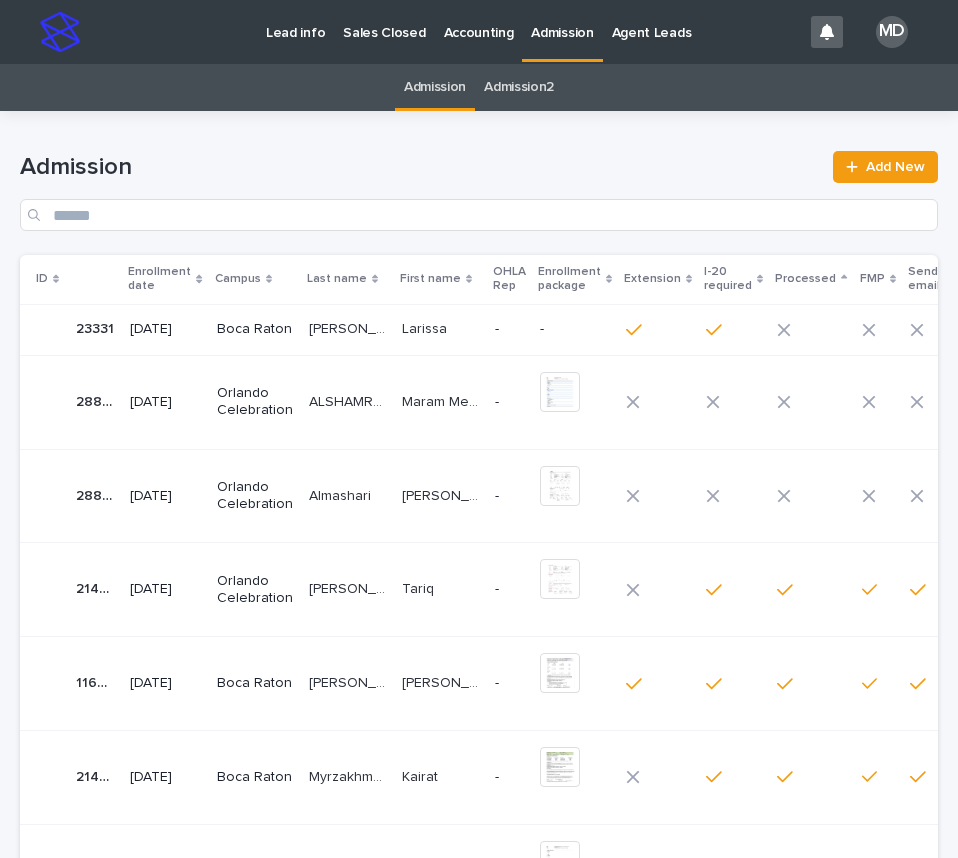 click on "Orlando Celebration" at bounding box center [255, 402] 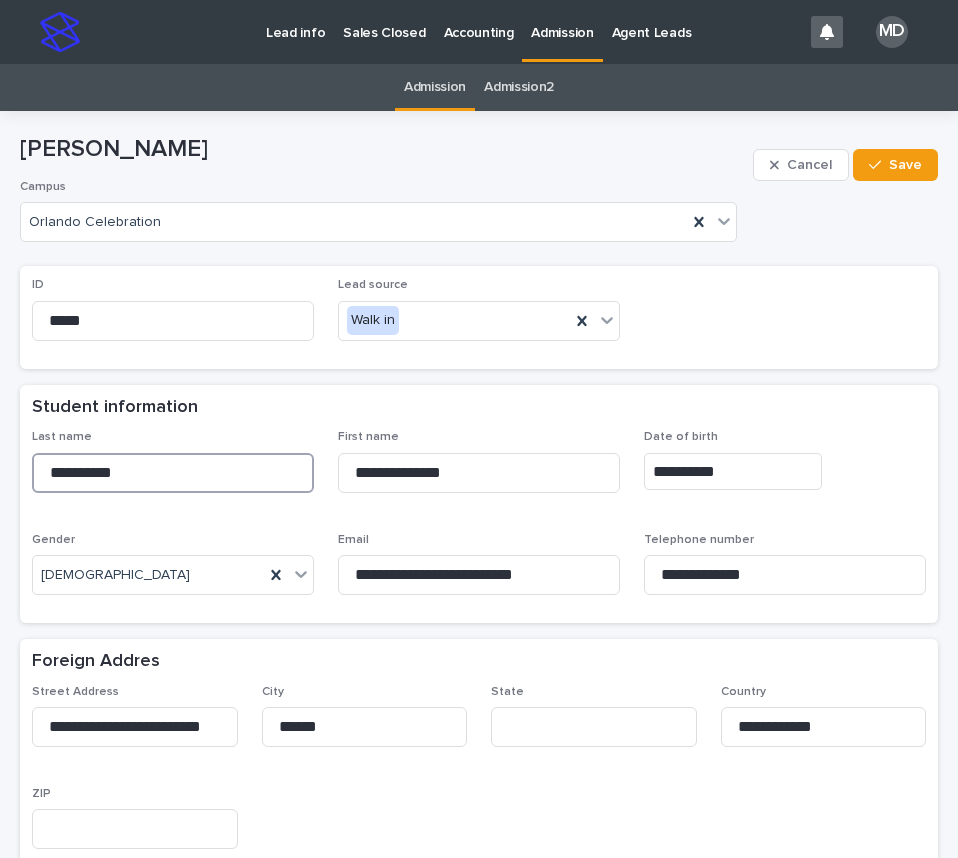 drag, startPoint x: 142, startPoint y: 470, endPoint x: -15, endPoint y: 463, distance: 157.15598 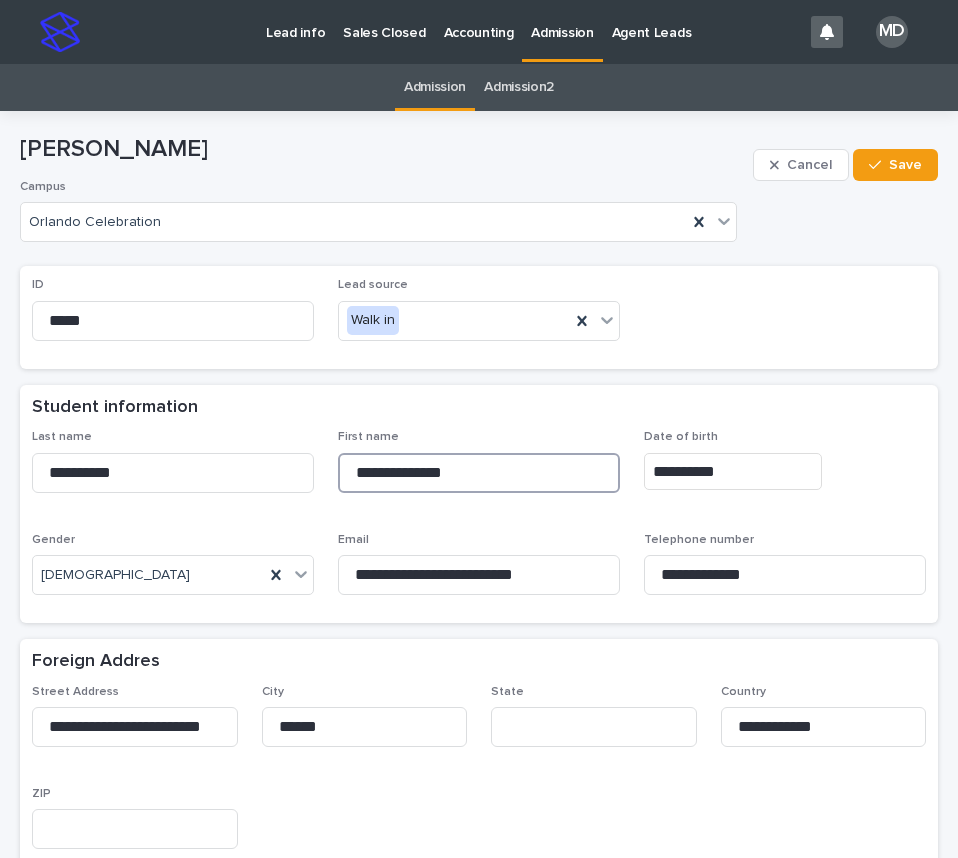 click on "**********" at bounding box center [479, 473] 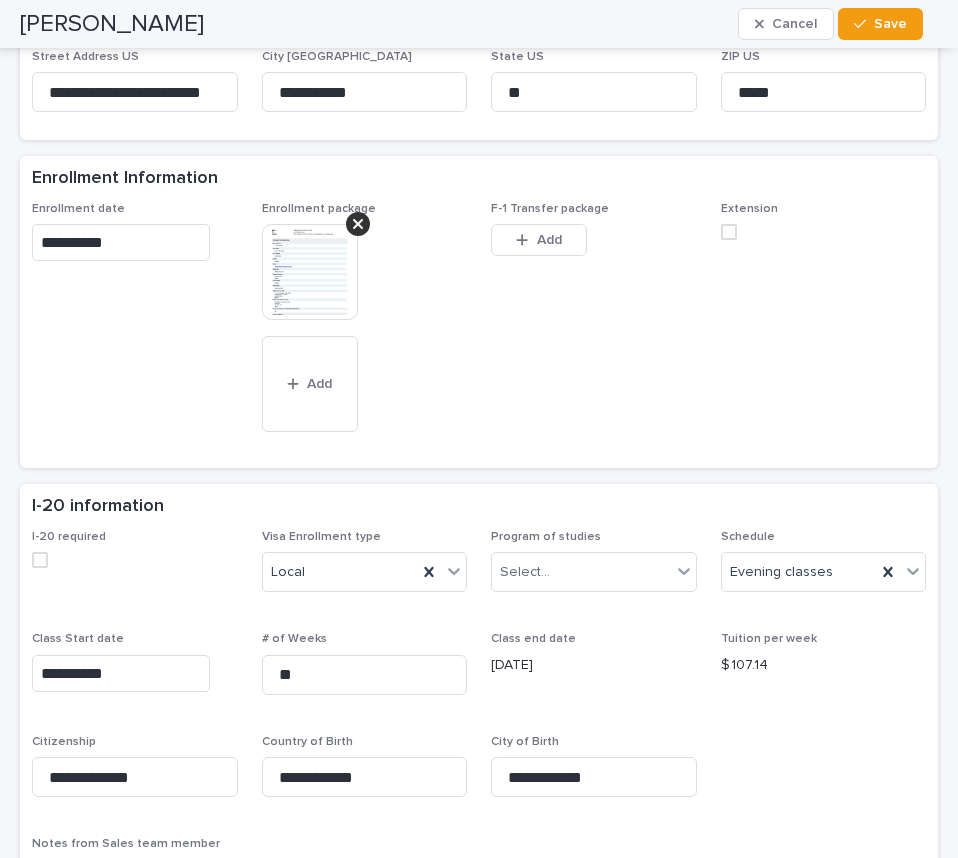 scroll, scrollTop: 900, scrollLeft: 0, axis: vertical 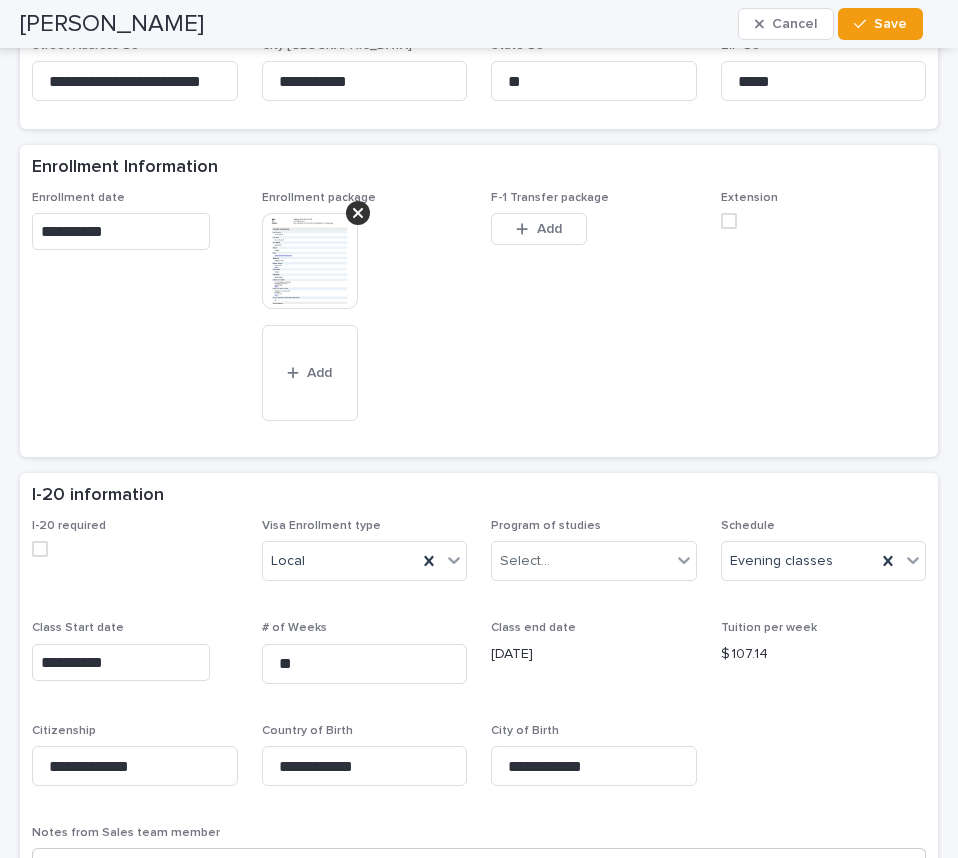 click at bounding box center (310, 261) 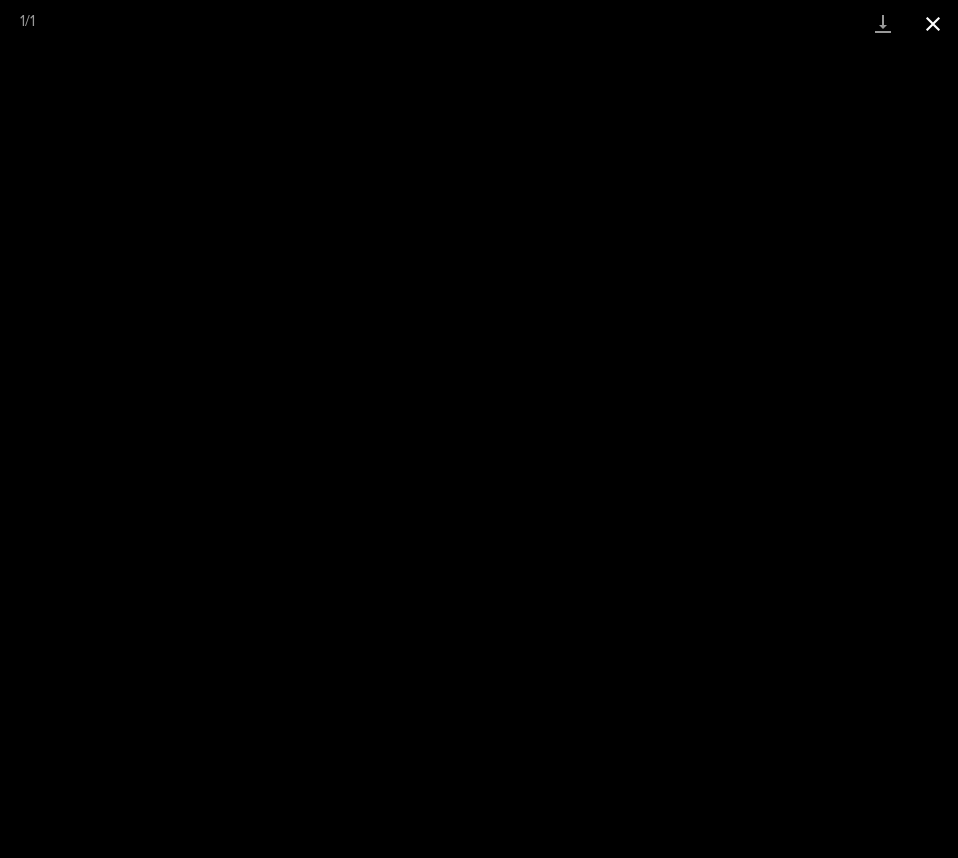 click at bounding box center (933, 23) 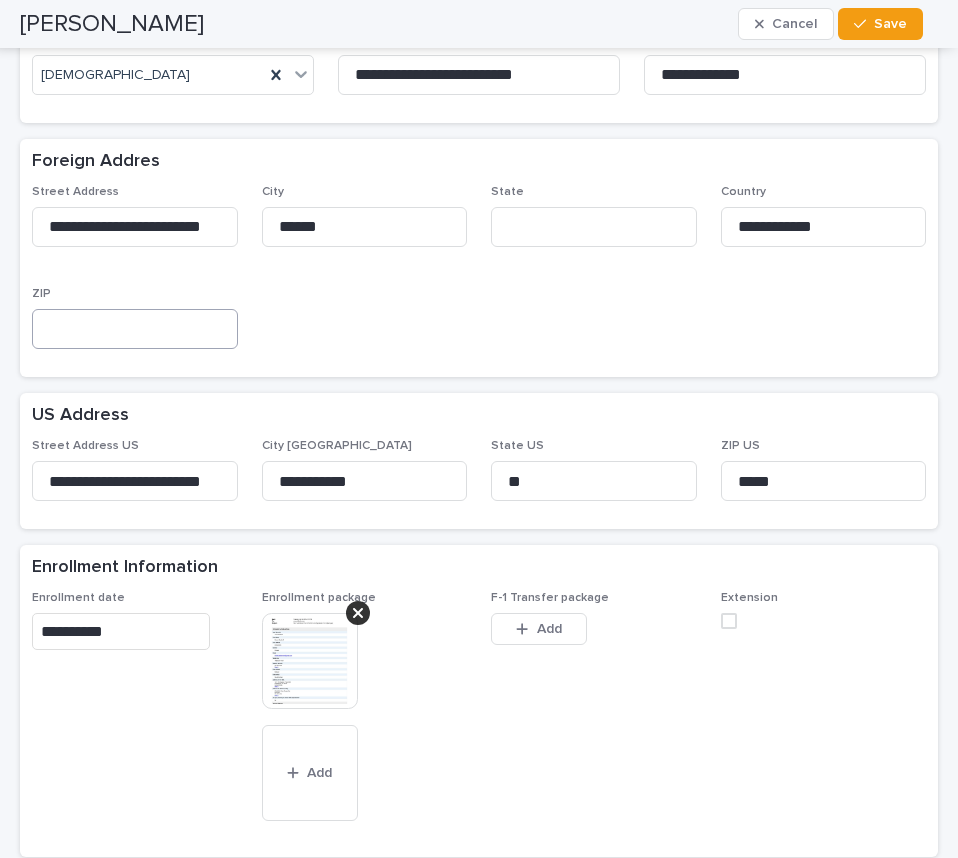 scroll, scrollTop: 300, scrollLeft: 0, axis: vertical 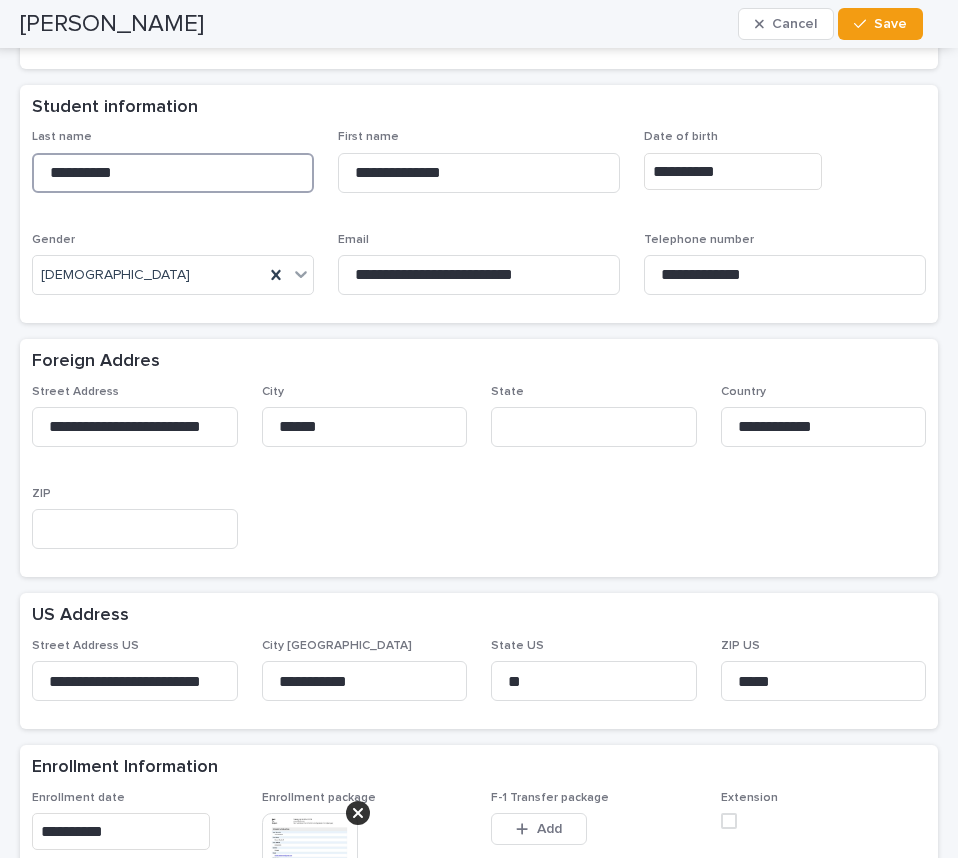 drag, startPoint x: 140, startPoint y: 169, endPoint x: -8, endPoint y: 172, distance: 148.0304 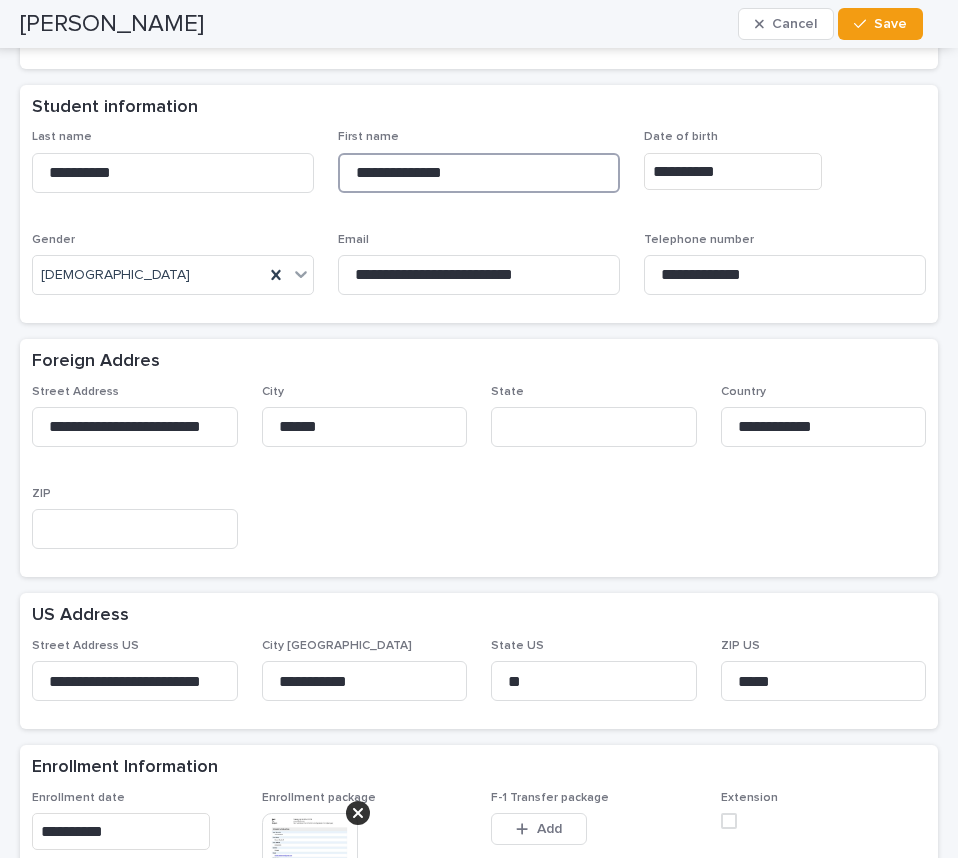 drag, startPoint x: 416, startPoint y: 172, endPoint x: 329, endPoint y: 175, distance: 87.05171 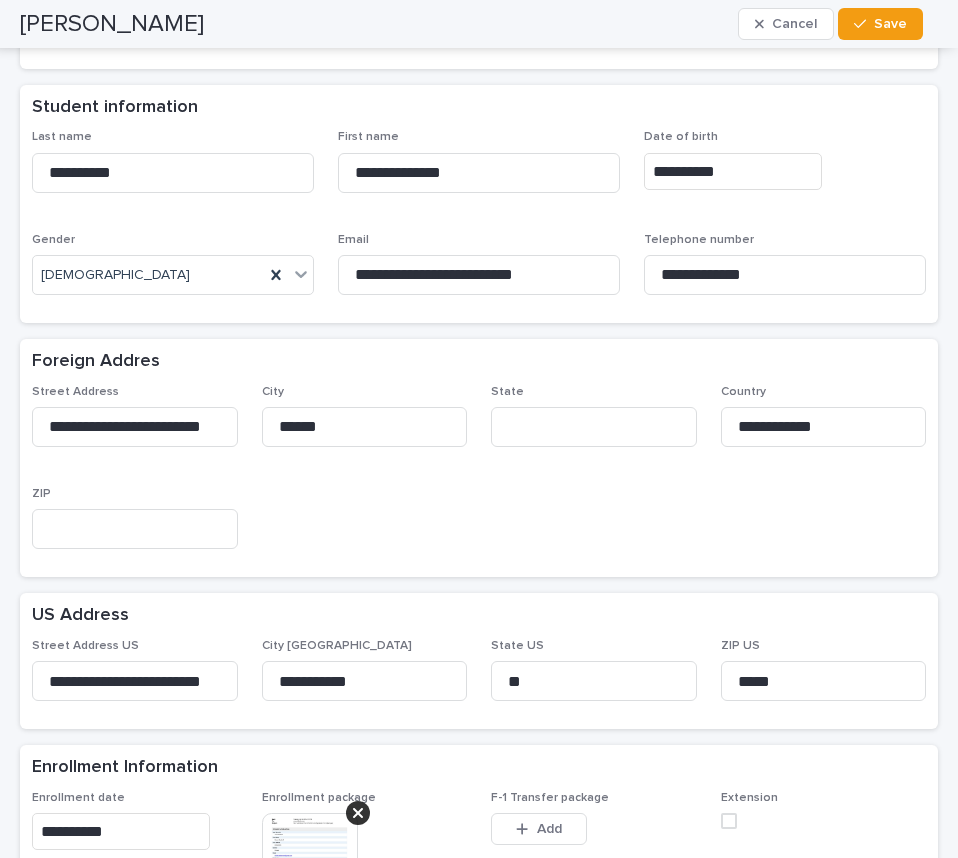 click on "**********" at bounding box center (733, 171) 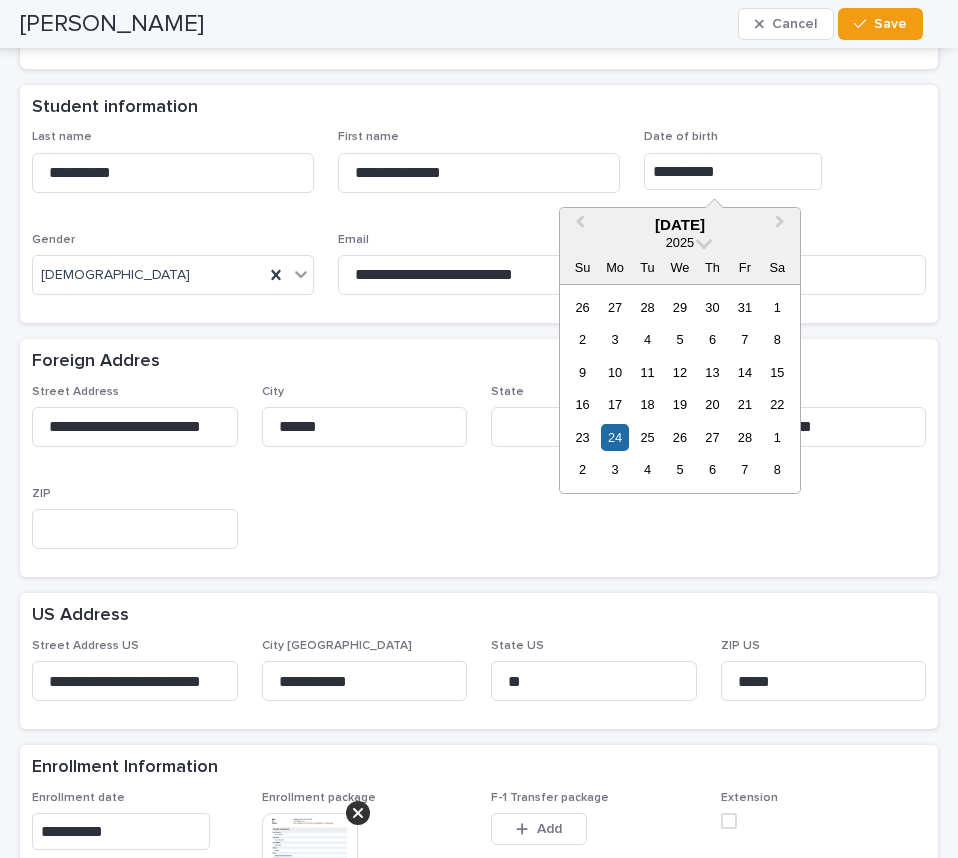 drag, startPoint x: 718, startPoint y: 172, endPoint x: 623, endPoint y: 170, distance: 95.02105 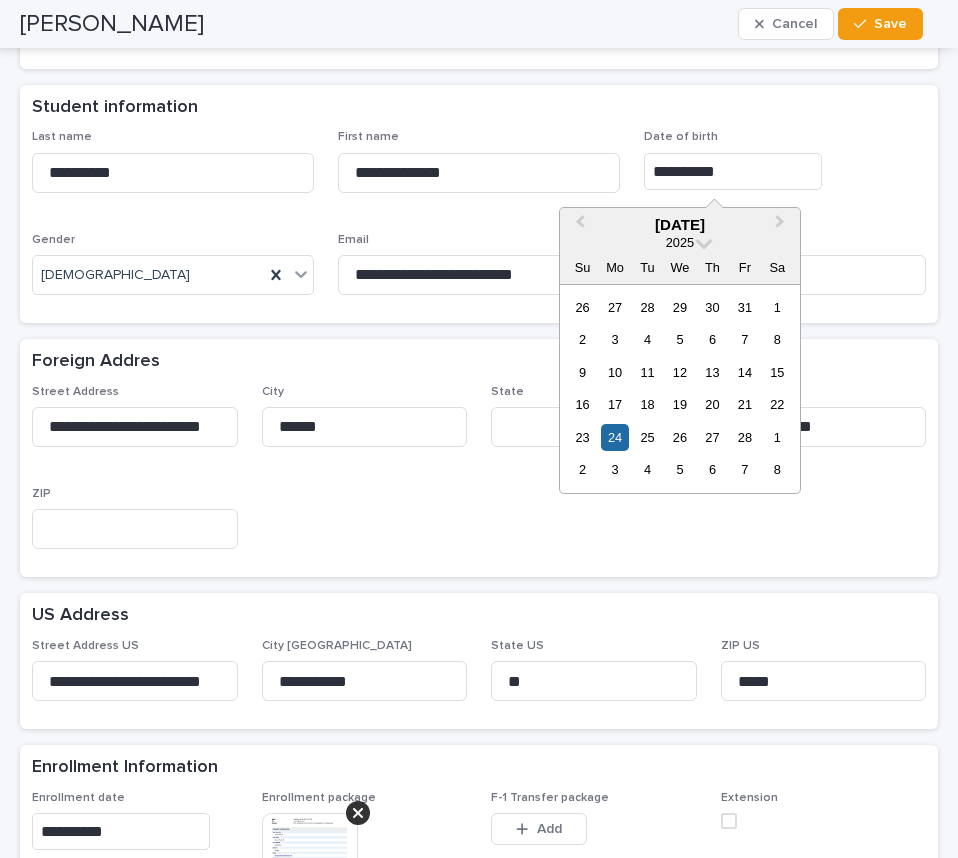 click on "**********" at bounding box center (479, 220) 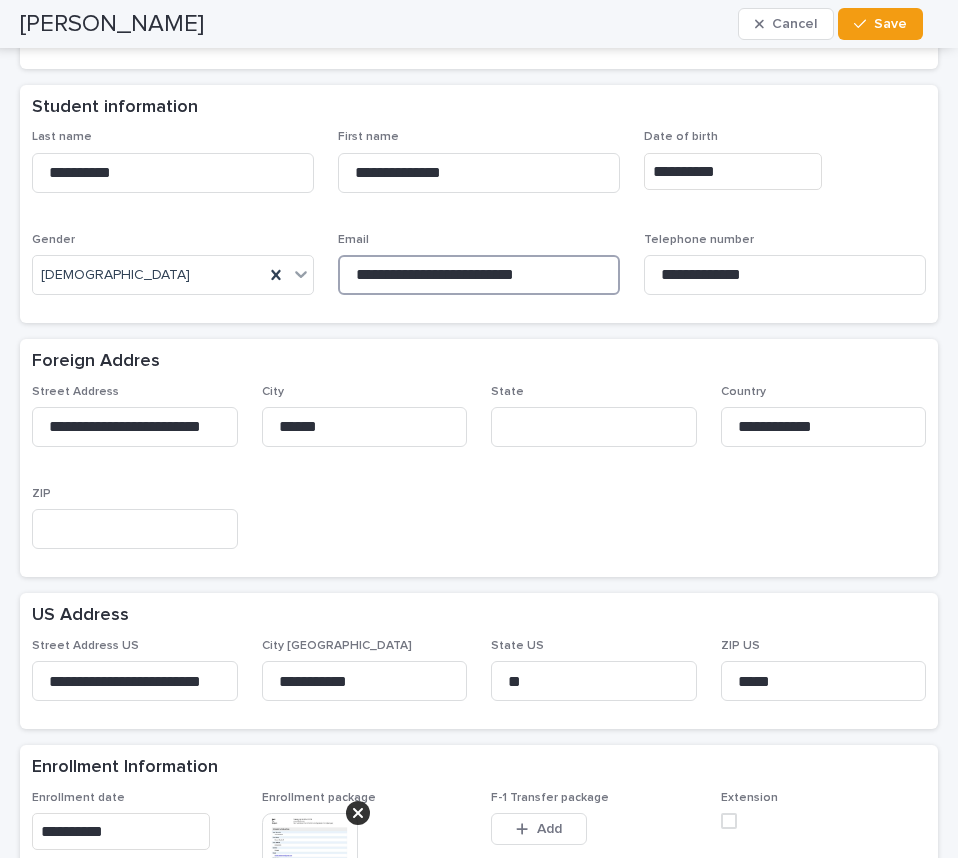 drag, startPoint x: 546, startPoint y: 275, endPoint x: 335, endPoint y: 293, distance: 211.76639 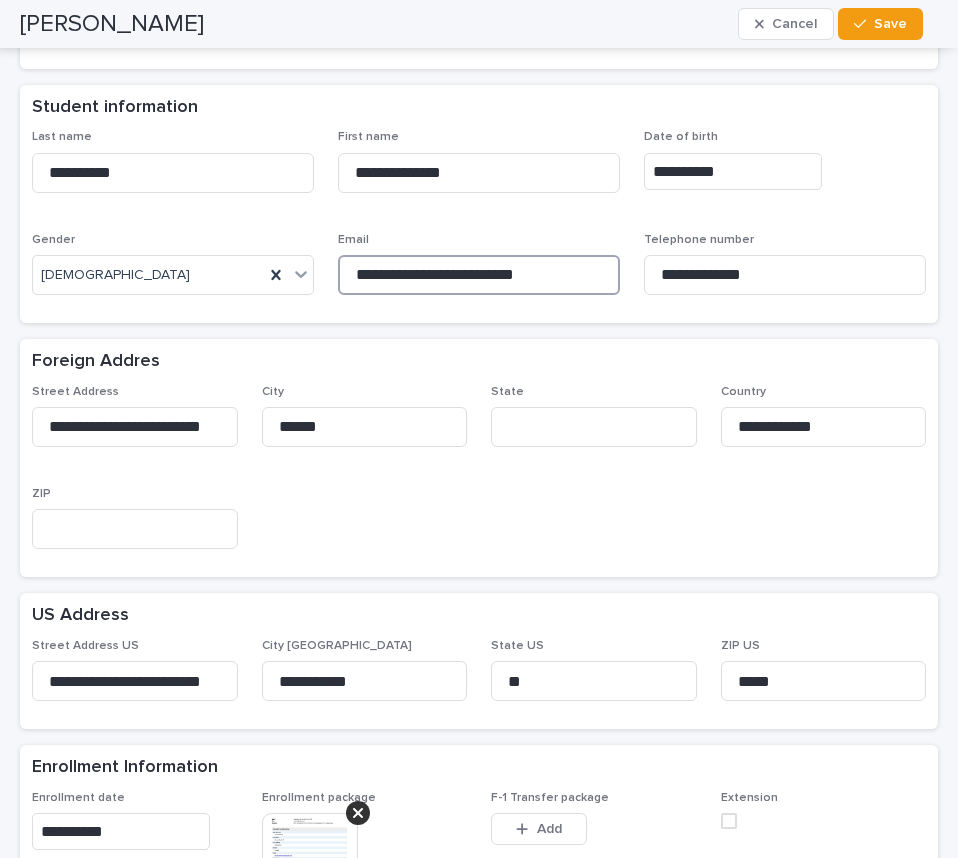 click on "**********" at bounding box center [479, 275] 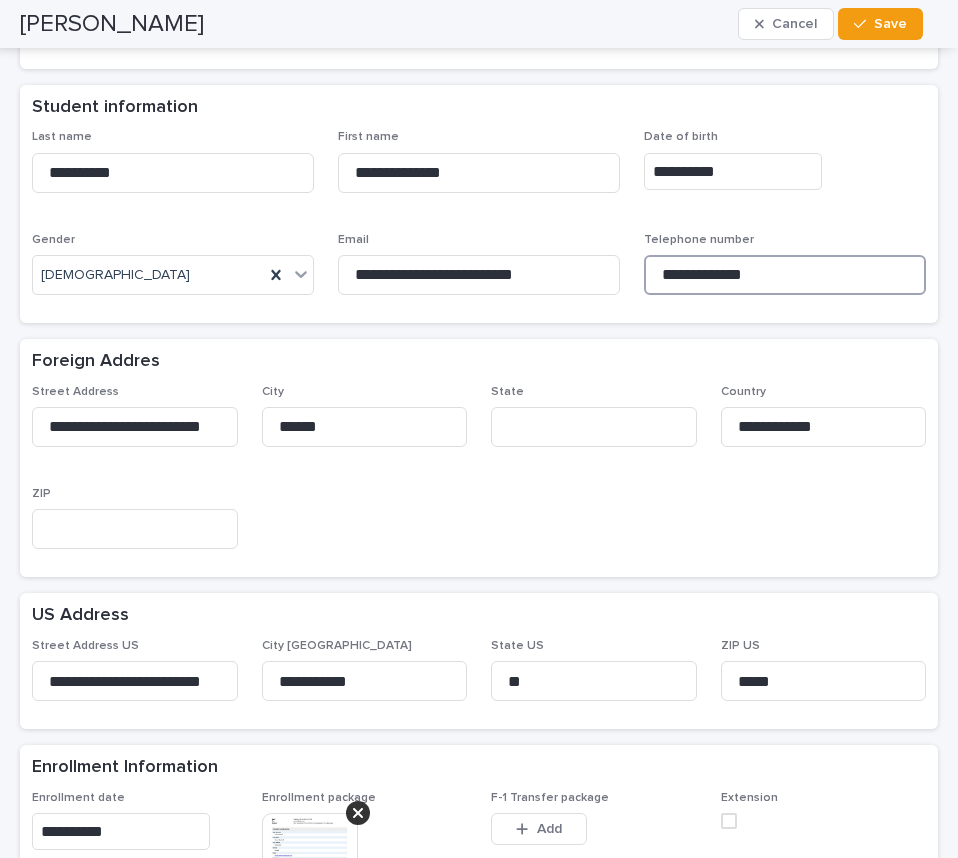 click on "**********" at bounding box center (785, 275) 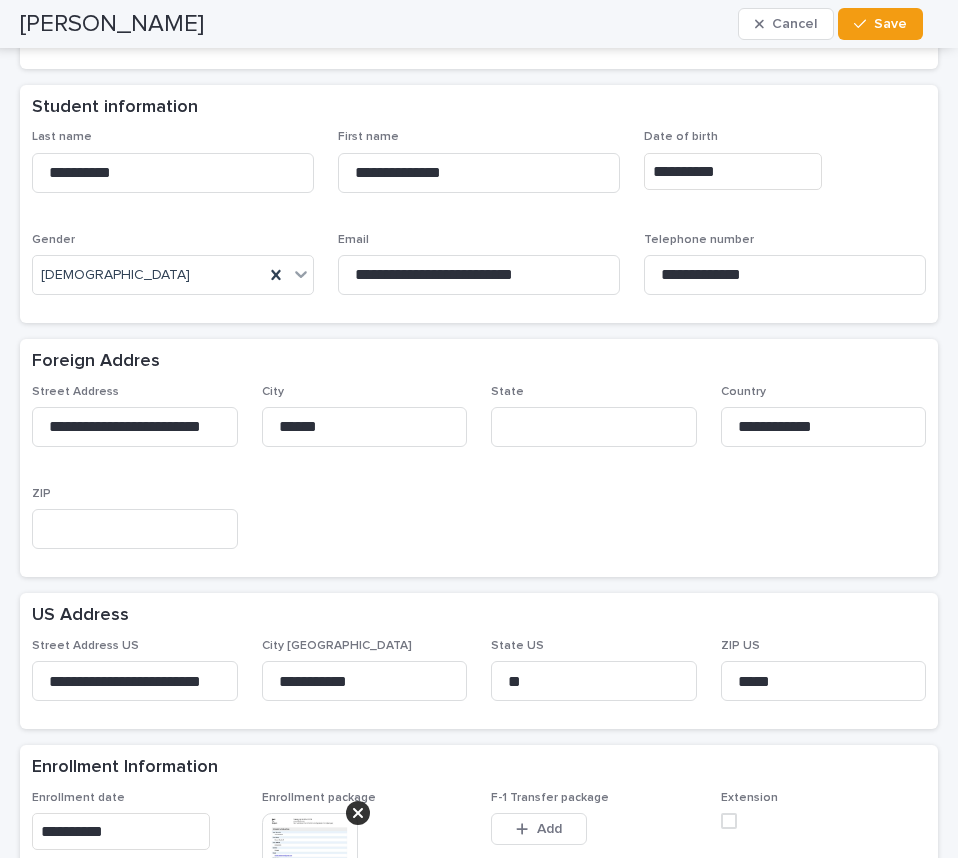 click on "**********" at bounding box center [479, 475] 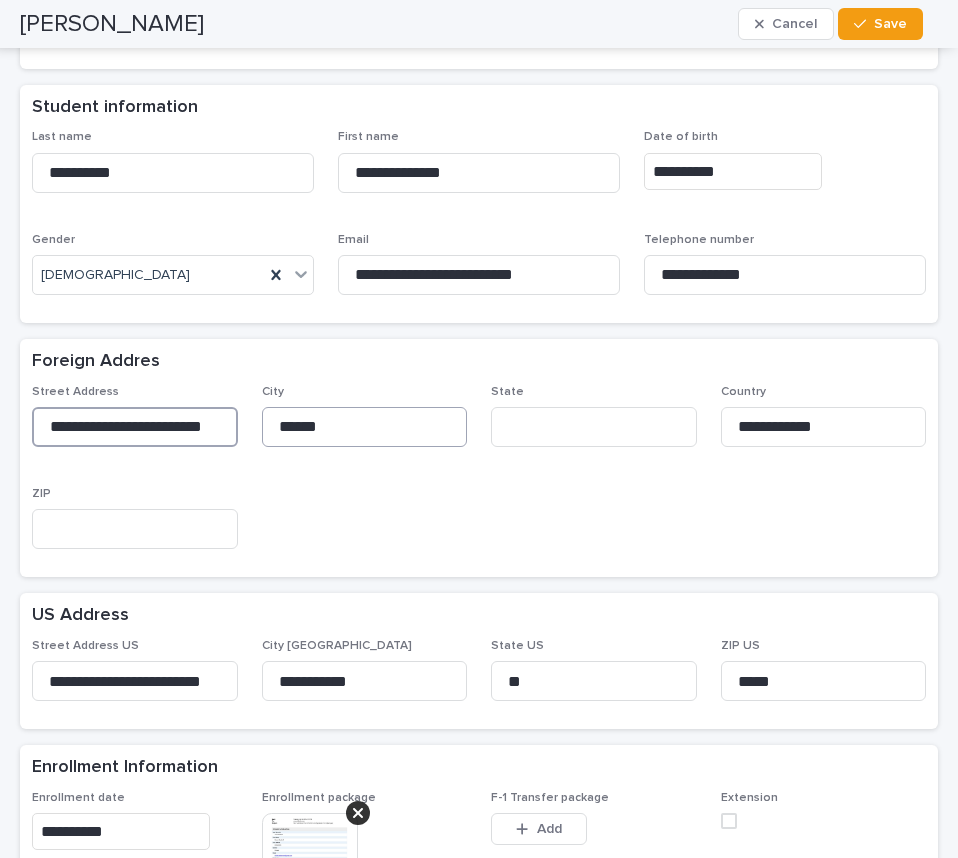 drag, startPoint x: 44, startPoint y: 426, endPoint x: 257, endPoint y: 420, distance: 213.08449 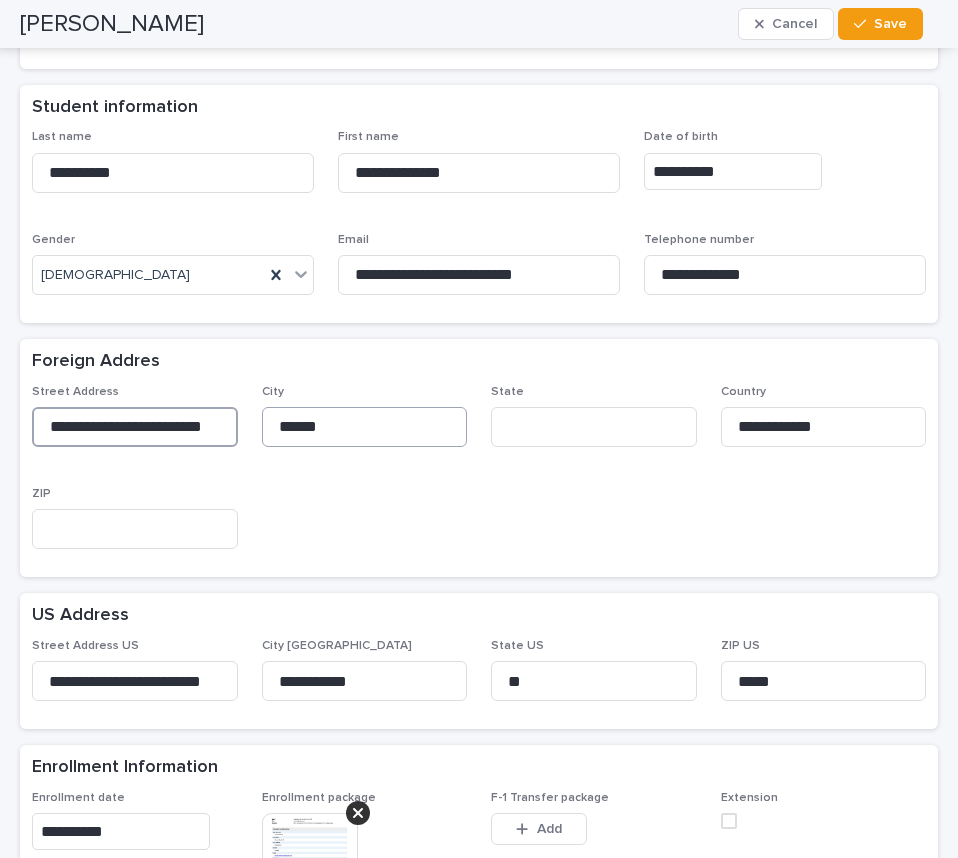 click on "**********" at bounding box center (479, 475) 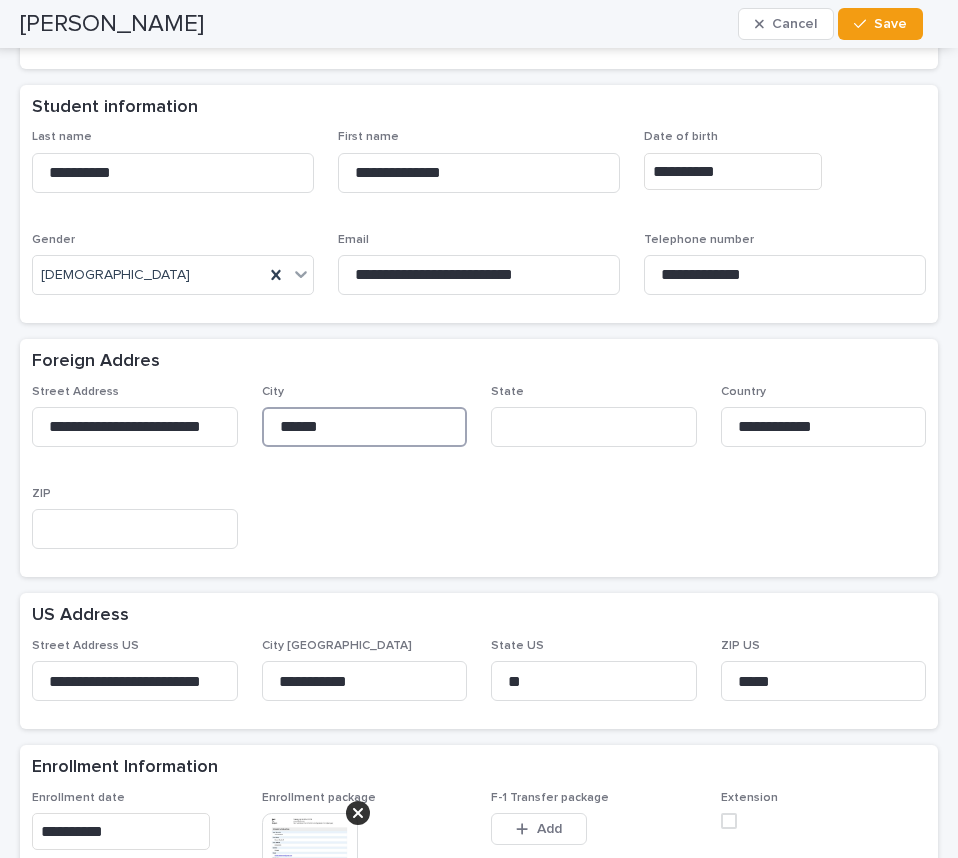 drag, startPoint x: 334, startPoint y: 423, endPoint x: 240, endPoint y: 424, distance: 94.00532 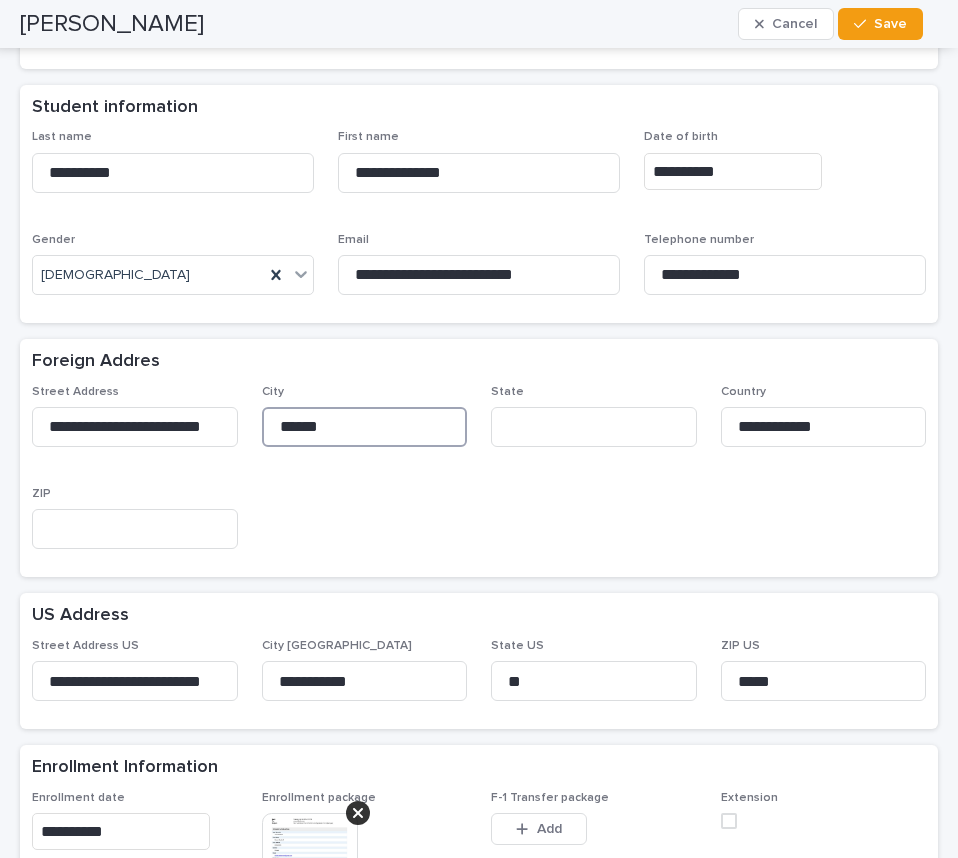 click on "**********" at bounding box center (479, 475) 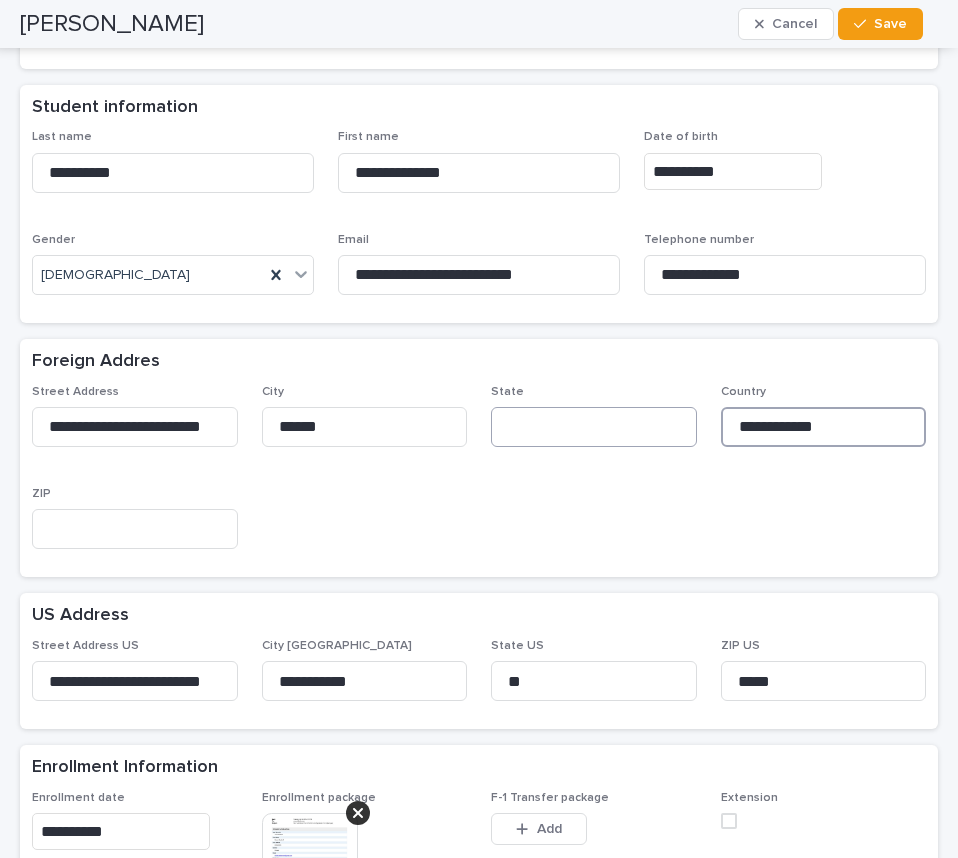 drag, startPoint x: 812, startPoint y: 428, endPoint x: 675, endPoint y: 432, distance: 137.05838 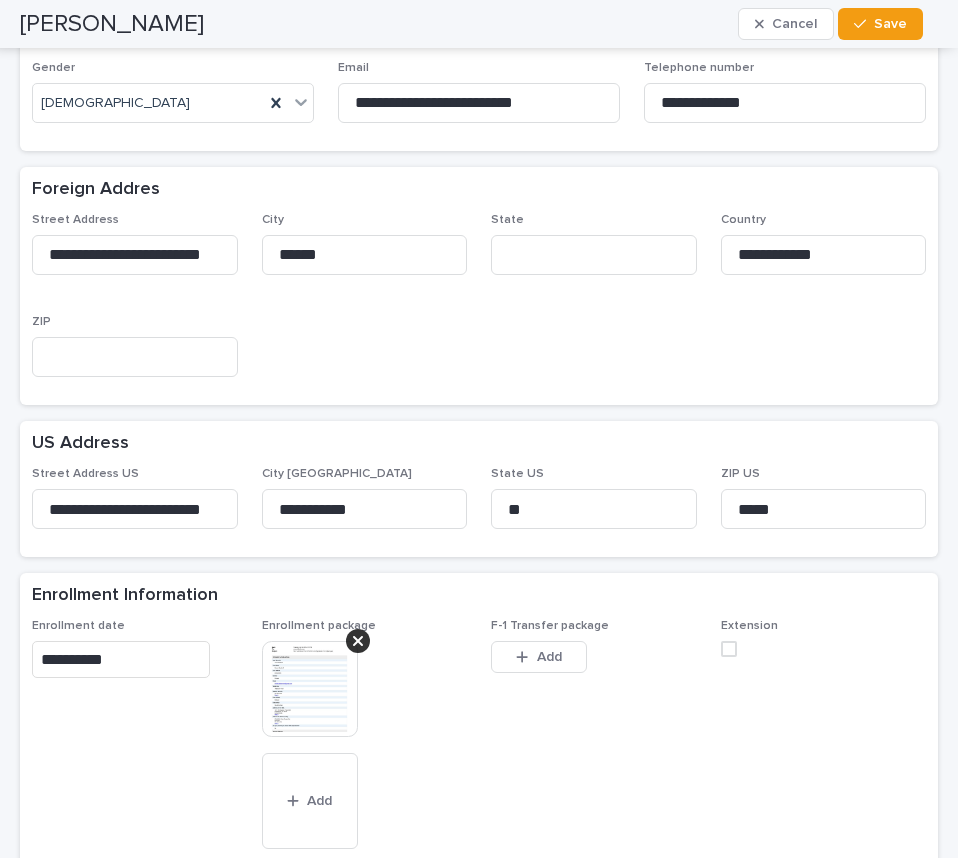 scroll, scrollTop: 500, scrollLeft: 0, axis: vertical 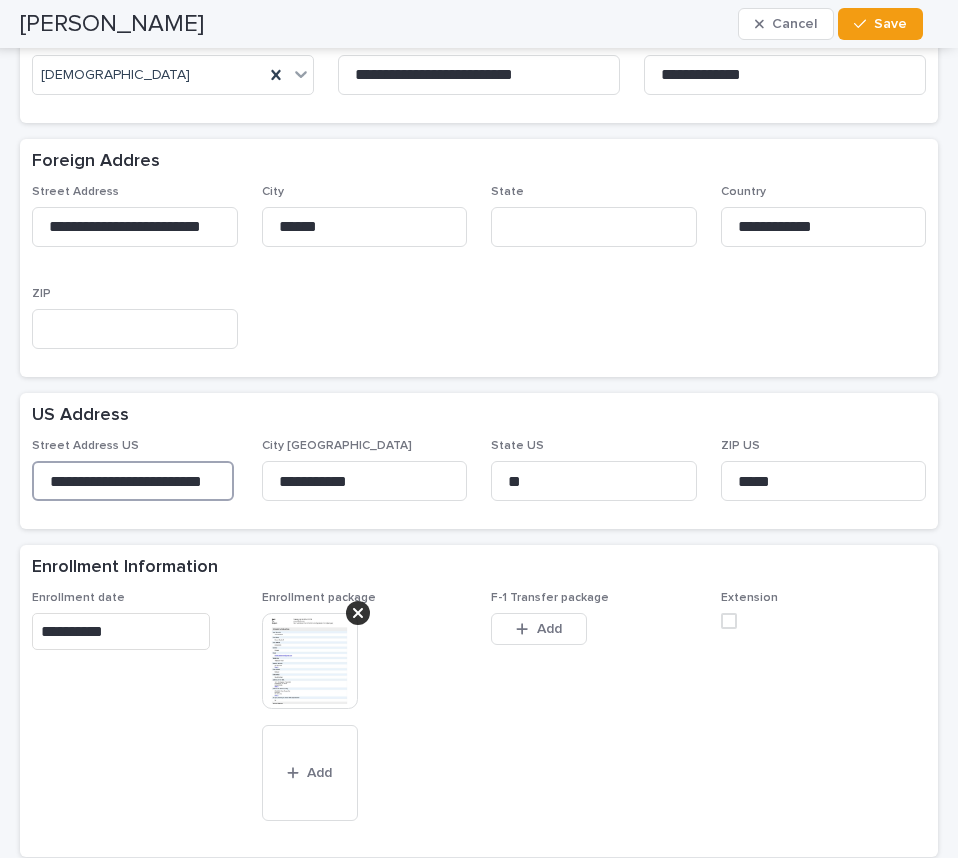 drag, startPoint x: 45, startPoint y: 480, endPoint x: 245, endPoint y: 483, distance: 200.02249 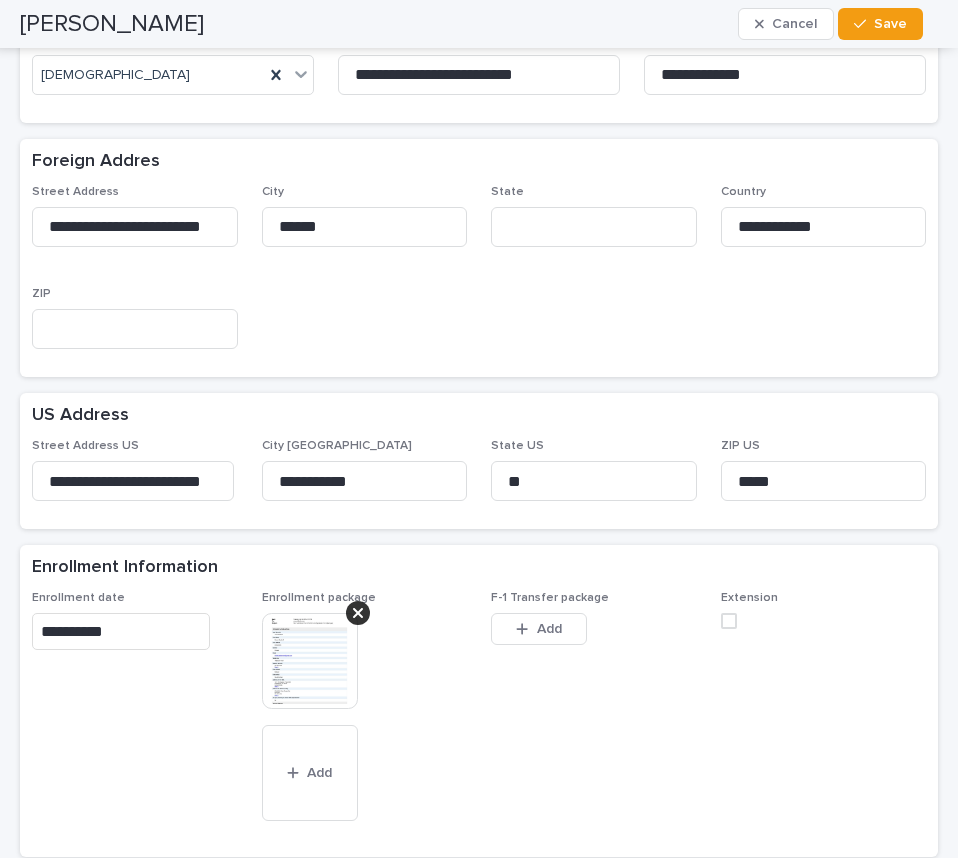 scroll, scrollTop: 0, scrollLeft: 0, axis: both 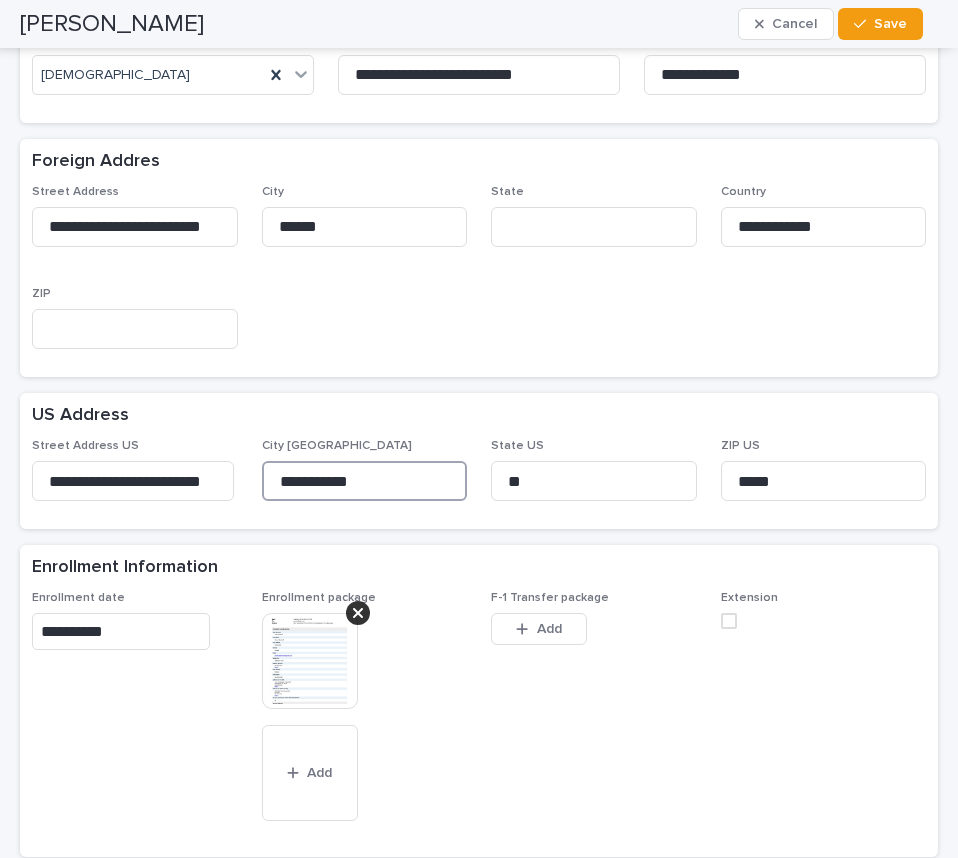 drag, startPoint x: 321, startPoint y: 479, endPoint x: 260, endPoint y: 473, distance: 61.294373 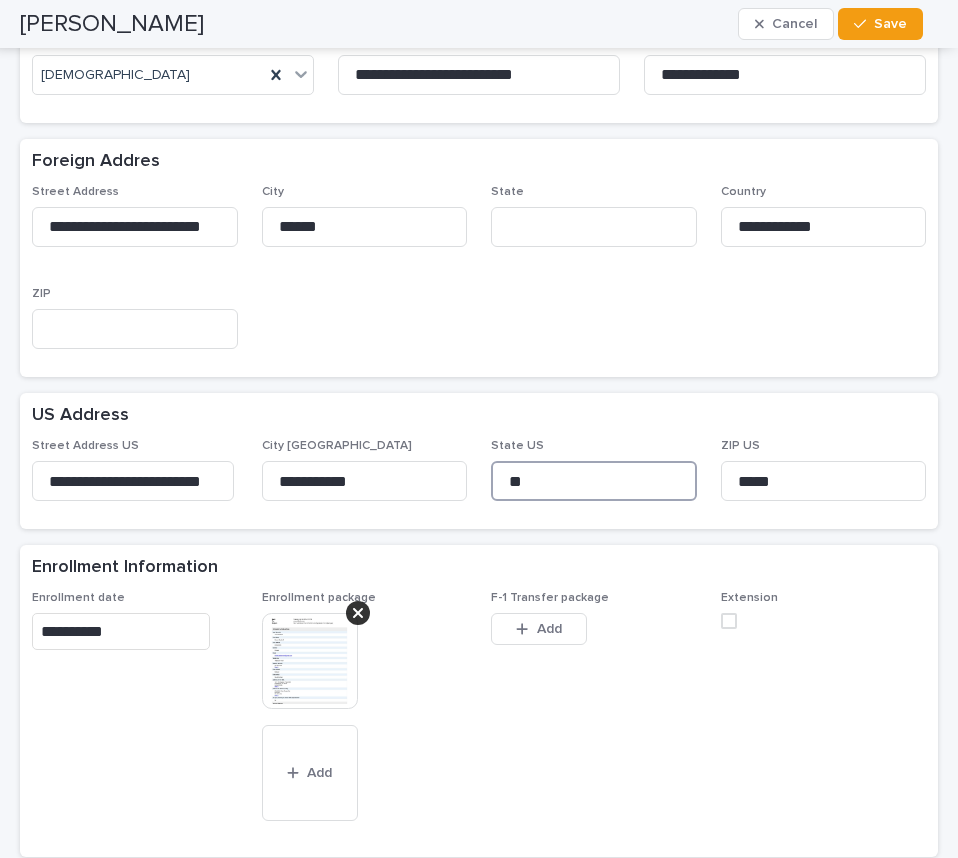 drag, startPoint x: 519, startPoint y: 479, endPoint x: 461, endPoint y: 479, distance: 58 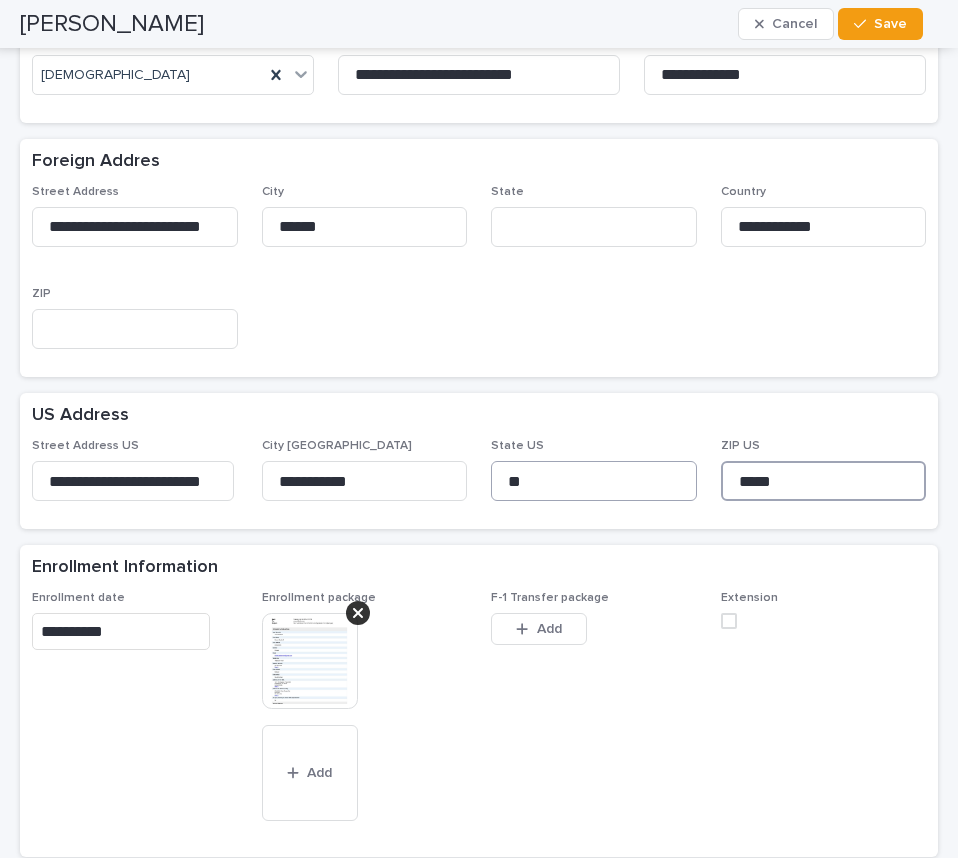 drag, startPoint x: 768, startPoint y: 480, endPoint x: 664, endPoint y: 475, distance: 104.120125 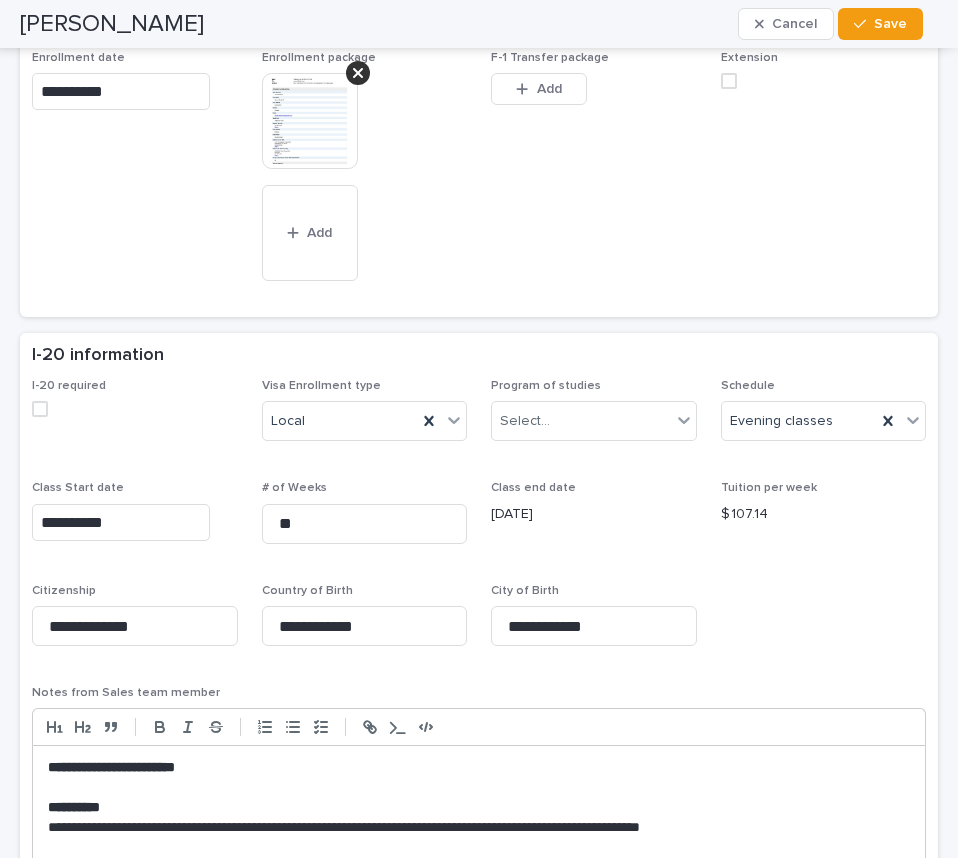 scroll, scrollTop: 1100, scrollLeft: 0, axis: vertical 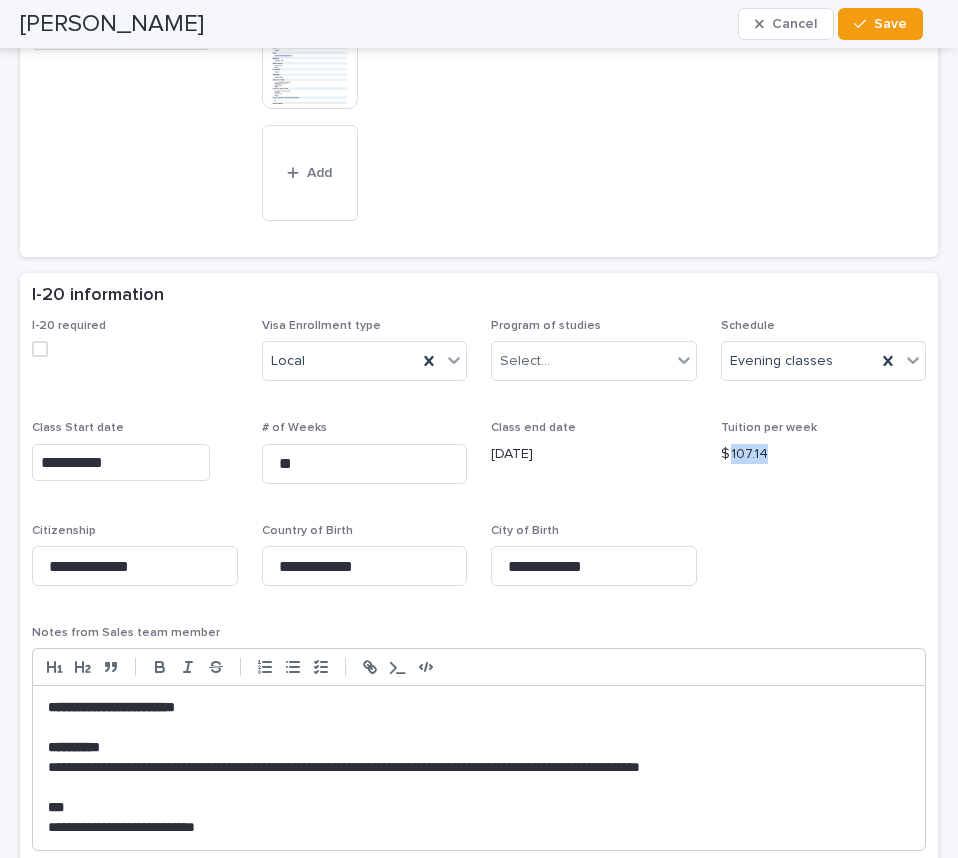 drag, startPoint x: 761, startPoint y: 455, endPoint x: 719, endPoint y: 456, distance: 42.0119 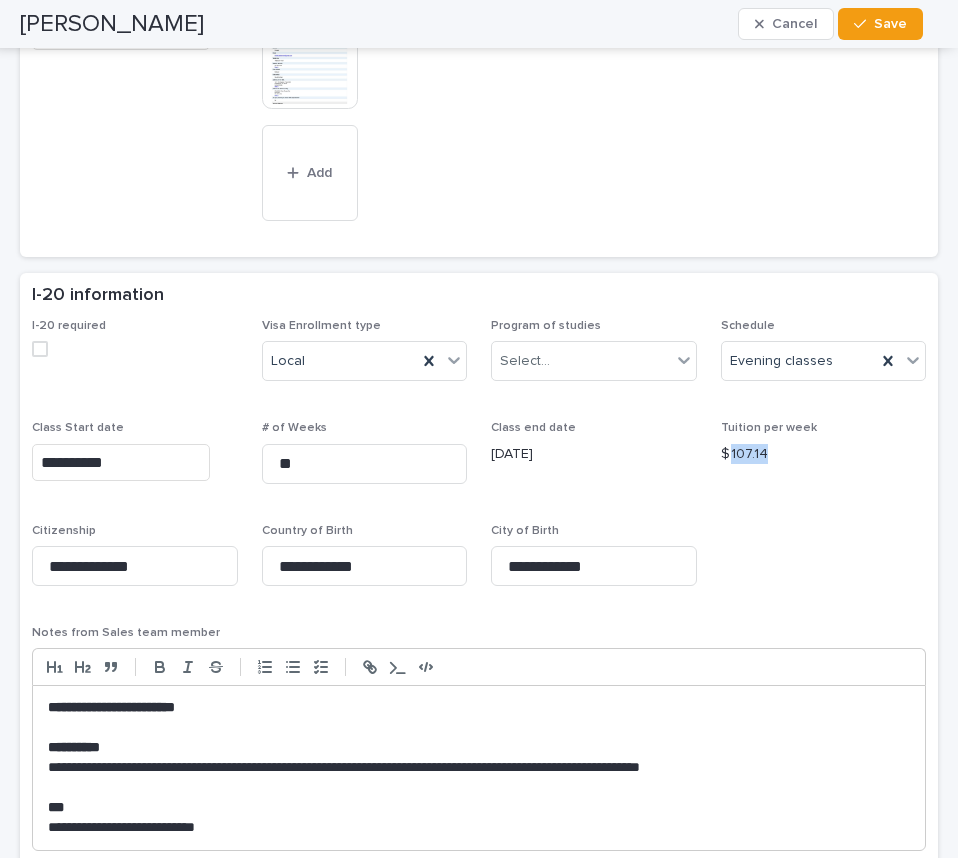 click on "$ 107.14" at bounding box center [824, 454] 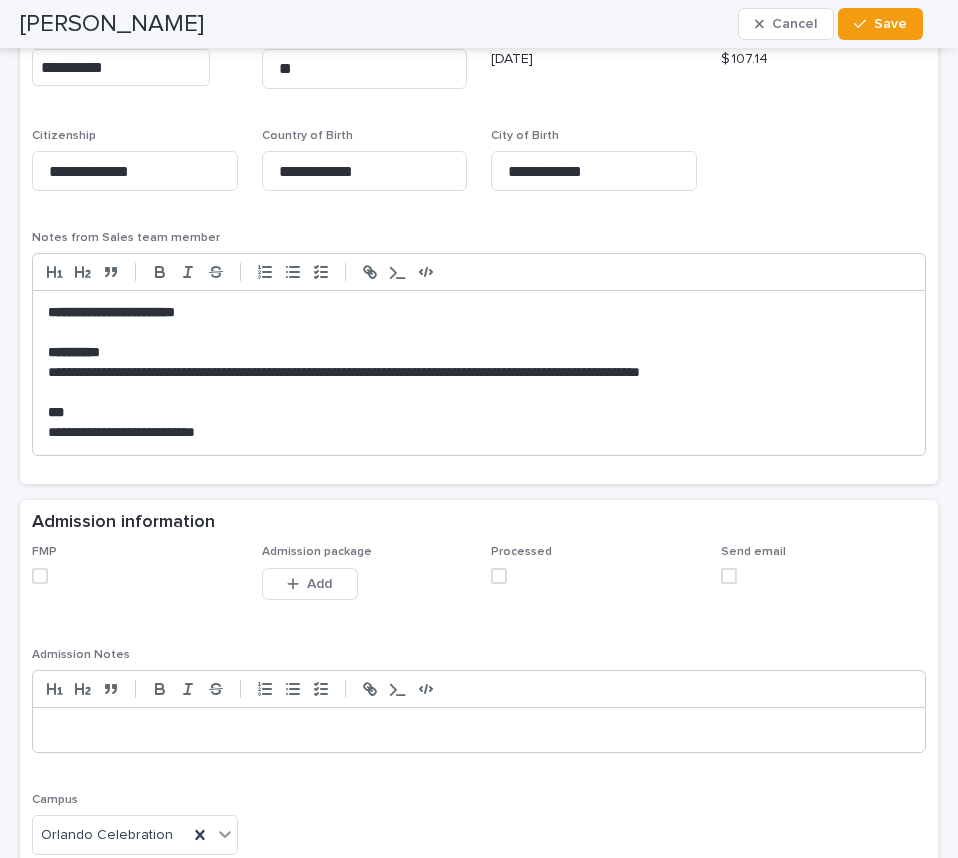 scroll, scrollTop: 1500, scrollLeft: 0, axis: vertical 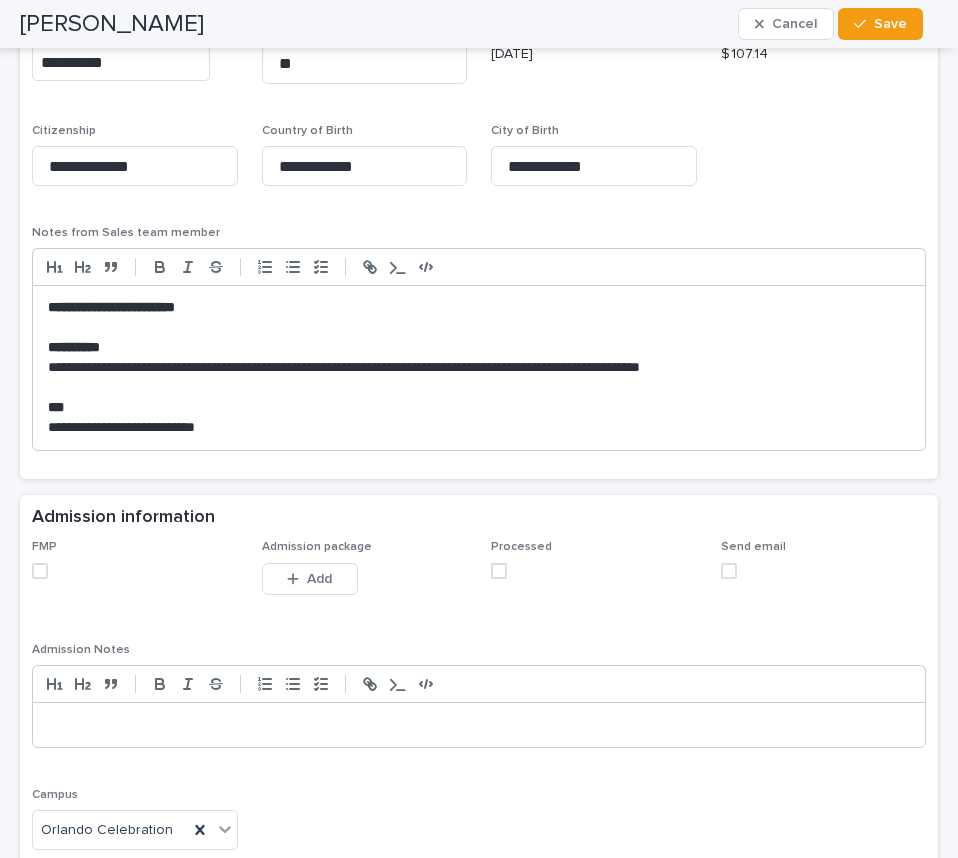 click at bounding box center [40, 571] 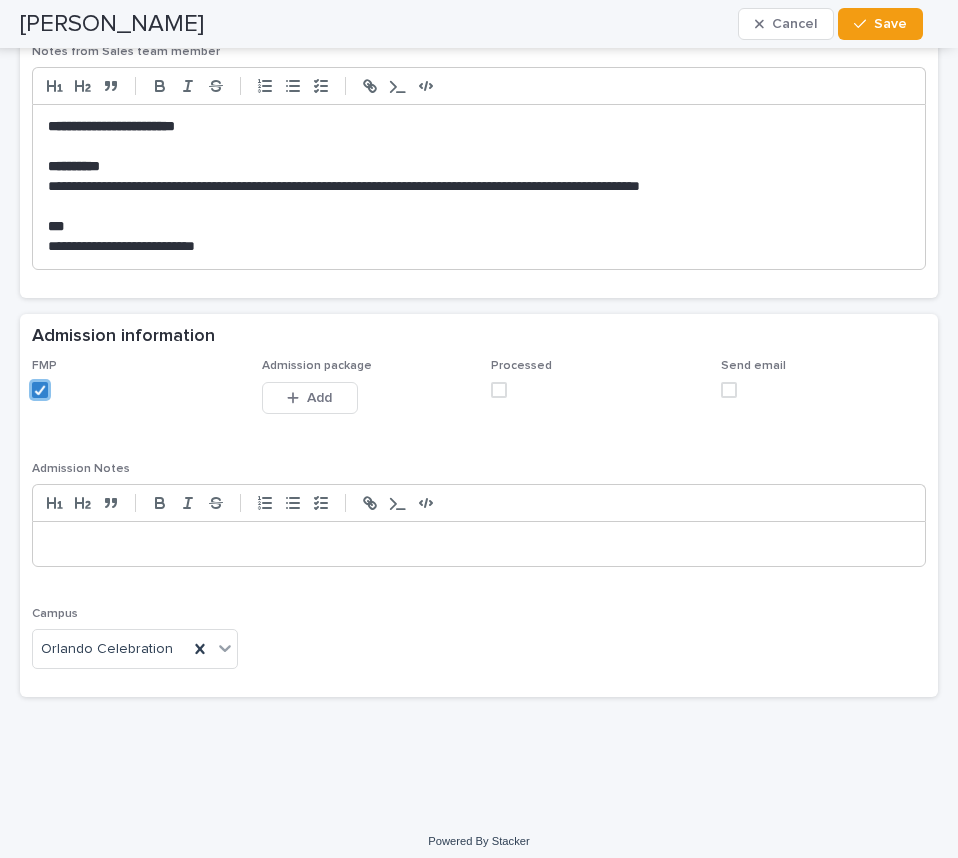 scroll, scrollTop: 1693, scrollLeft: 0, axis: vertical 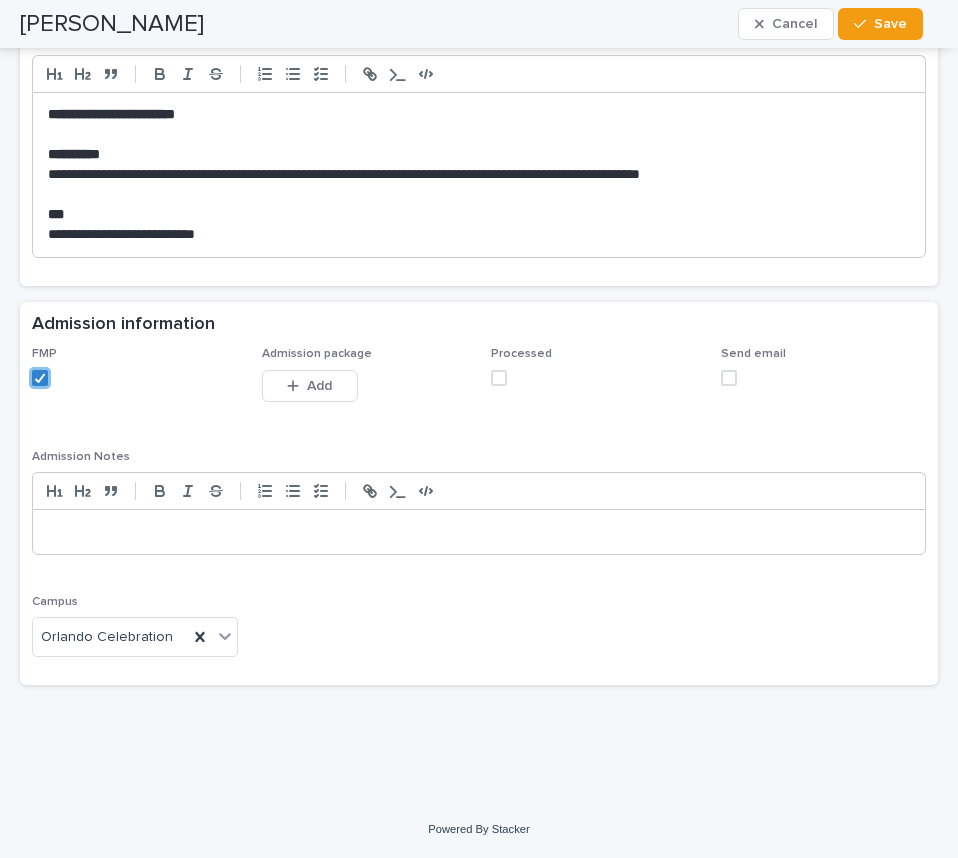 click at bounding box center (499, 378) 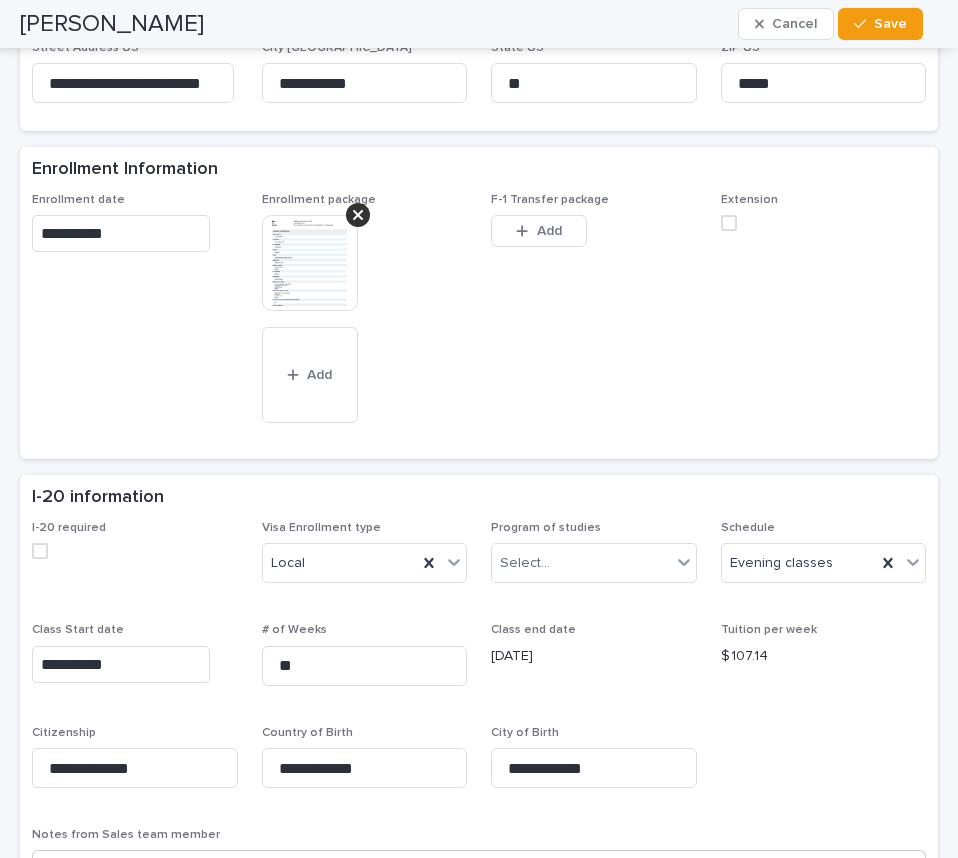 scroll, scrollTop: 593, scrollLeft: 0, axis: vertical 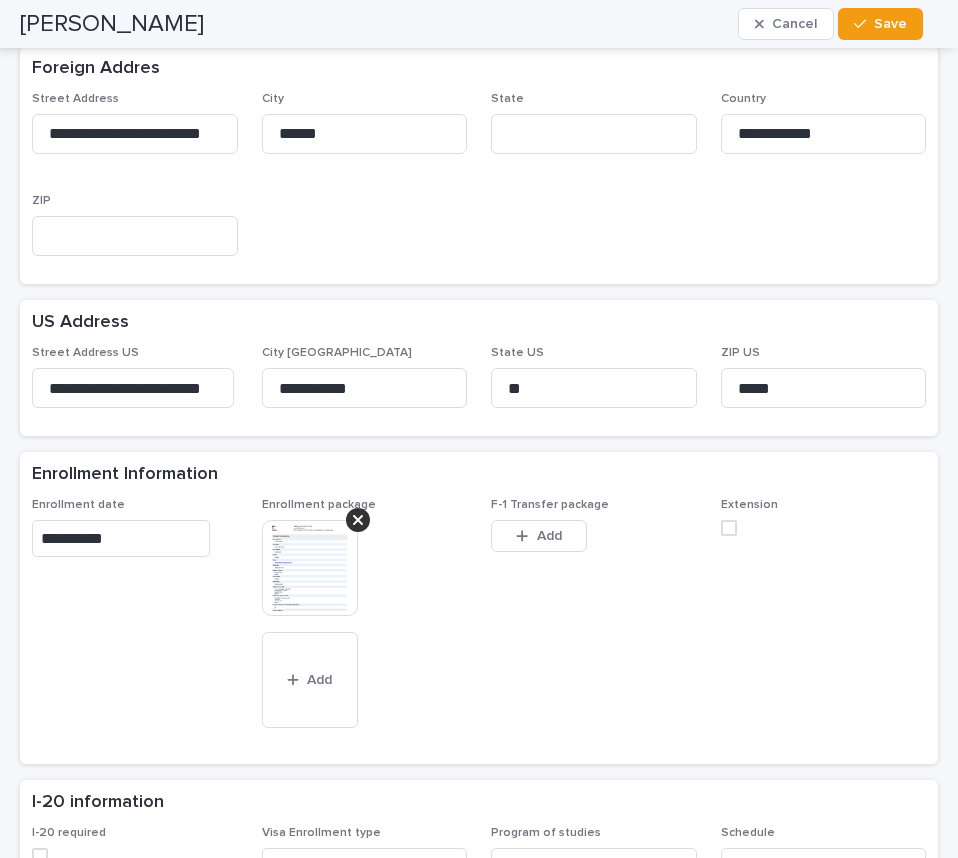 click at bounding box center (310, 568) 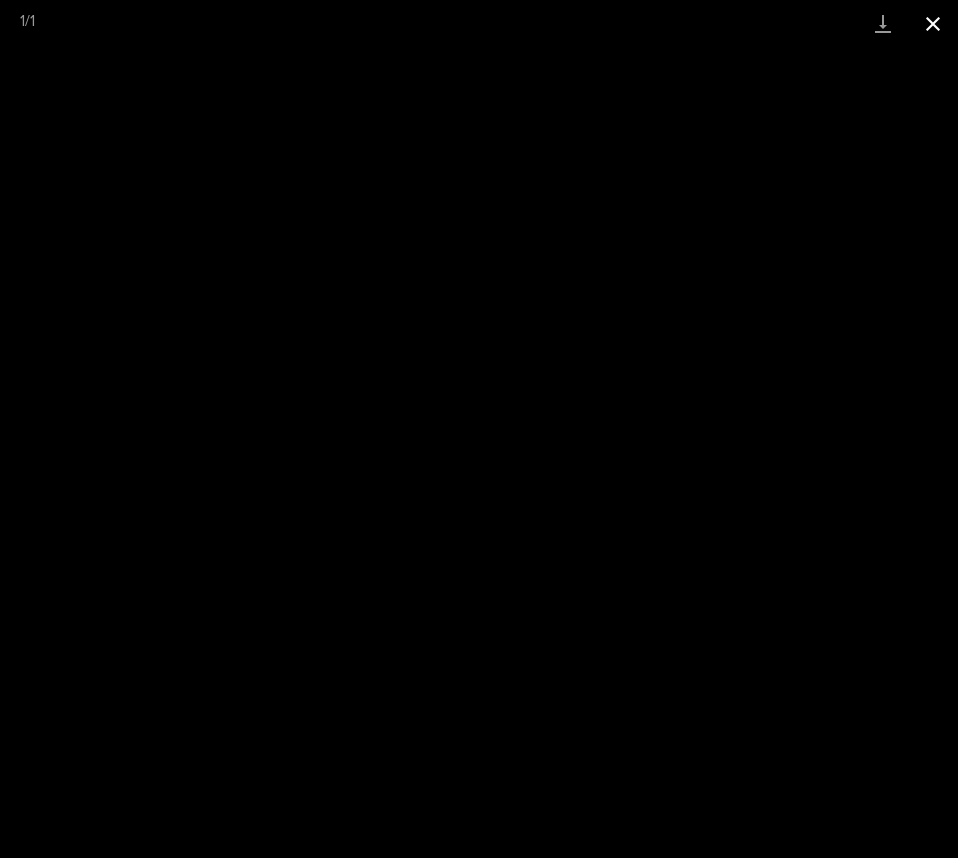 click at bounding box center [933, 23] 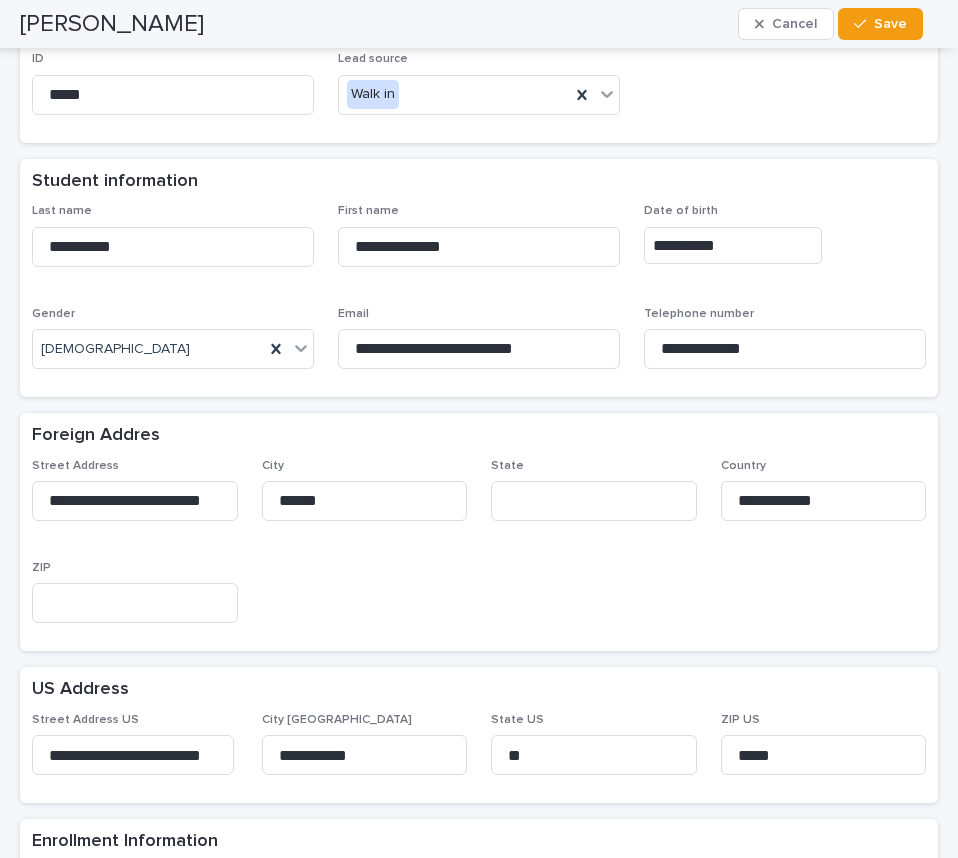 scroll, scrollTop: 193, scrollLeft: 0, axis: vertical 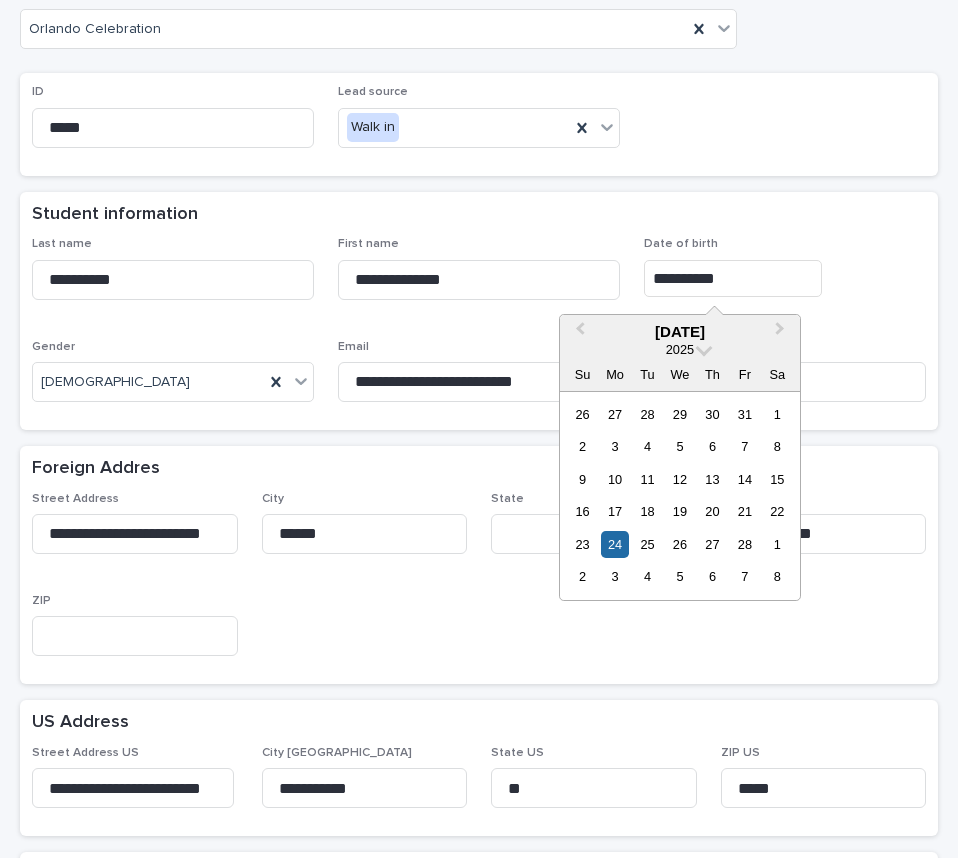 click on "**********" at bounding box center [733, 278] 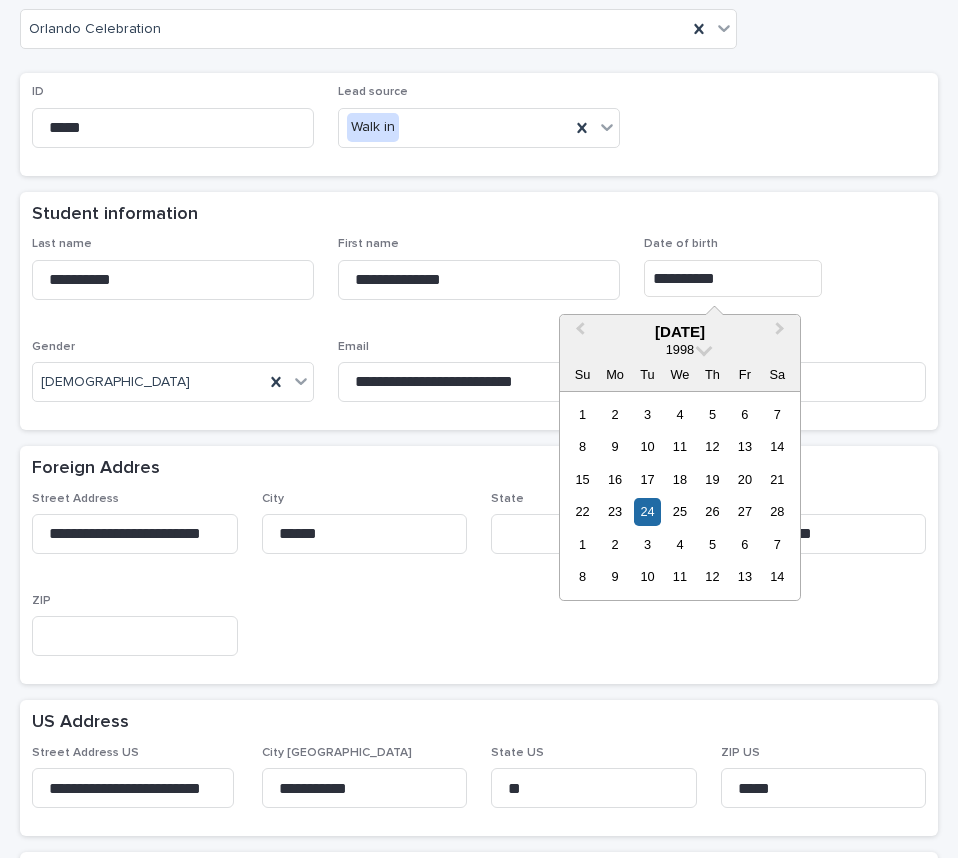 type on "**********" 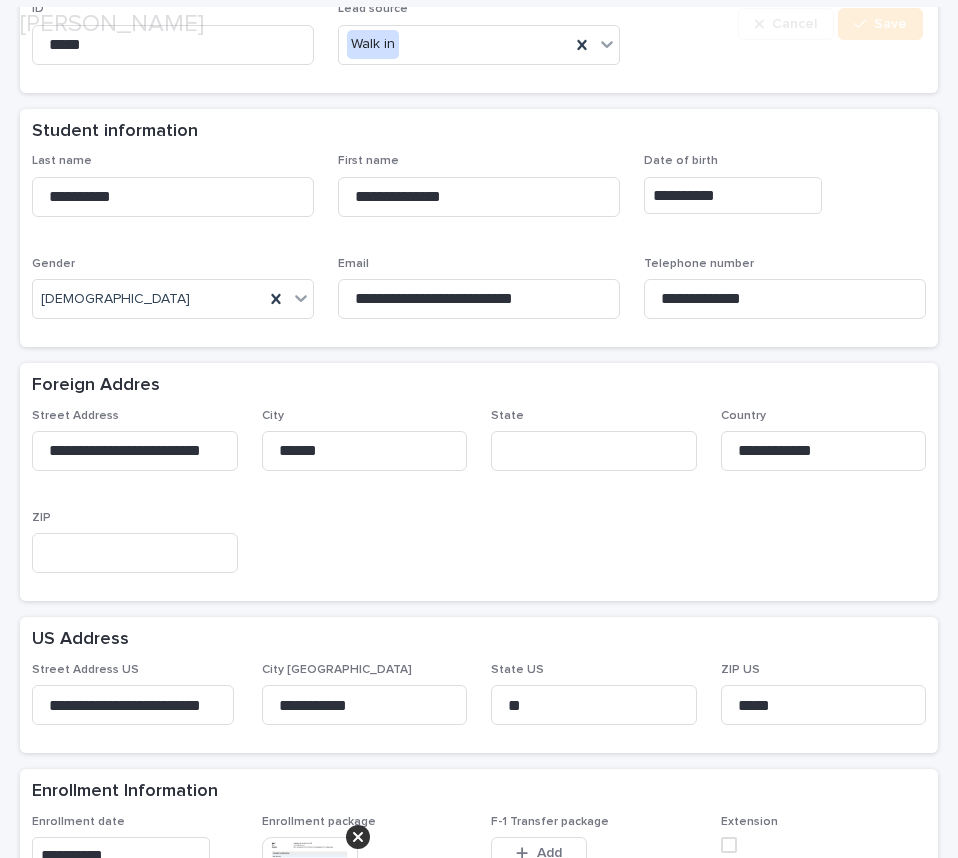 scroll, scrollTop: 593, scrollLeft: 0, axis: vertical 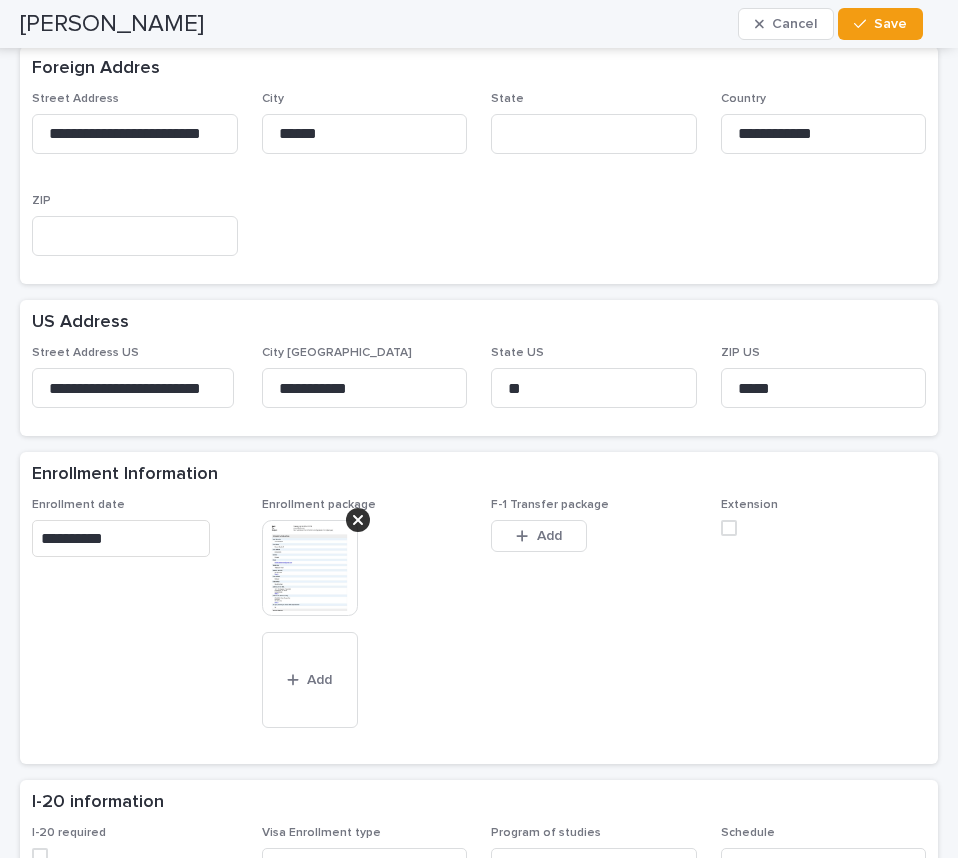 click at bounding box center [310, 568] 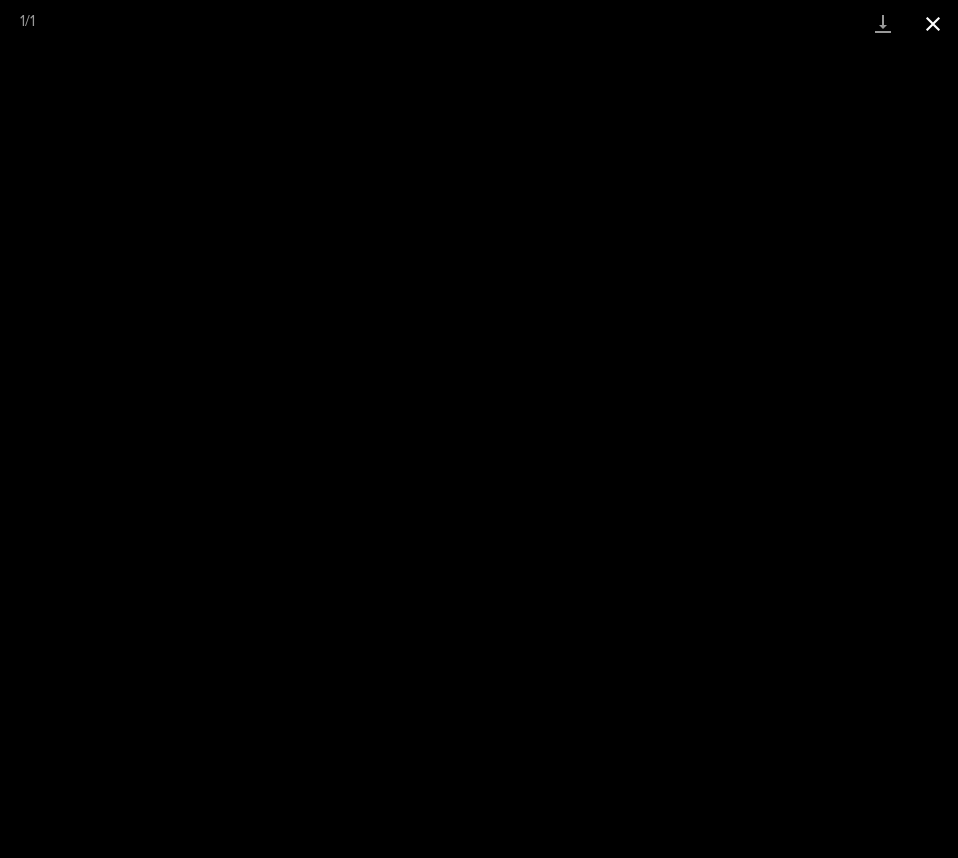 click at bounding box center (933, 23) 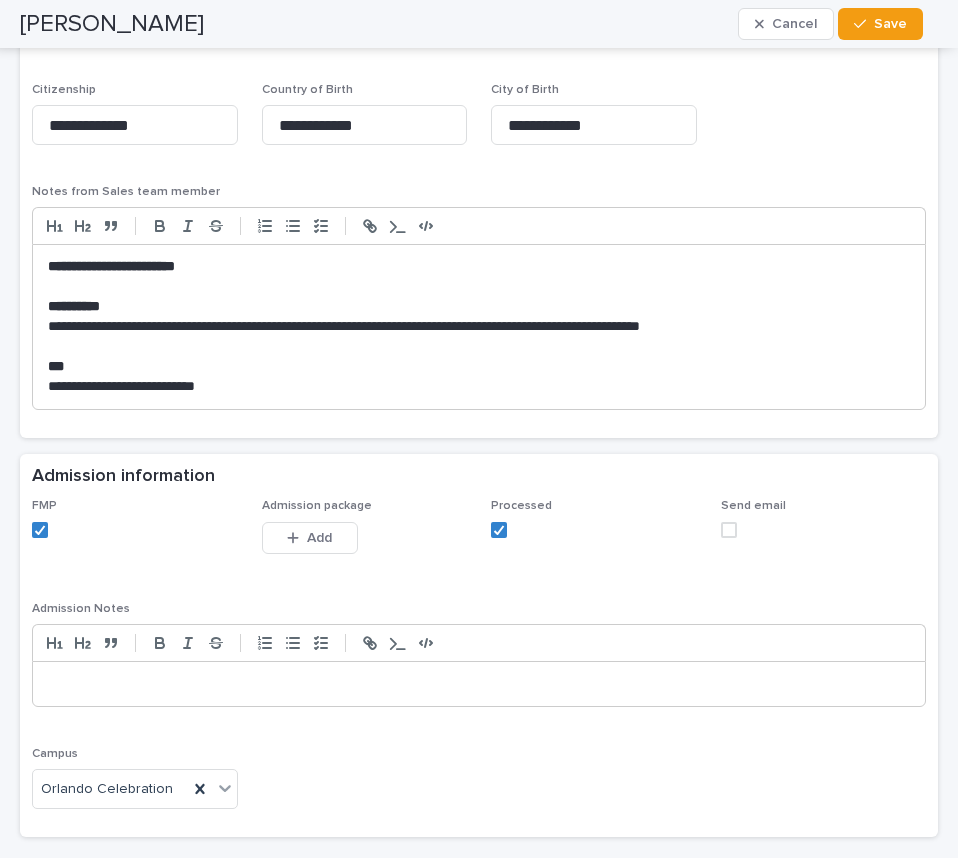 scroll, scrollTop: 1593, scrollLeft: 0, axis: vertical 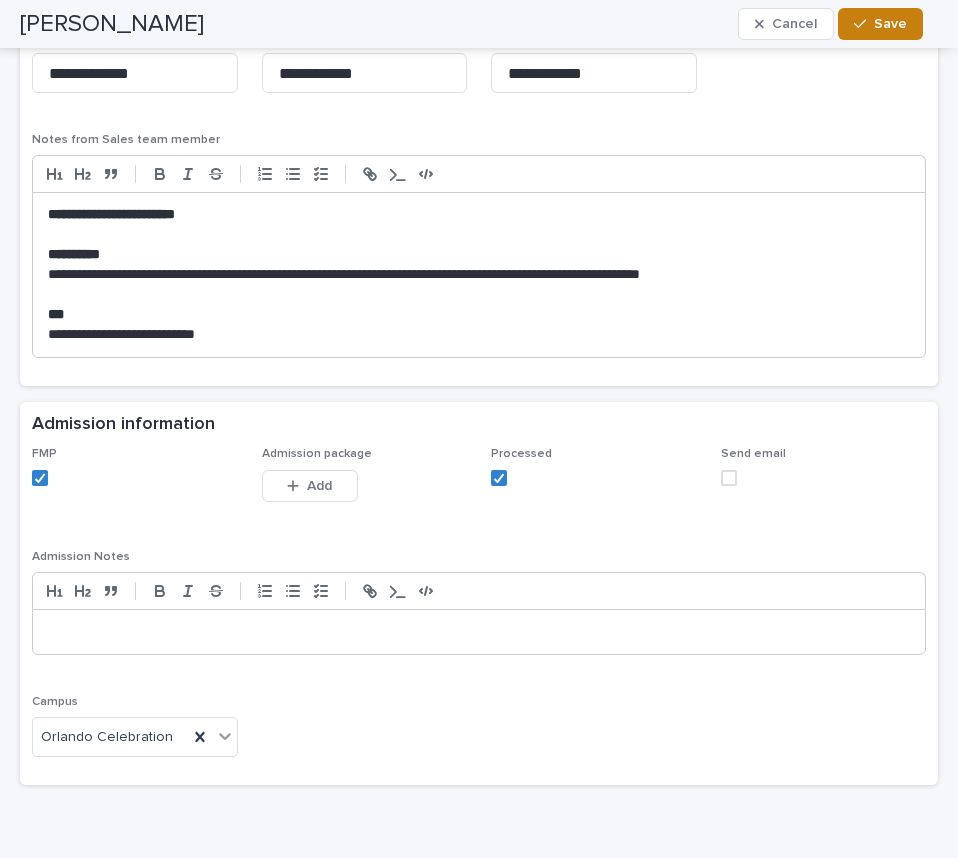 click on "Save" at bounding box center [890, 24] 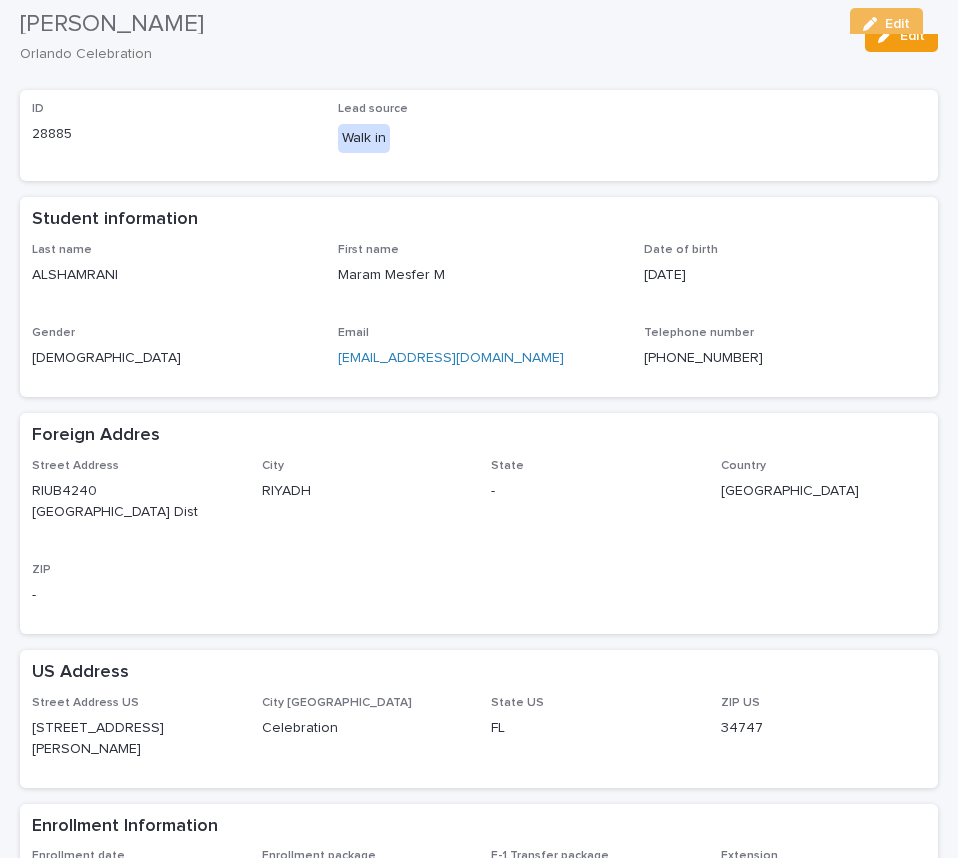 scroll, scrollTop: 0, scrollLeft: 0, axis: both 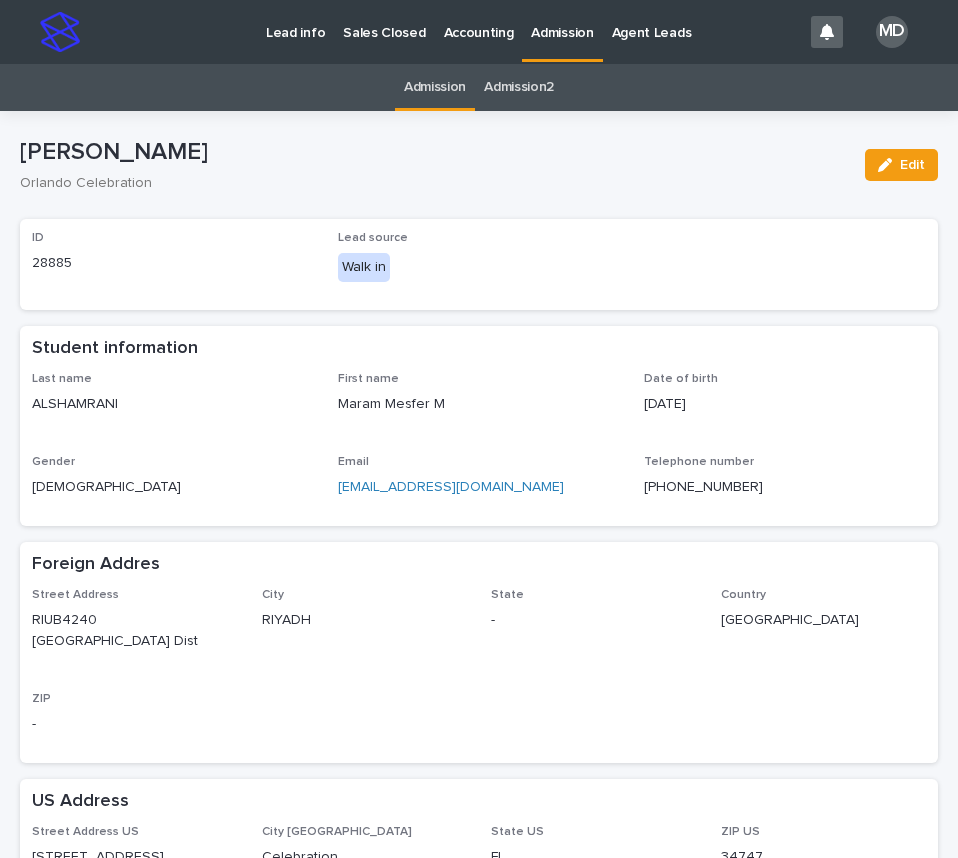 click on "Admission" at bounding box center [435, 87] 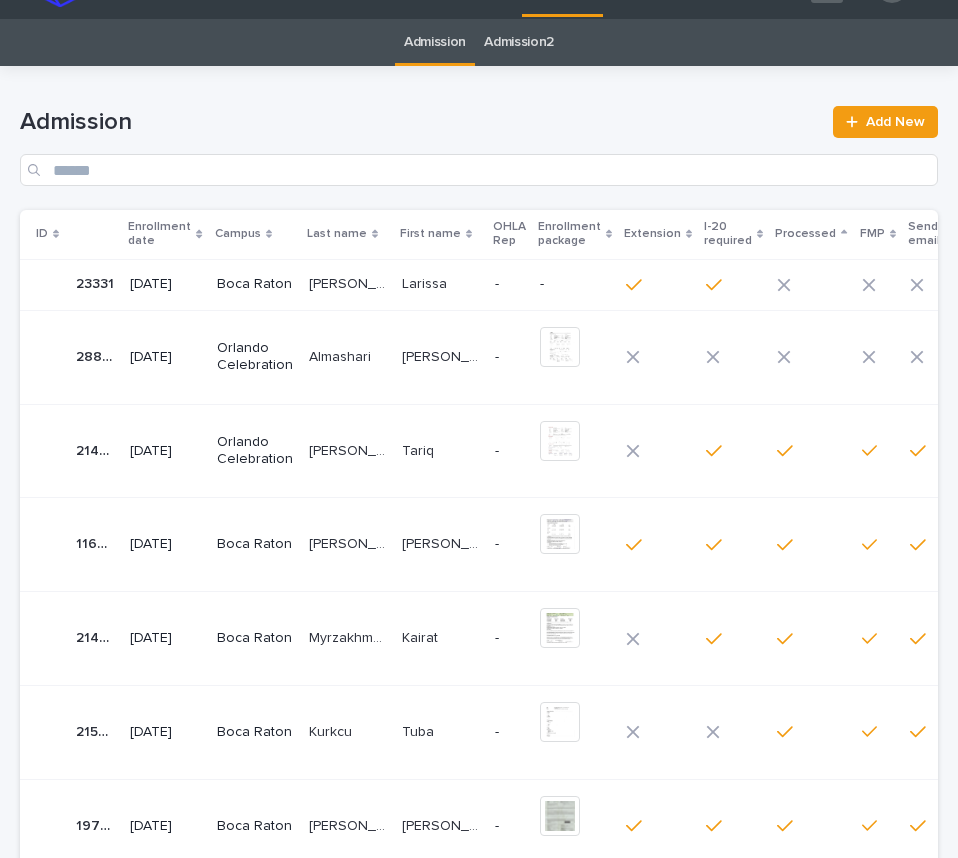 scroll, scrollTop: 0, scrollLeft: 0, axis: both 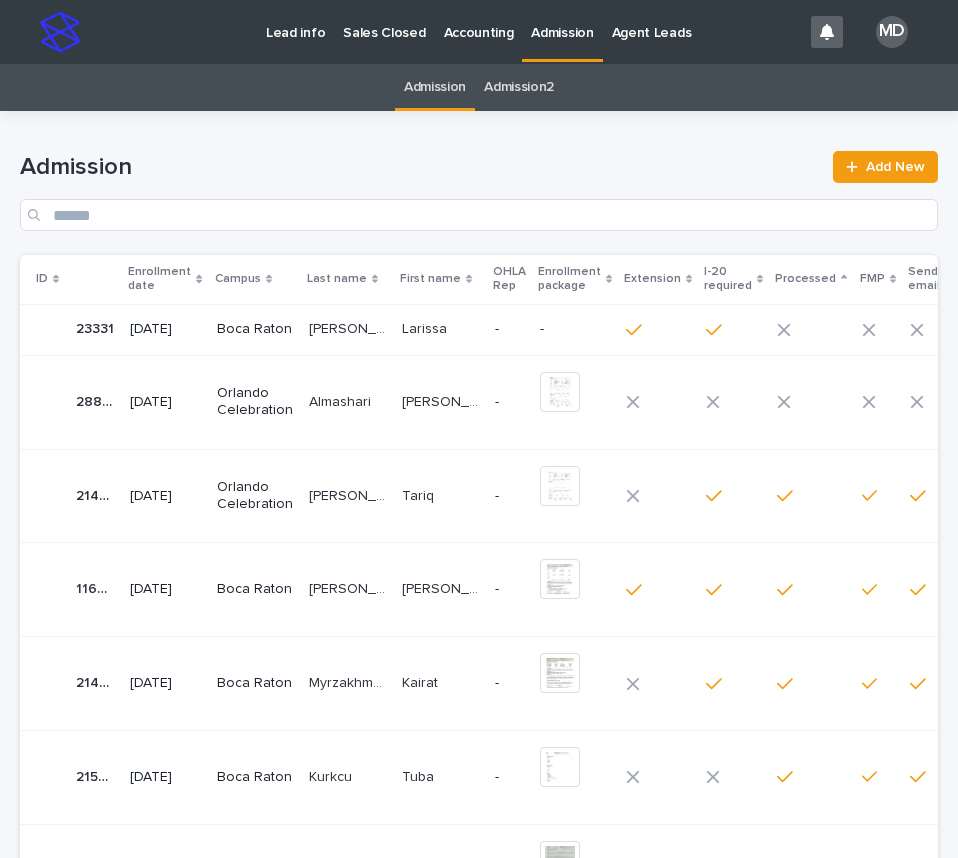 click on "Orlando Celebration" at bounding box center [255, 402] 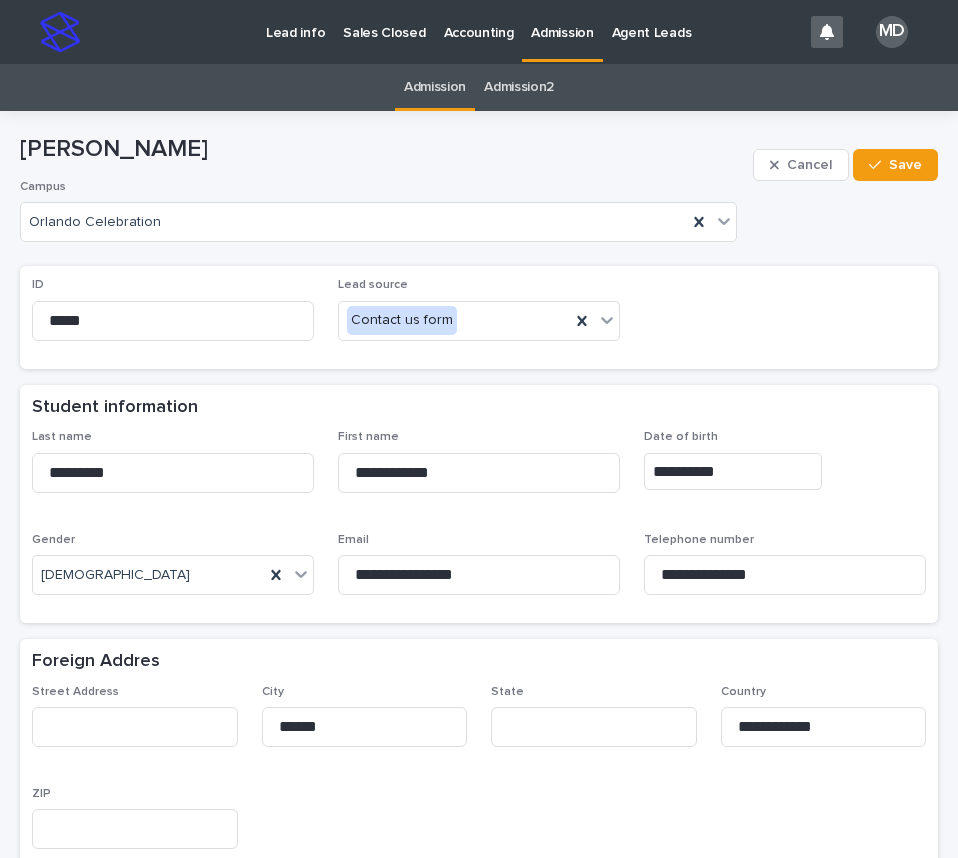 scroll, scrollTop: 100, scrollLeft: 0, axis: vertical 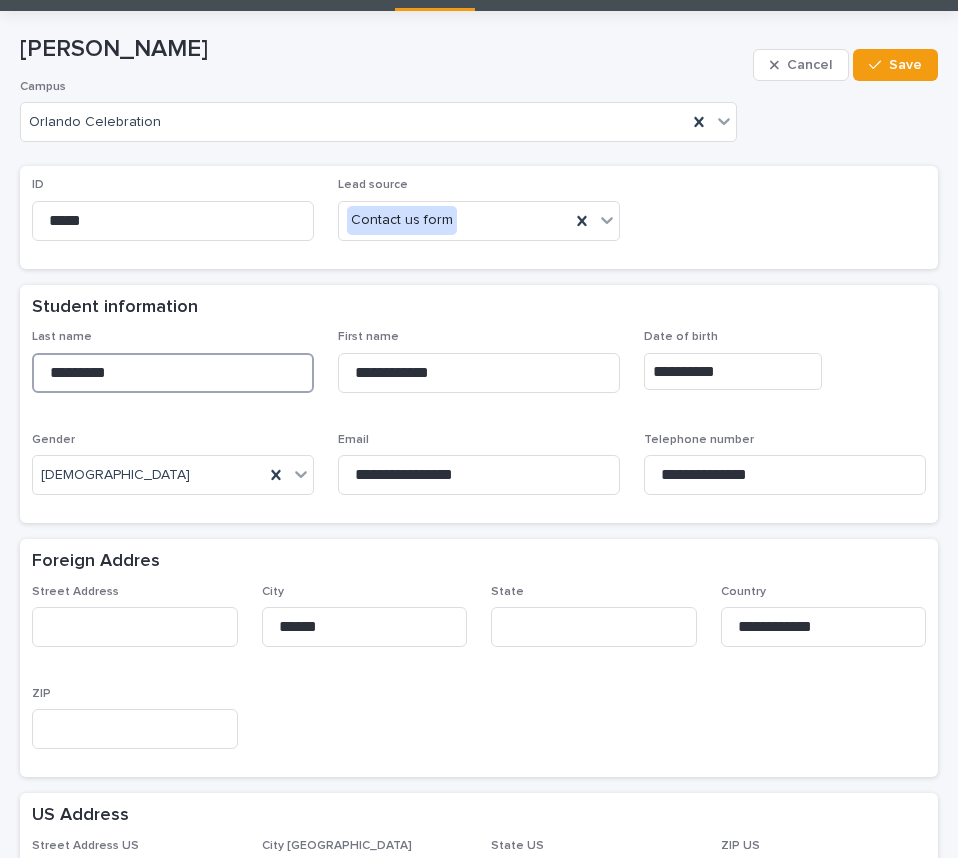 drag, startPoint x: 113, startPoint y: 376, endPoint x: 30, endPoint y: 377, distance: 83.00603 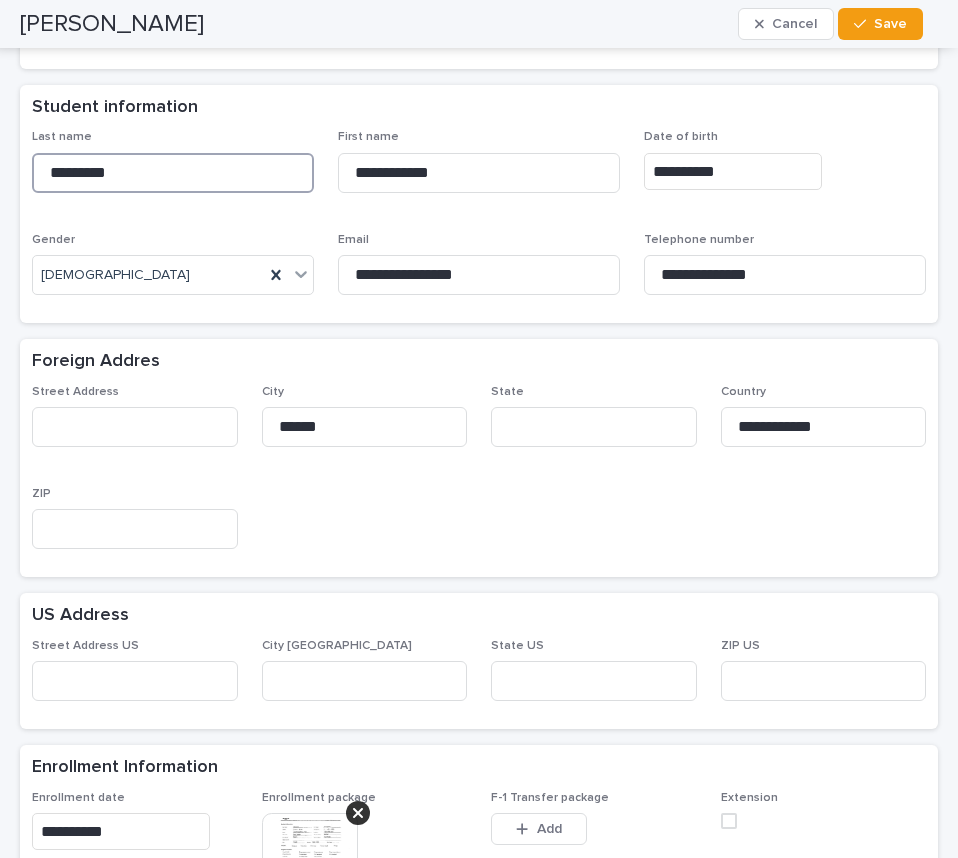 scroll, scrollTop: 200, scrollLeft: 0, axis: vertical 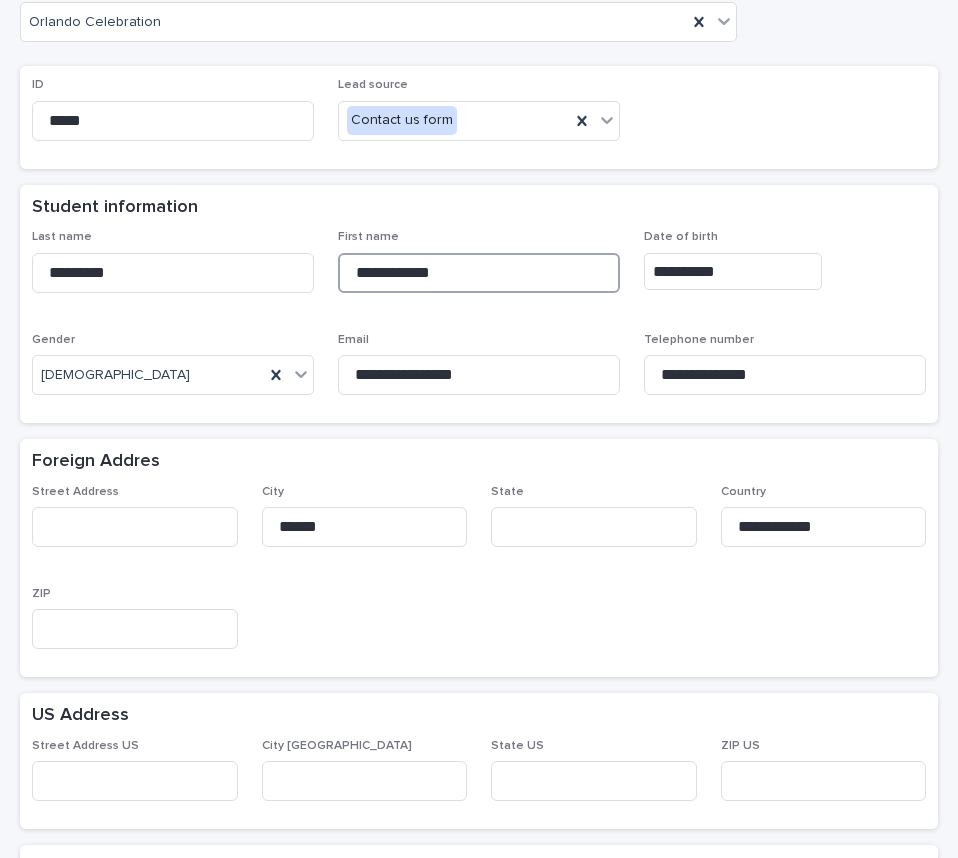 drag, startPoint x: 441, startPoint y: 272, endPoint x: 340, endPoint y: 273, distance: 101.00495 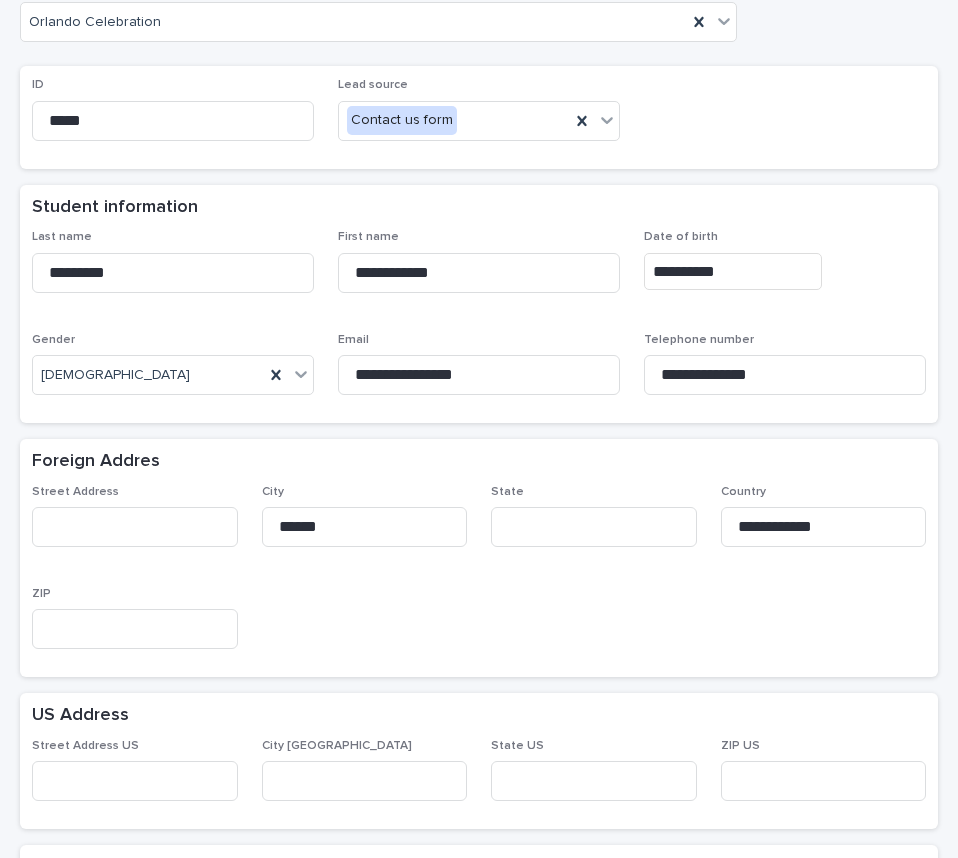 click on "**********" at bounding box center (785, 268) 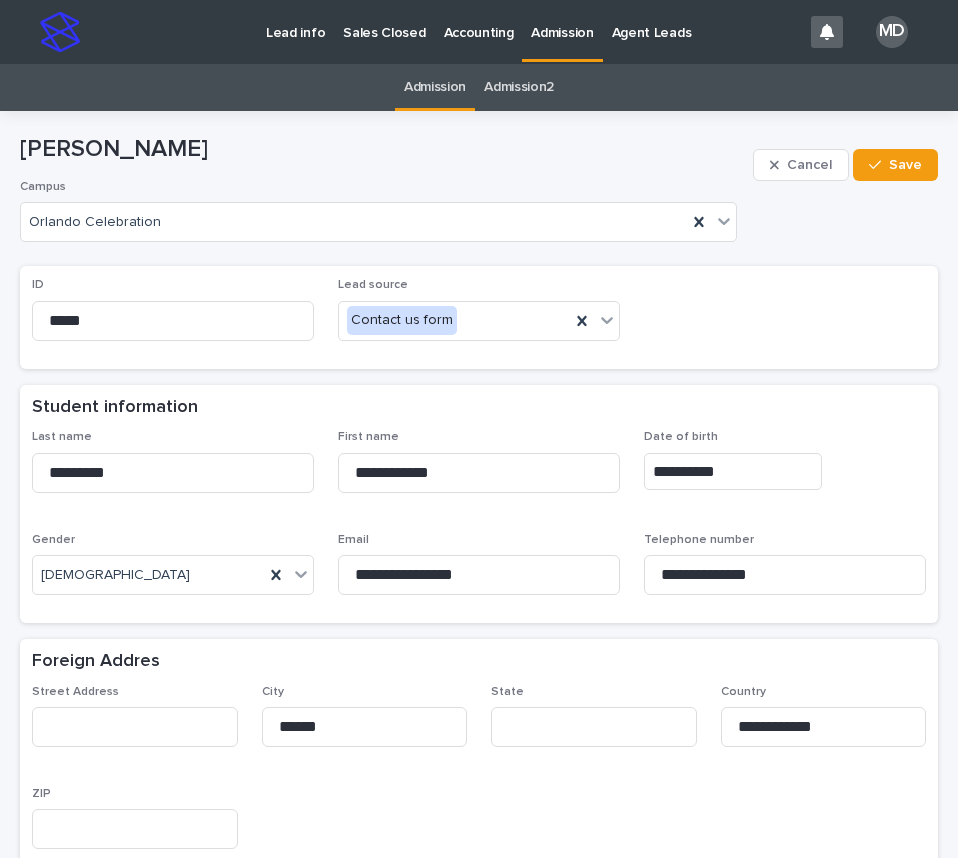 scroll, scrollTop: 100, scrollLeft: 0, axis: vertical 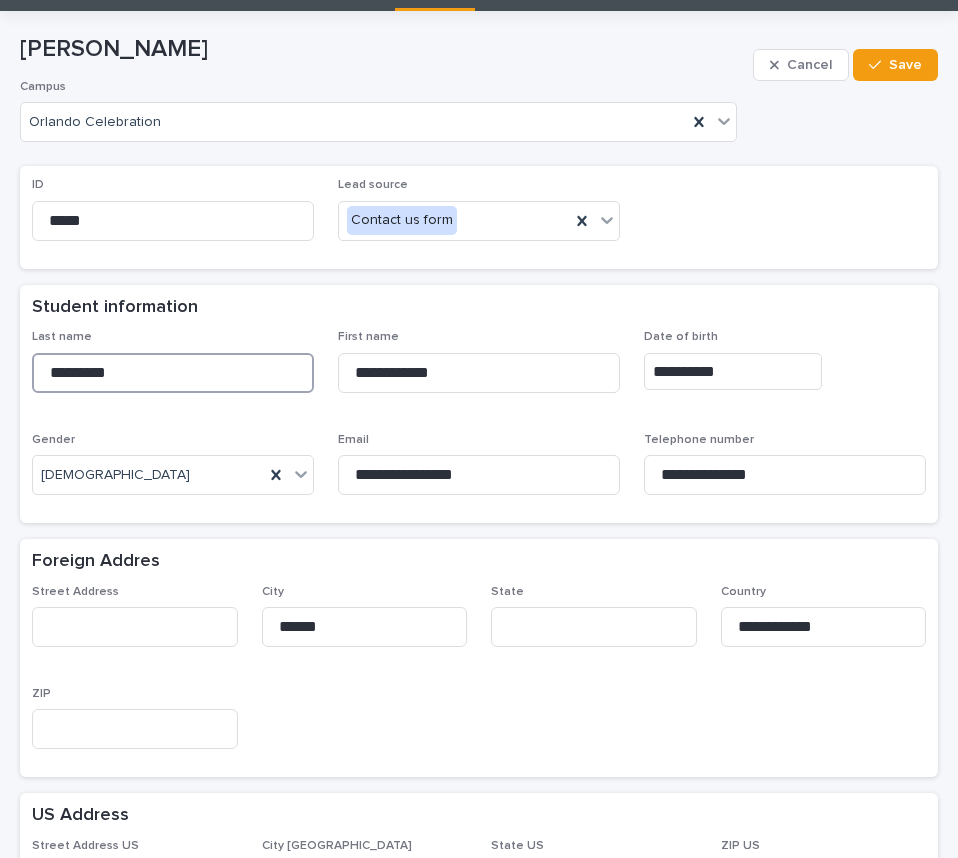 drag, startPoint x: 121, startPoint y: 374, endPoint x: 3, endPoint y: 375, distance: 118.004234 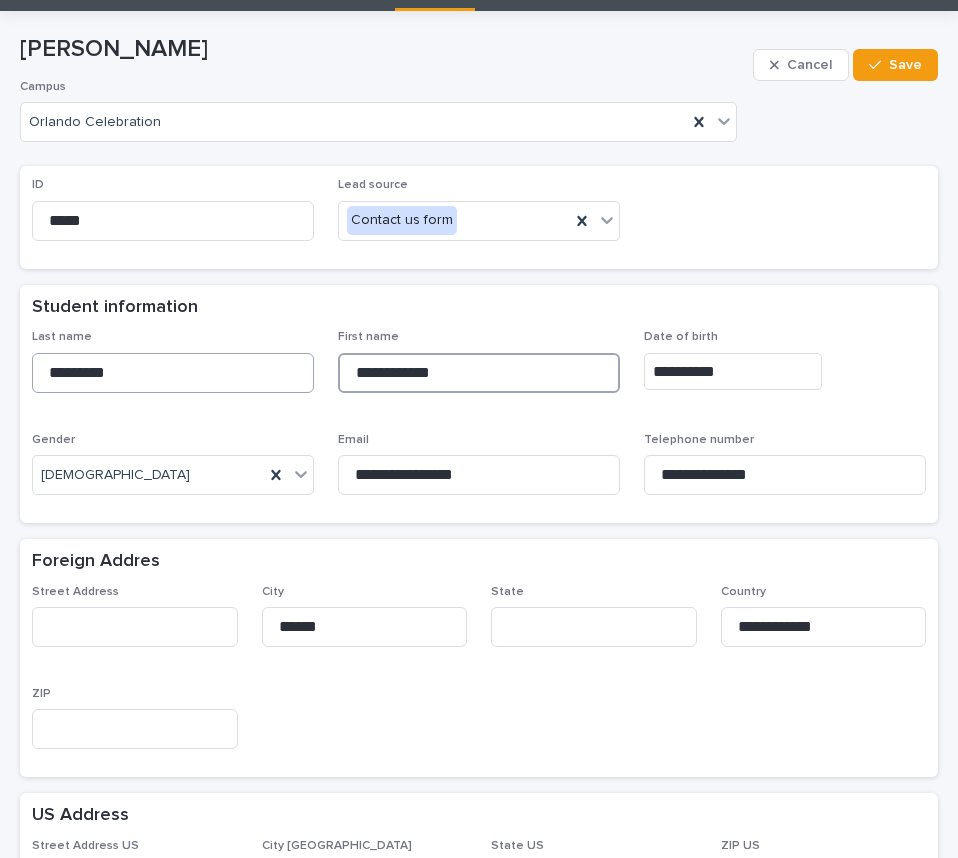 drag, startPoint x: 453, startPoint y: 369, endPoint x: 308, endPoint y: 387, distance: 146.11298 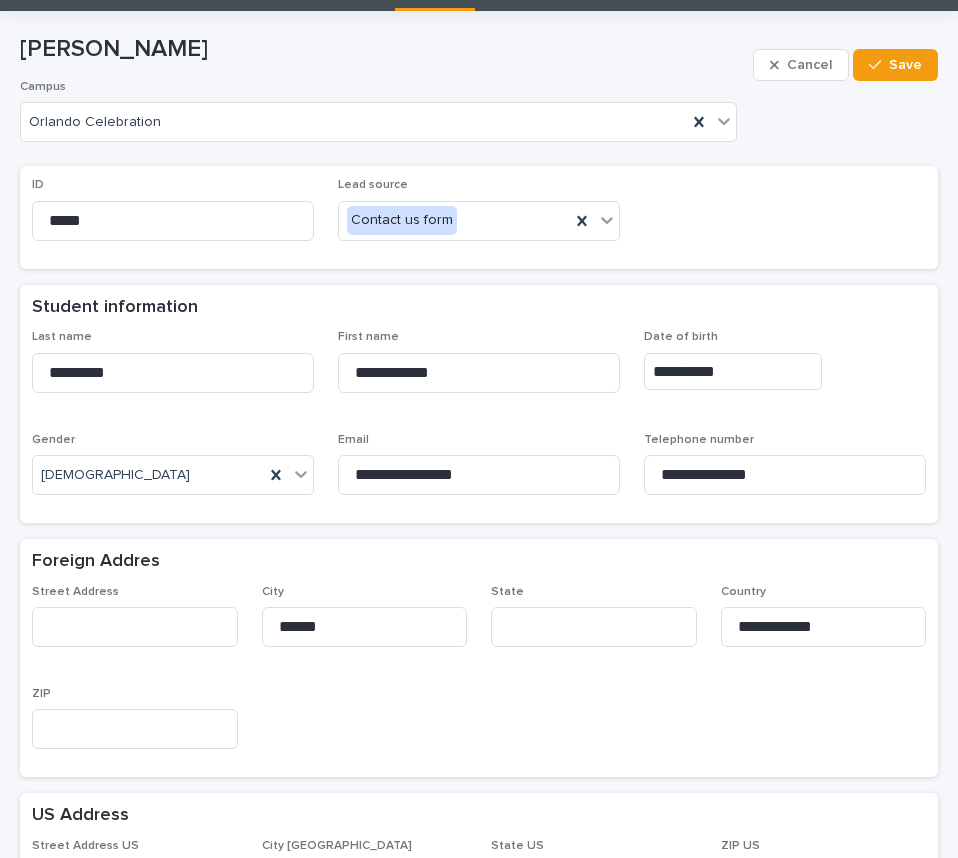 click on "**********" at bounding box center [733, 371] 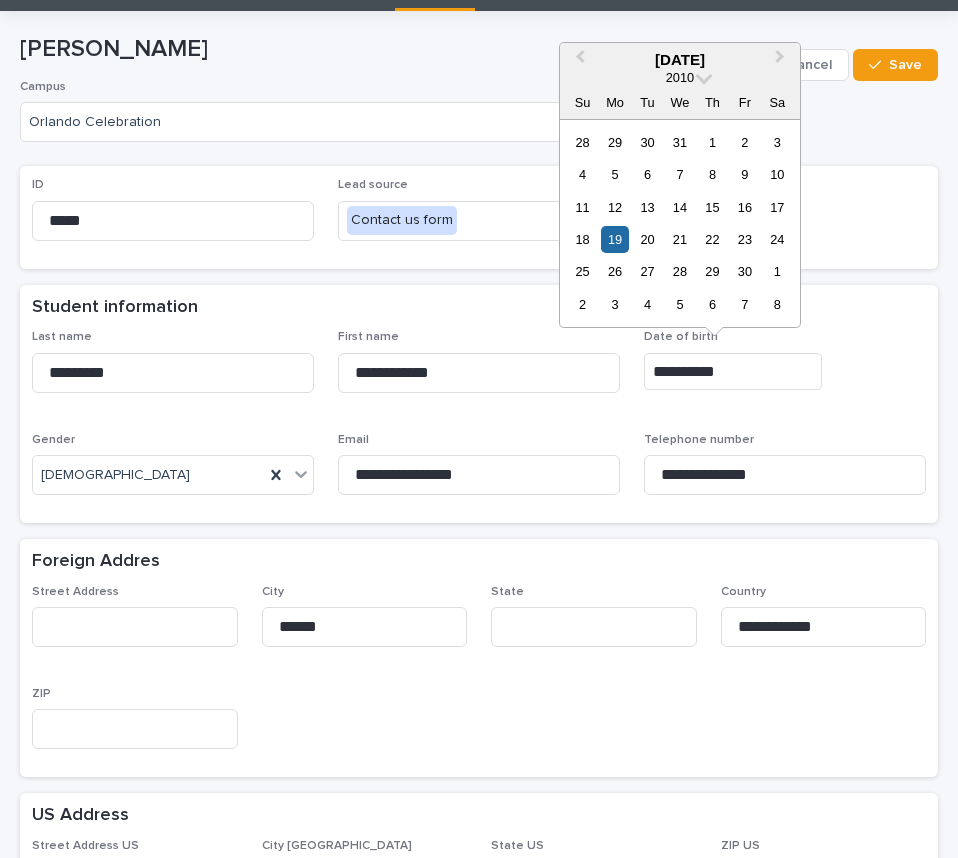 drag, startPoint x: 726, startPoint y: 369, endPoint x: 627, endPoint y: 379, distance: 99.50377 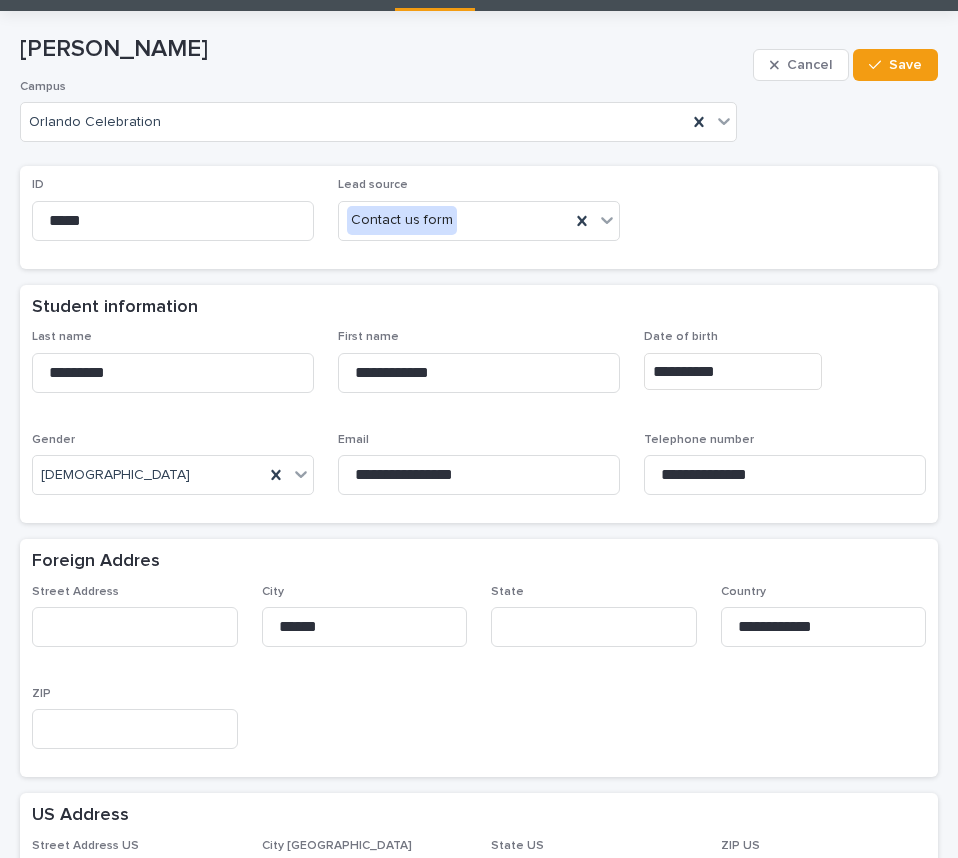click on "Student information" at bounding box center [479, 308] 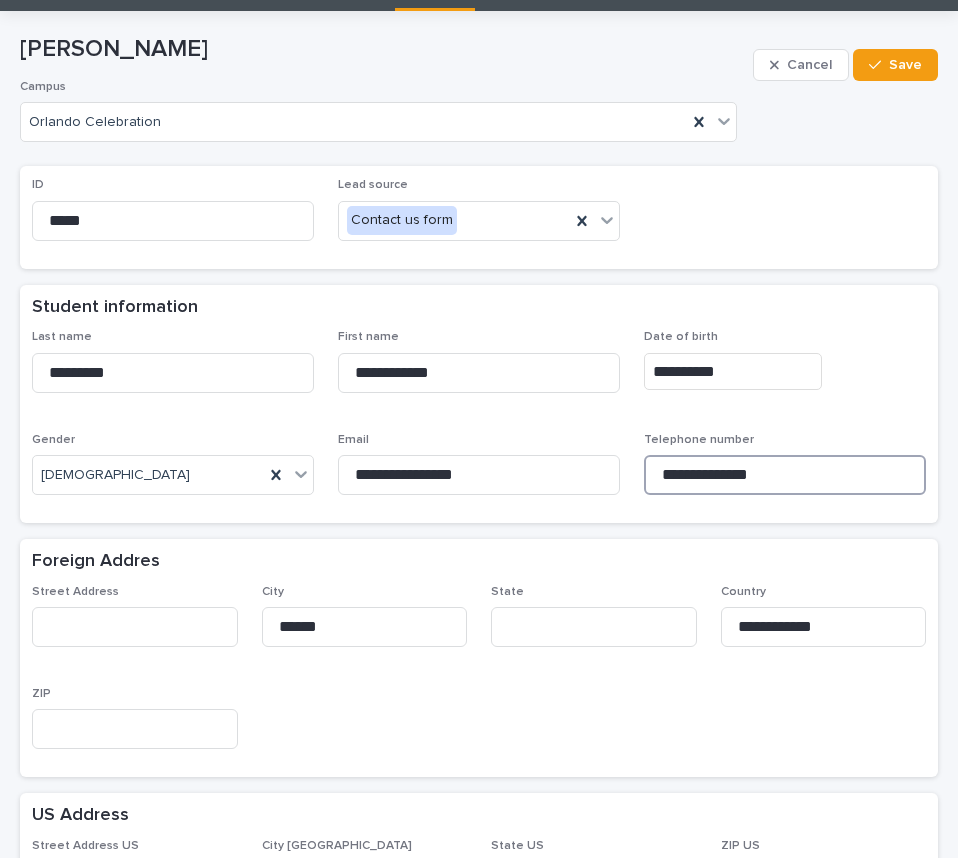 drag, startPoint x: 763, startPoint y: 475, endPoint x: 621, endPoint y: 484, distance: 142.28493 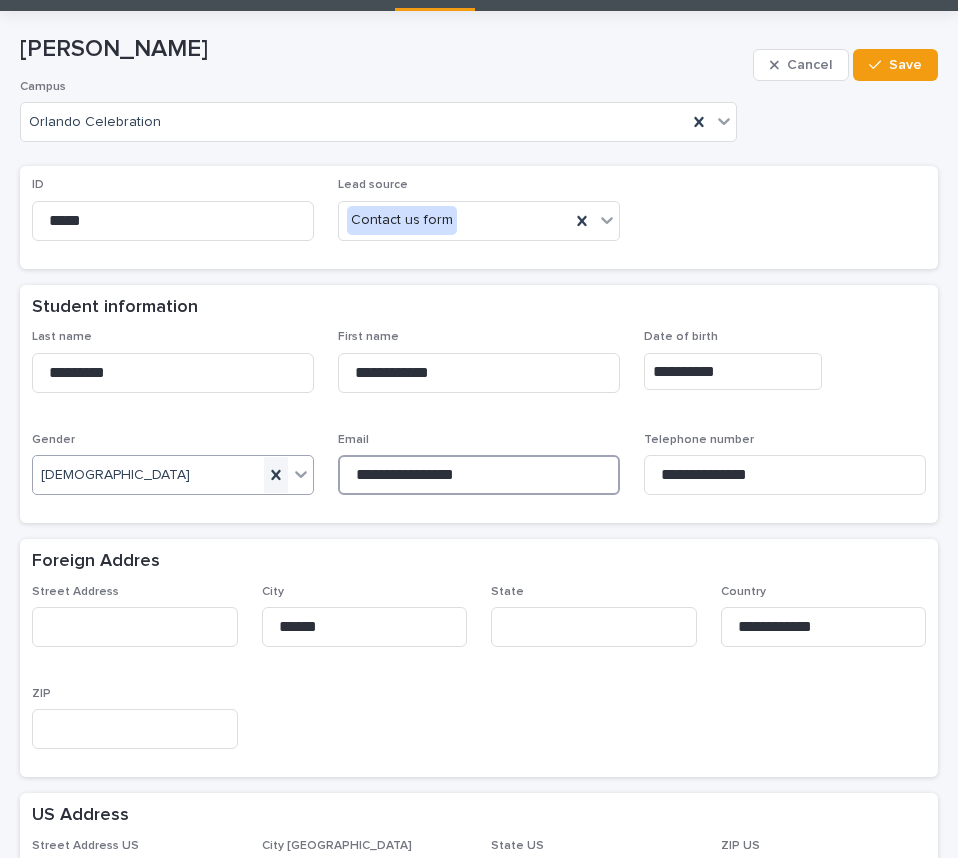 drag, startPoint x: 476, startPoint y: 476, endPoint x: 265, endPoint y: 471, distance: 211.05923 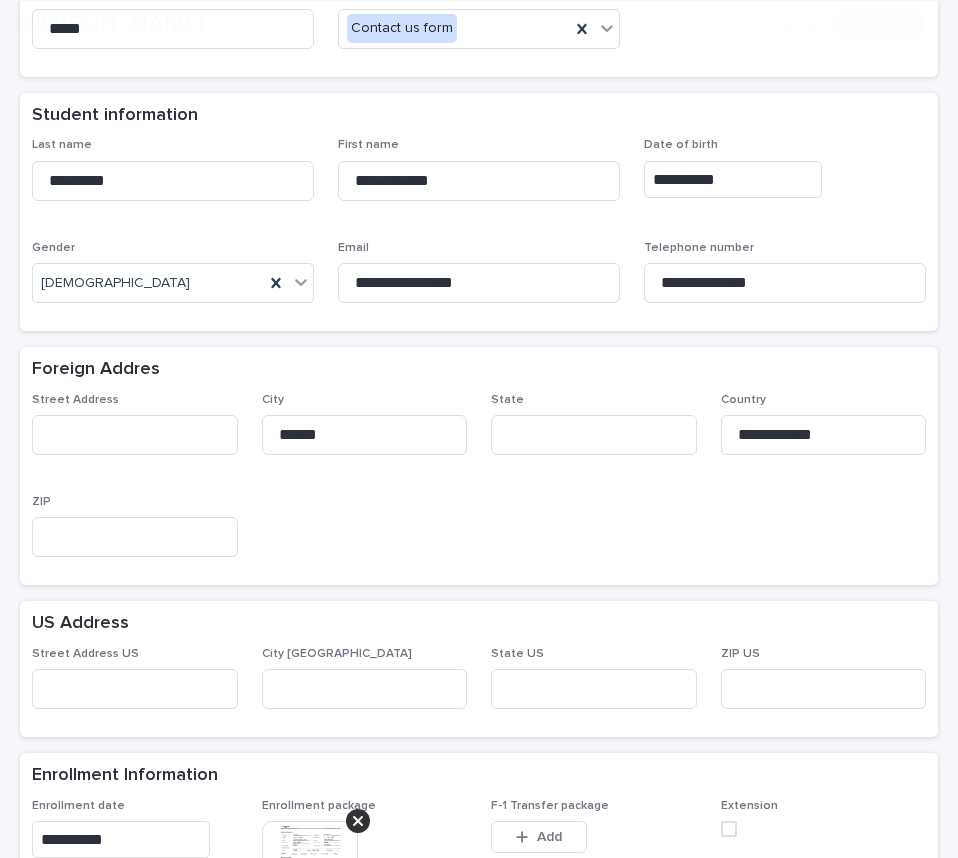 scroll, scrollTop: 300, scrollLeft: 0, axis: vertical 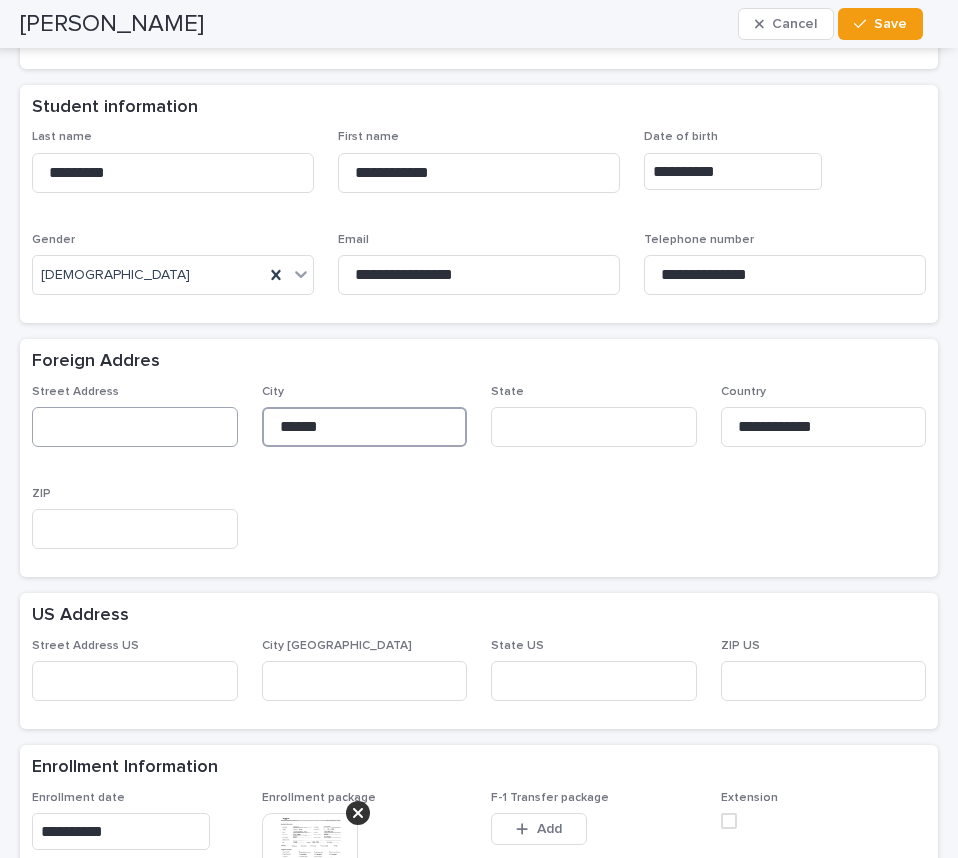 drag, startPoint x: 323, startPoint y: 427, endPoint x: 224, endPoint y: 429, distance: 99.0202 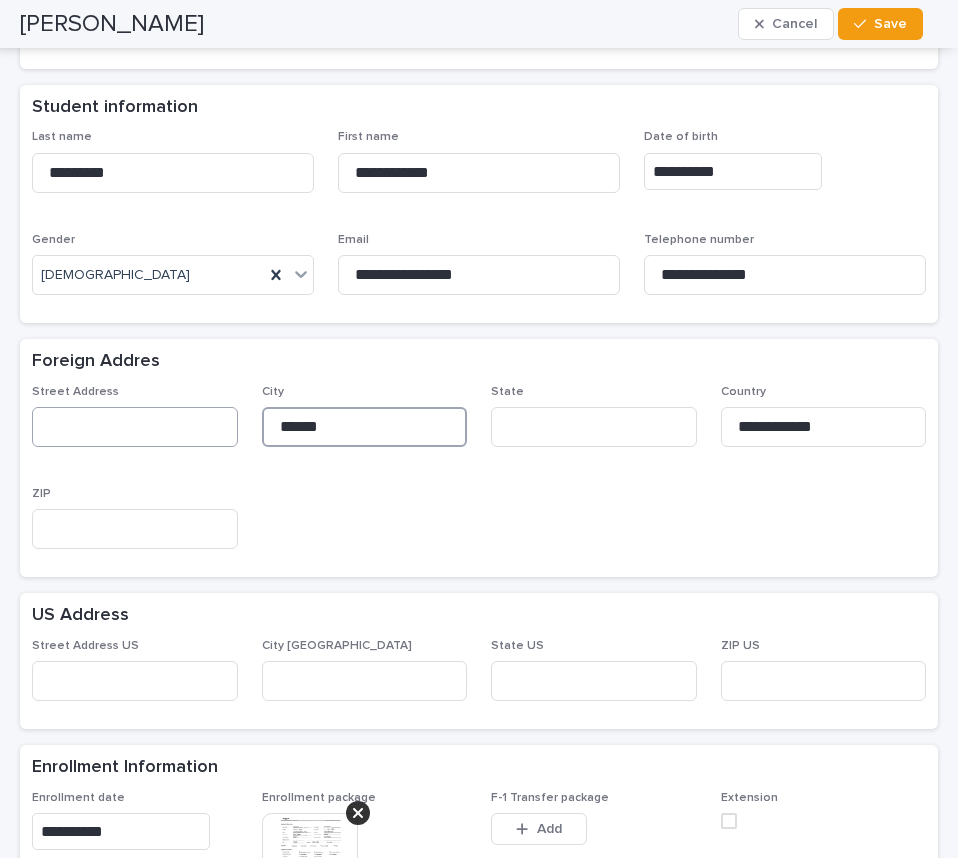 click on "**********" at bounding box center [479, 475] 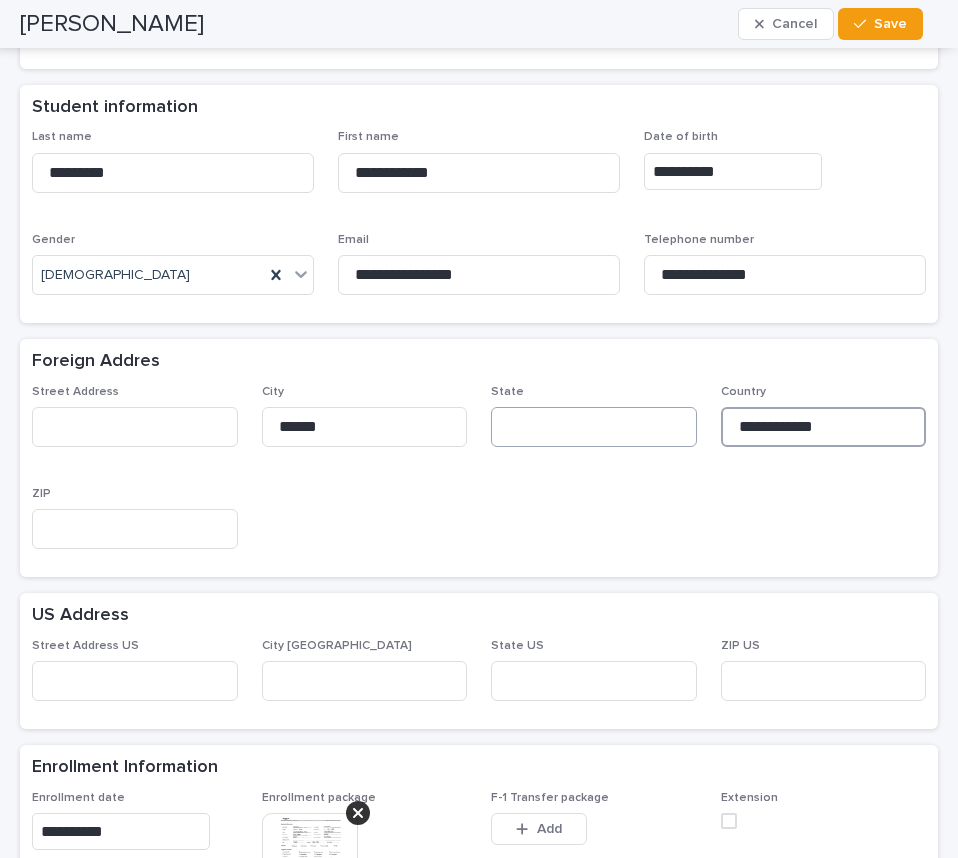drag, startPoint x: 806, startPoint y: 432, endPoint x: 685, endPoint y: 438, distance: 121.14867 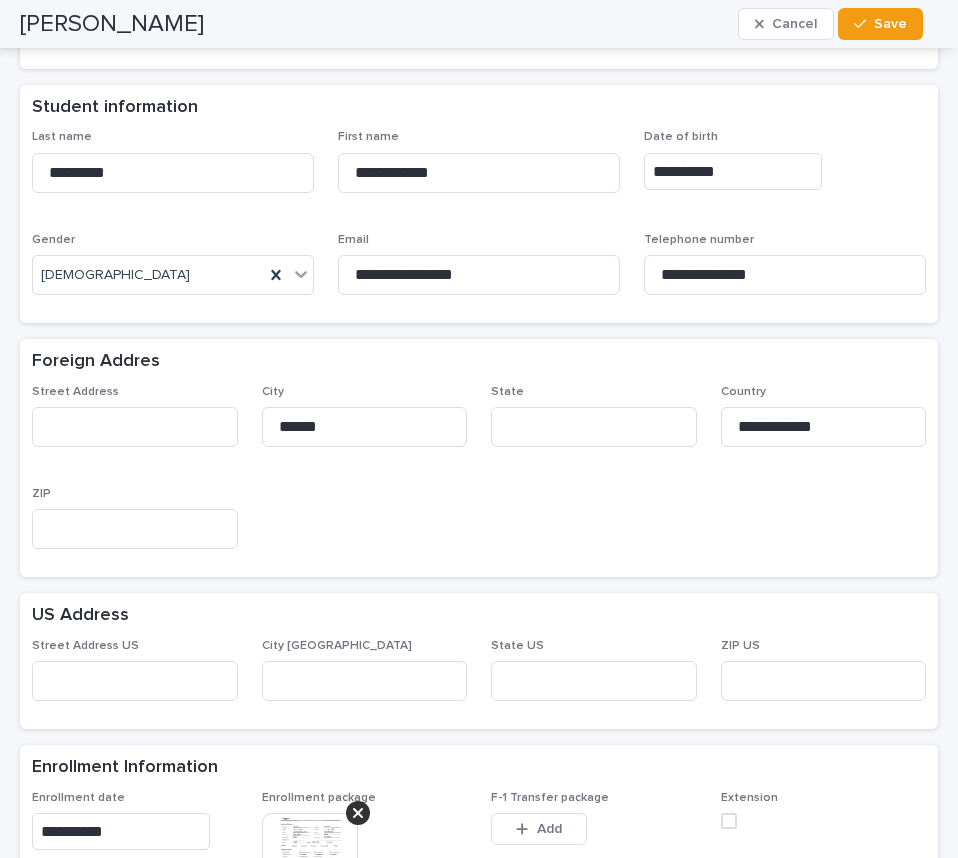 click on "**********" at bounding box center (479, 475) 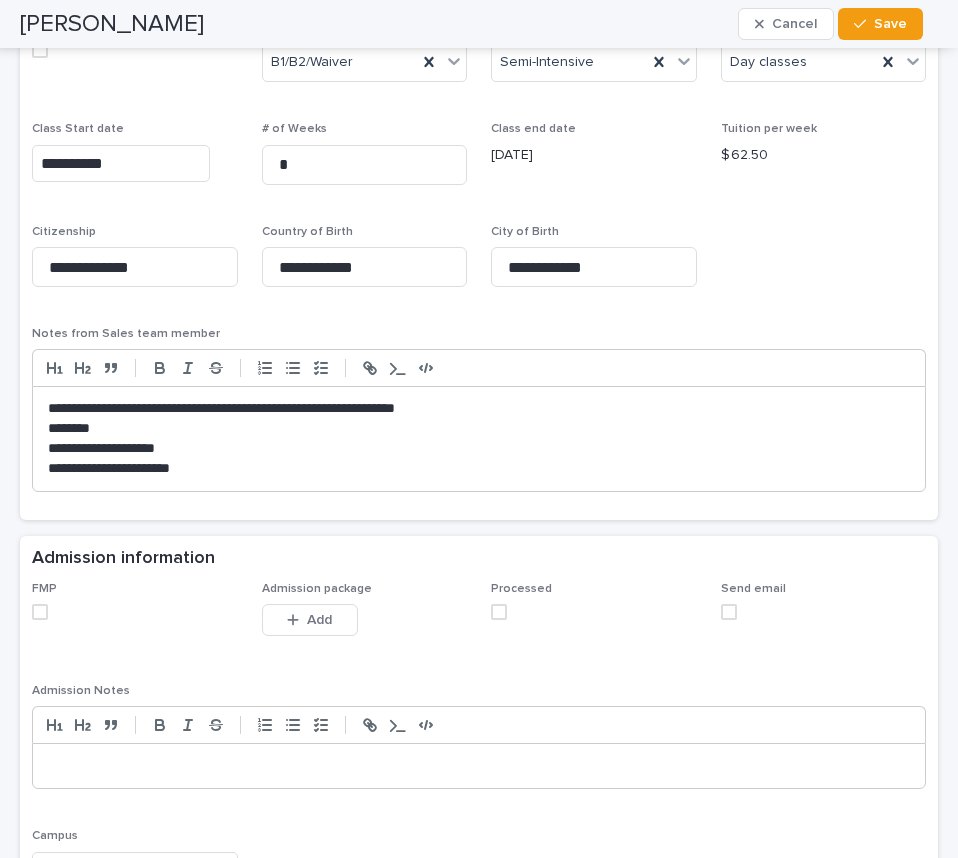 scroll, scrollTop: 1400, scrollLeft: 0, axis: vertical 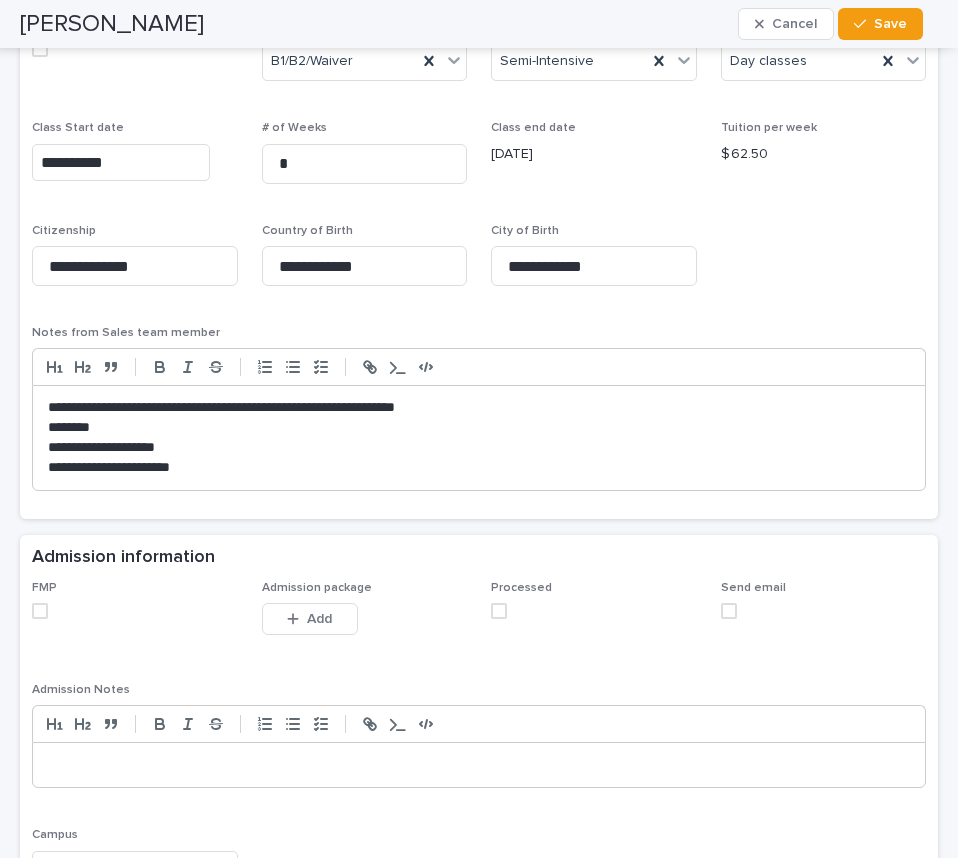 click on "**********" at bounding box center (479, 263) 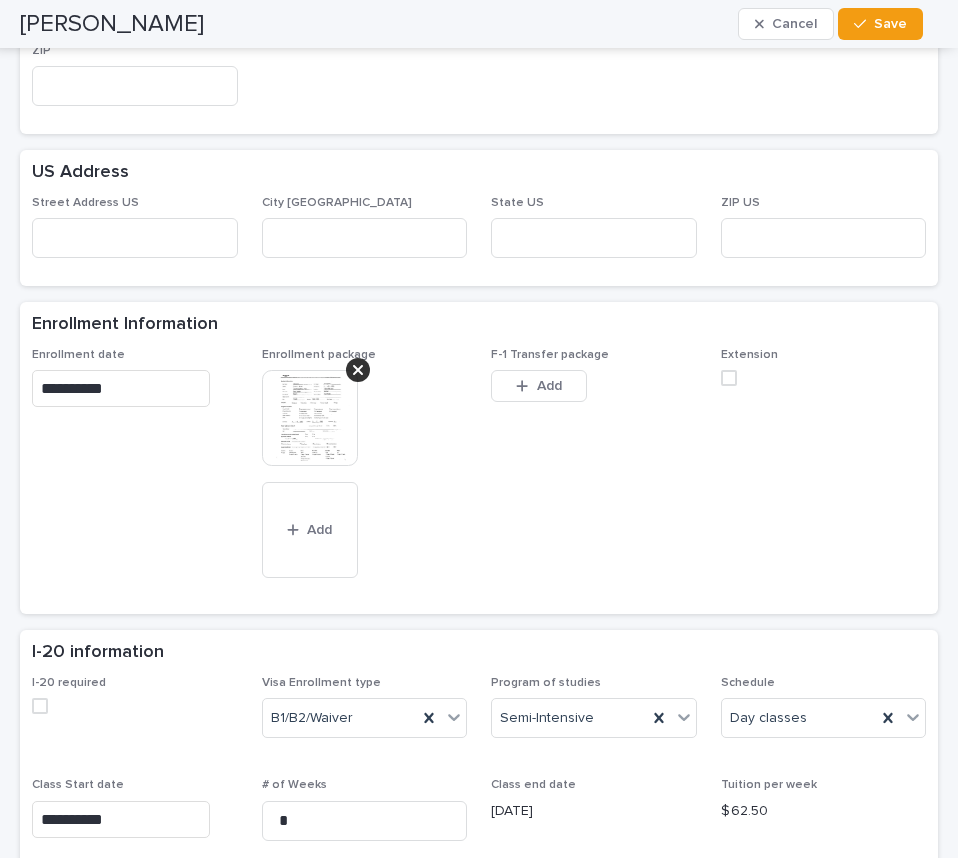scroll, scrollTop: 700, scrollLeft: 0, axis: vertical 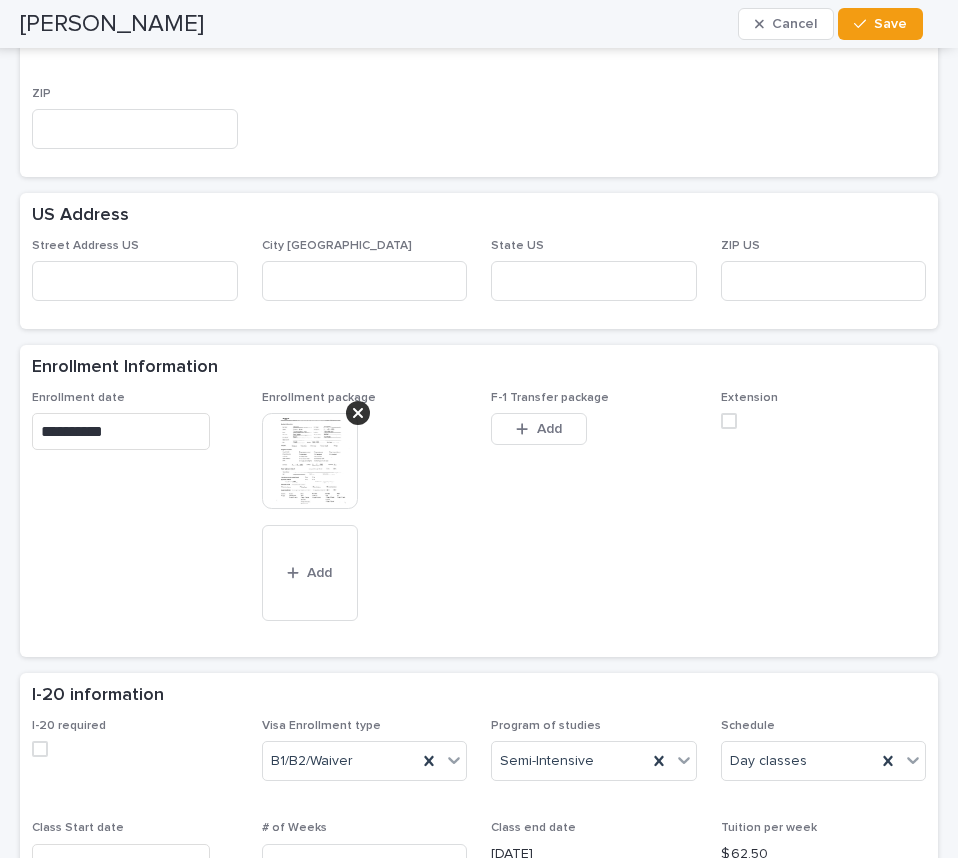 click at bounding box center [310, 461] 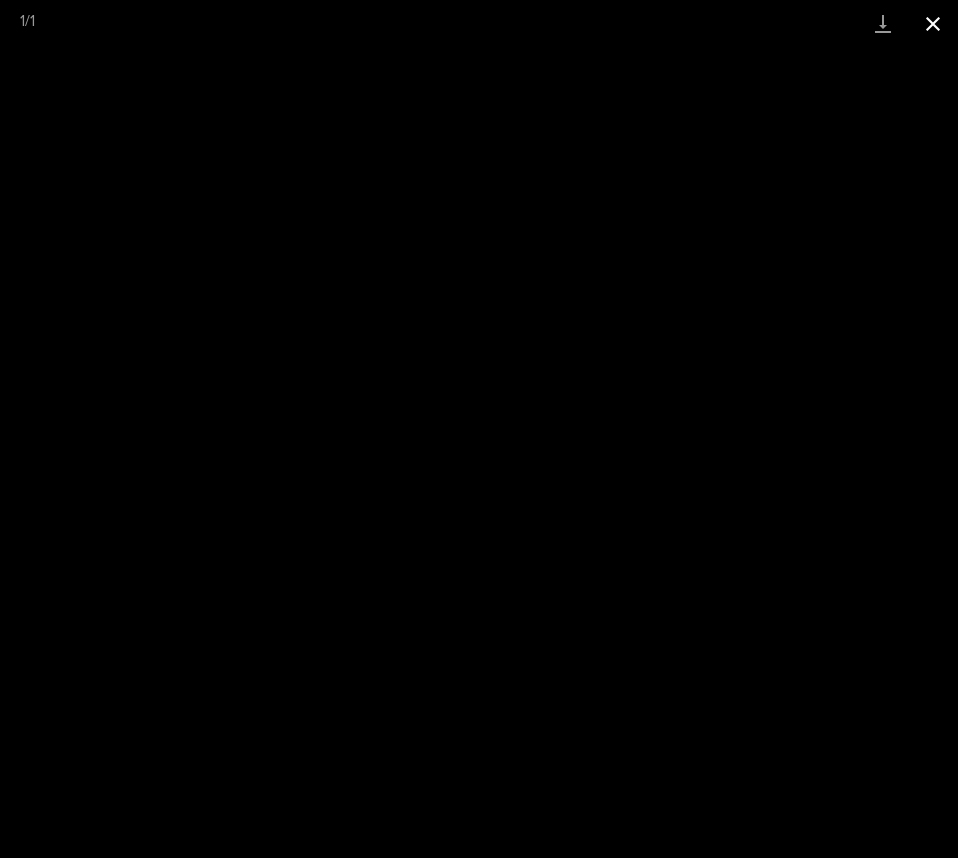 click at bounding box center (933, 23) 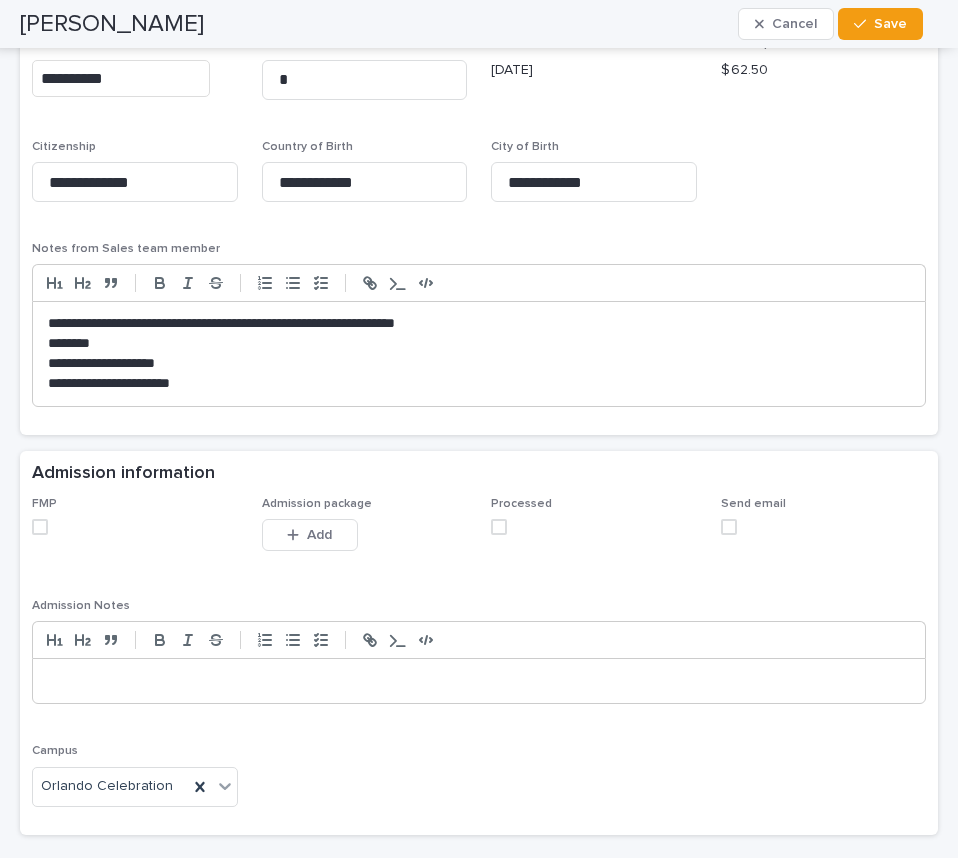 scroll, scrollTop: 1500, scrollLeft: 0, axis: vertical 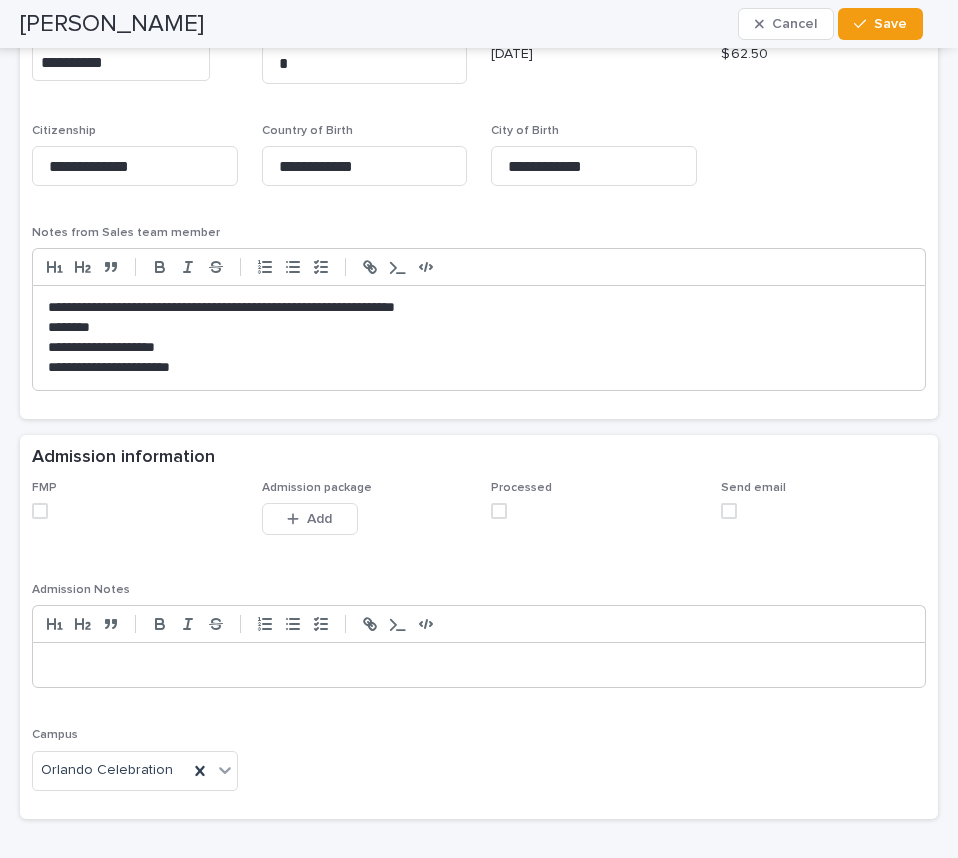 click at bounding box center [40, 511] 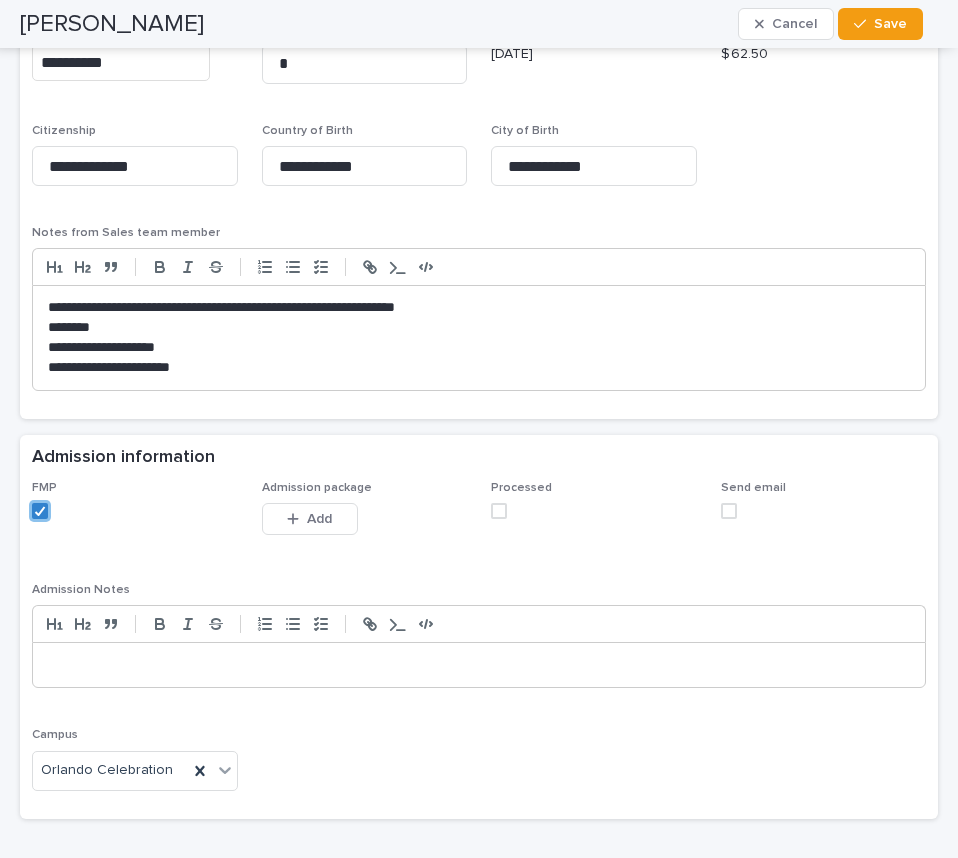 click at bounding box center (499, 511) 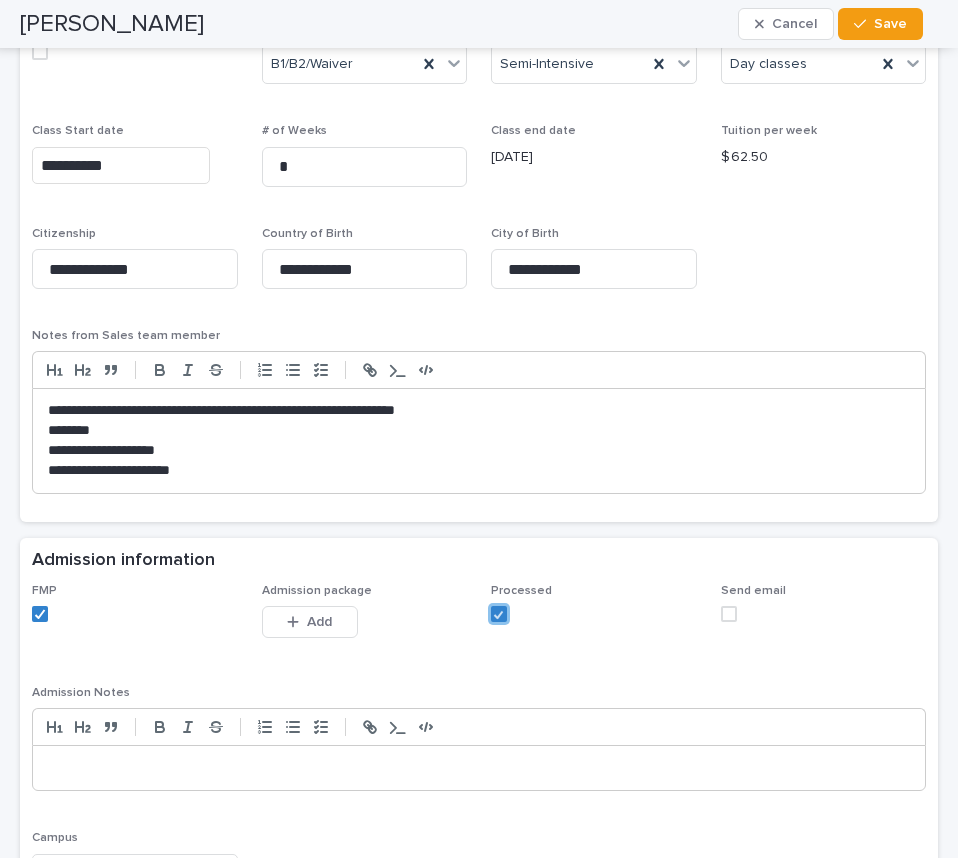 scroll, scrollTop: 1300, scrollLeft: 0, axis: vertical 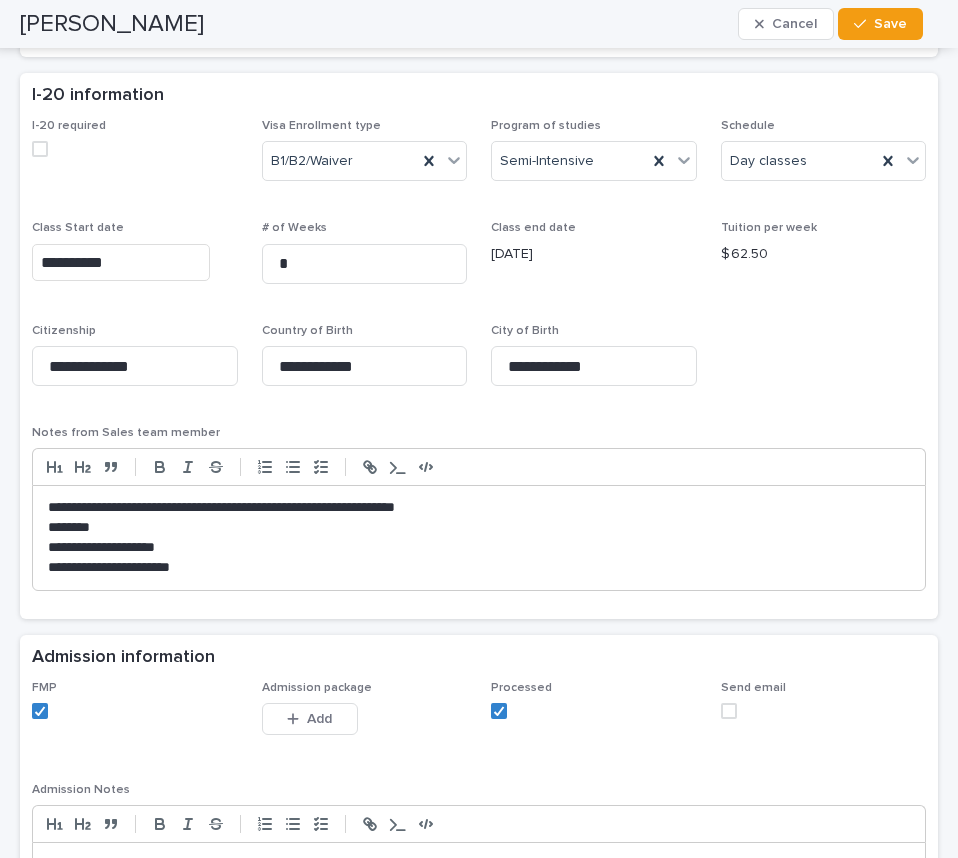 click on "**********" at bounding box center [479, 363] 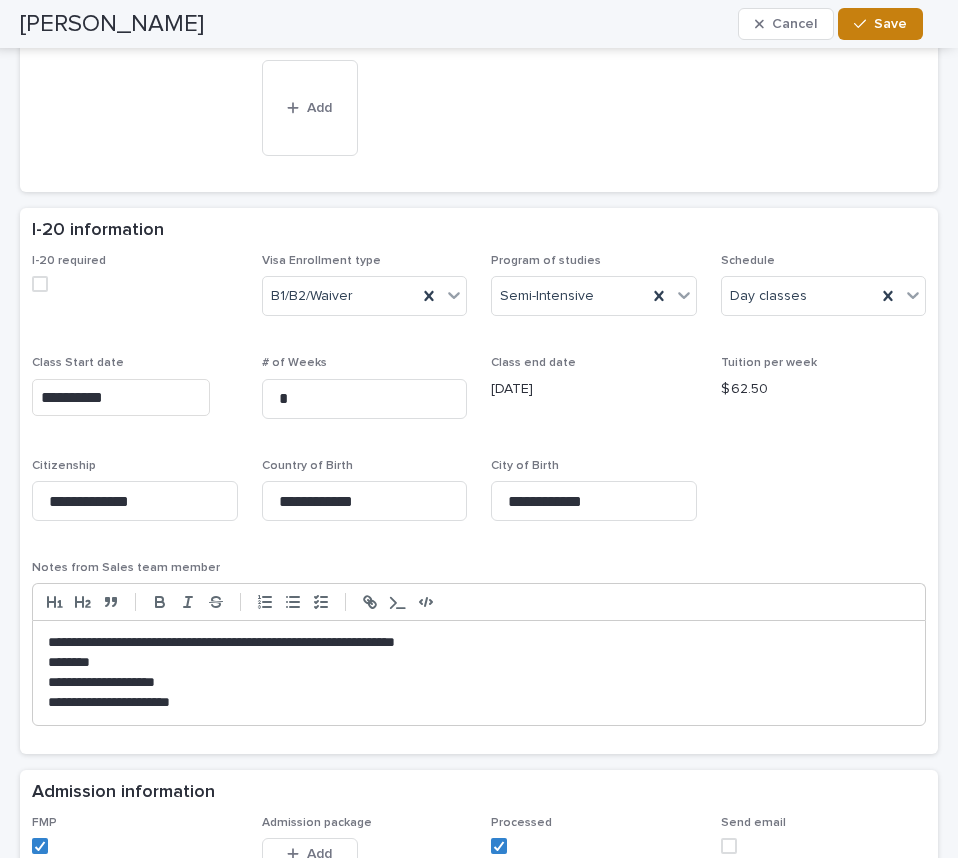 scroll, scrollTop: 1200, scrollLeft: 0, axis: vertical 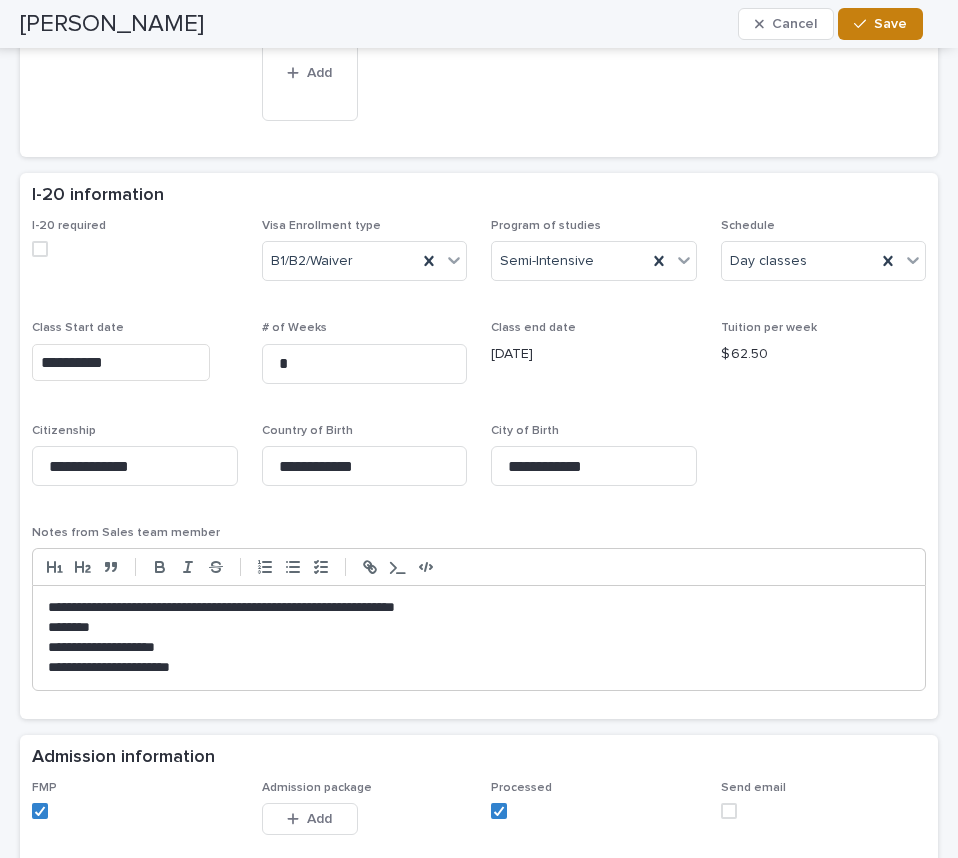 click at bounding box center (864, 24) 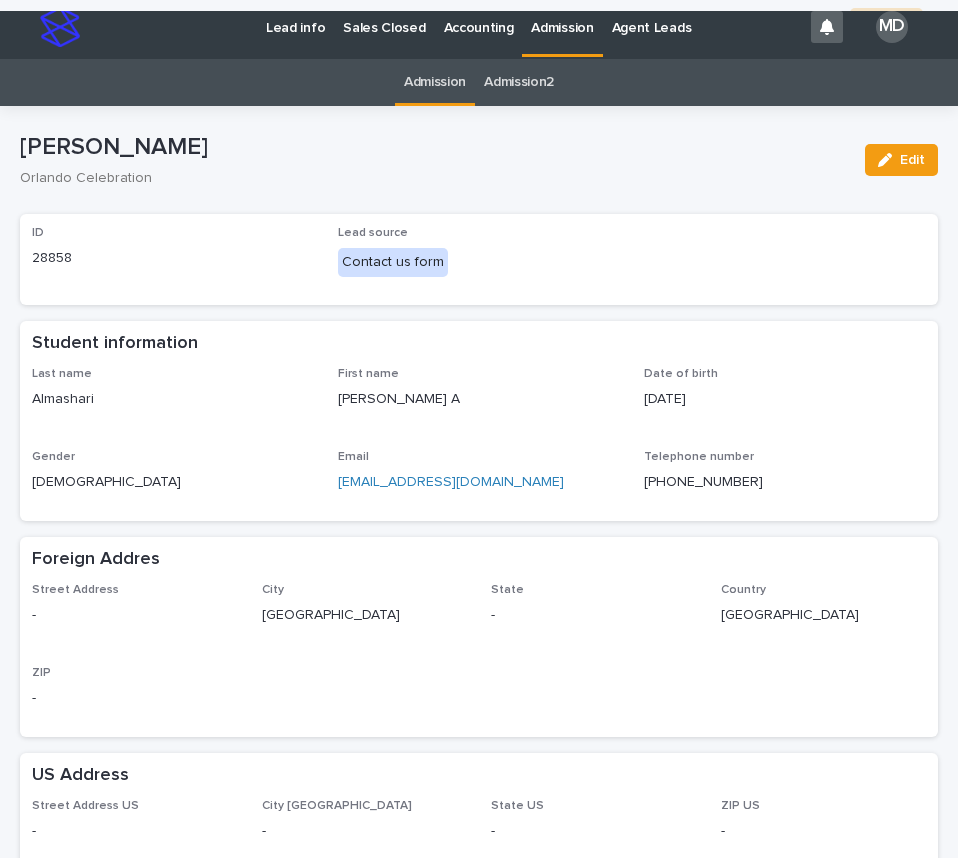 scroll, scrollTop: 0, scrollLeft: 0, axis: both 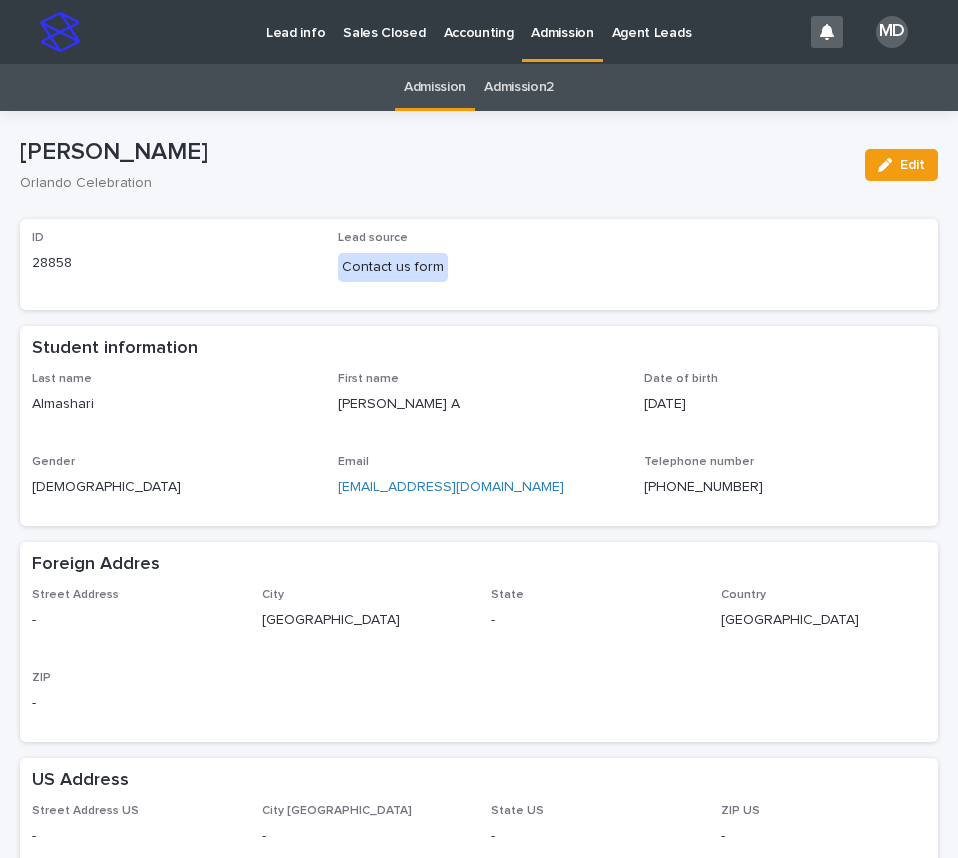 click on "Admission" at bounding box center (435, 87) 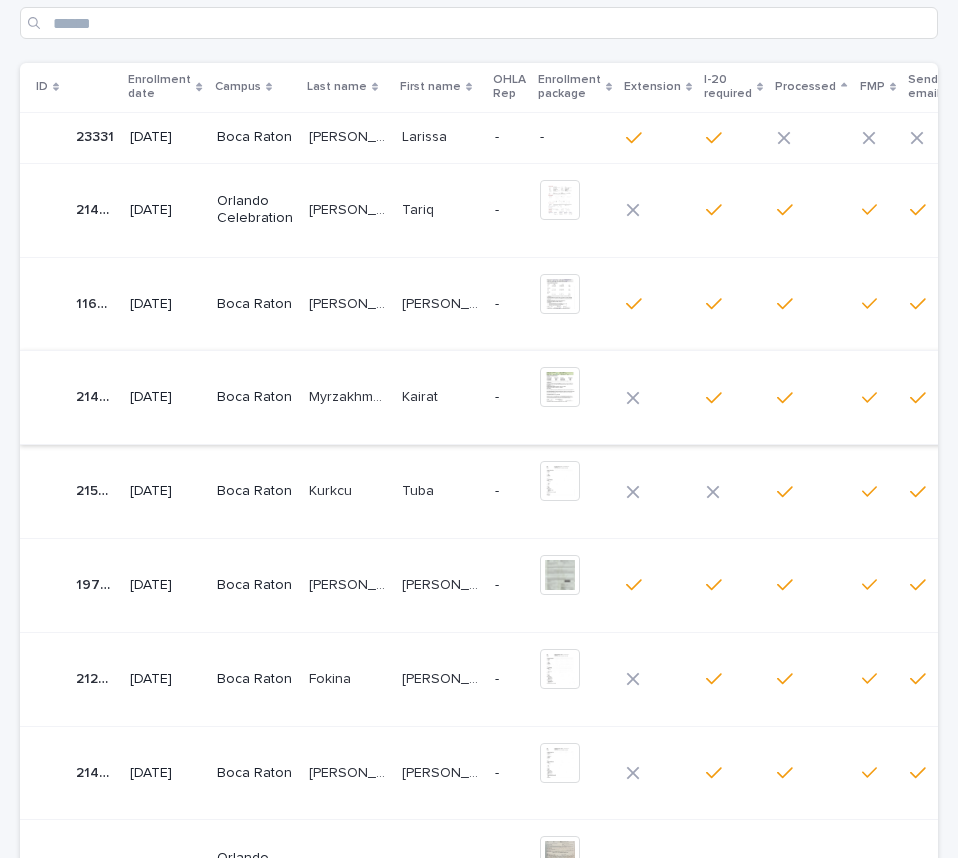scroll, scrollTop: 200, scrollLeft: 0, axis: vertical 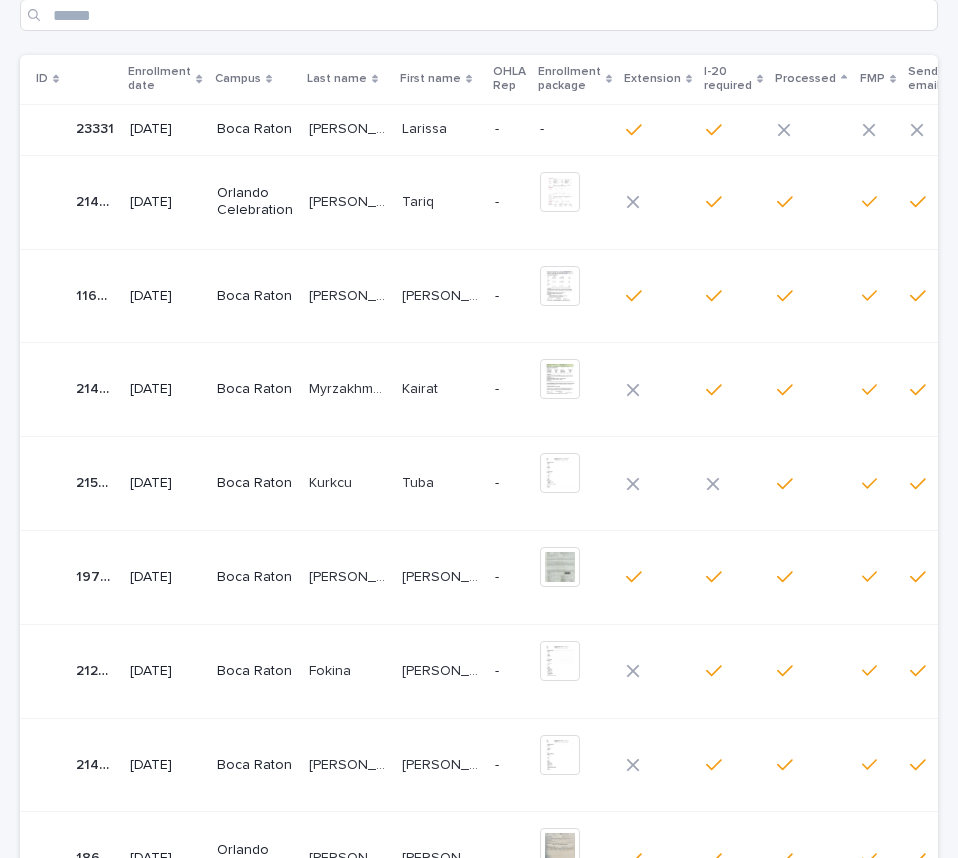 click 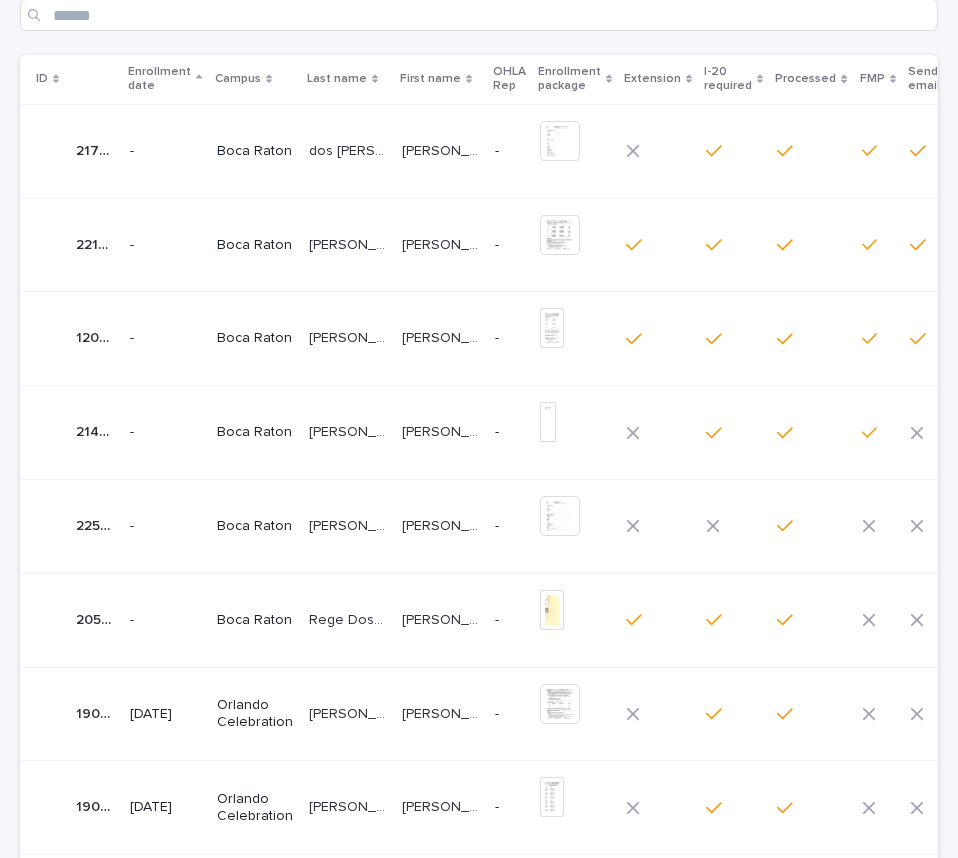 scroll, scrollTop: 221, scrollLeft: 0, axis: vertical 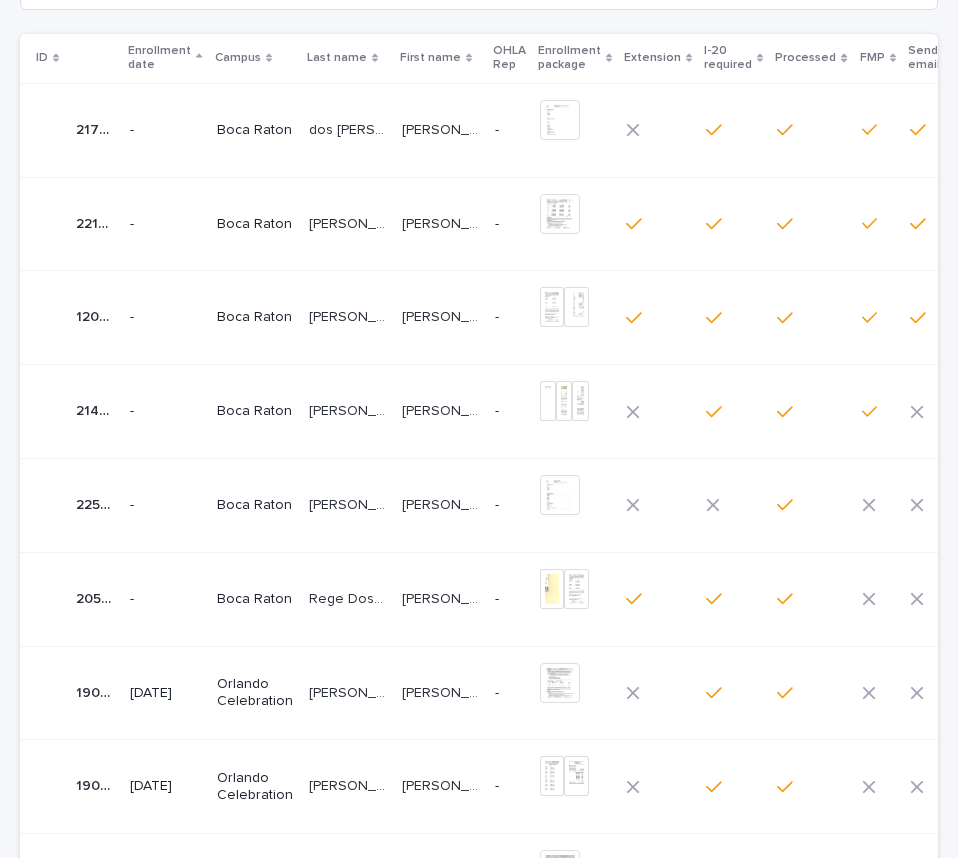 click 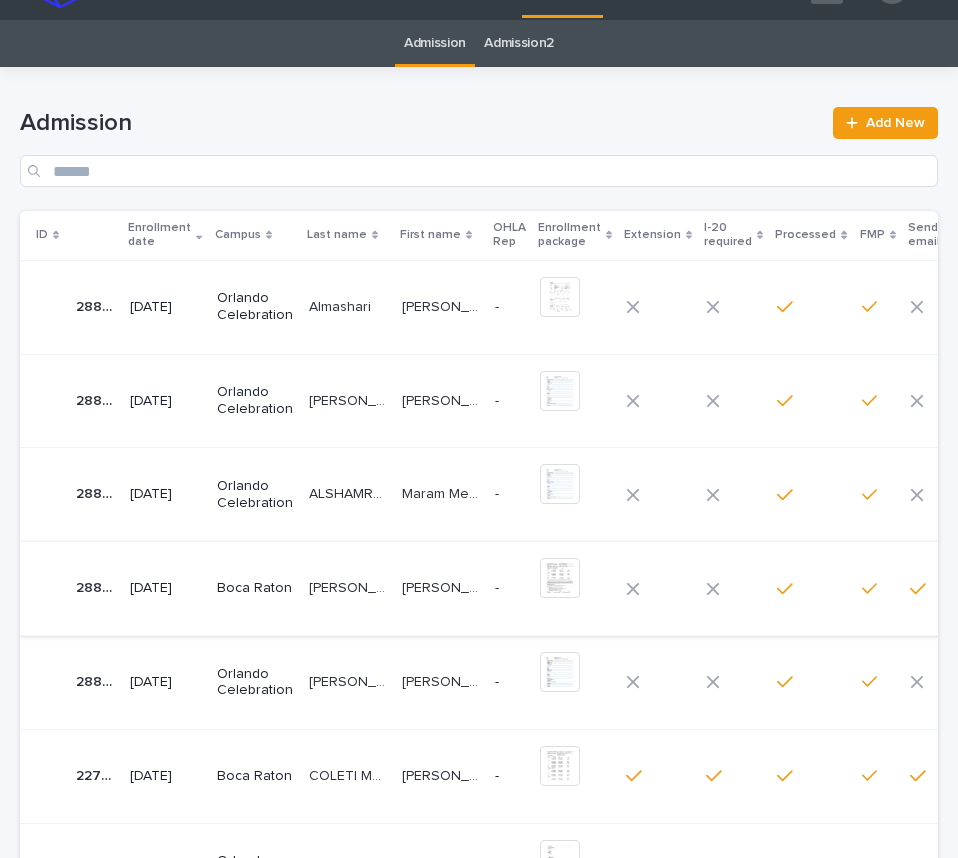 scroll, scrollTop: 0, scrollLeft: 0, axis: both 